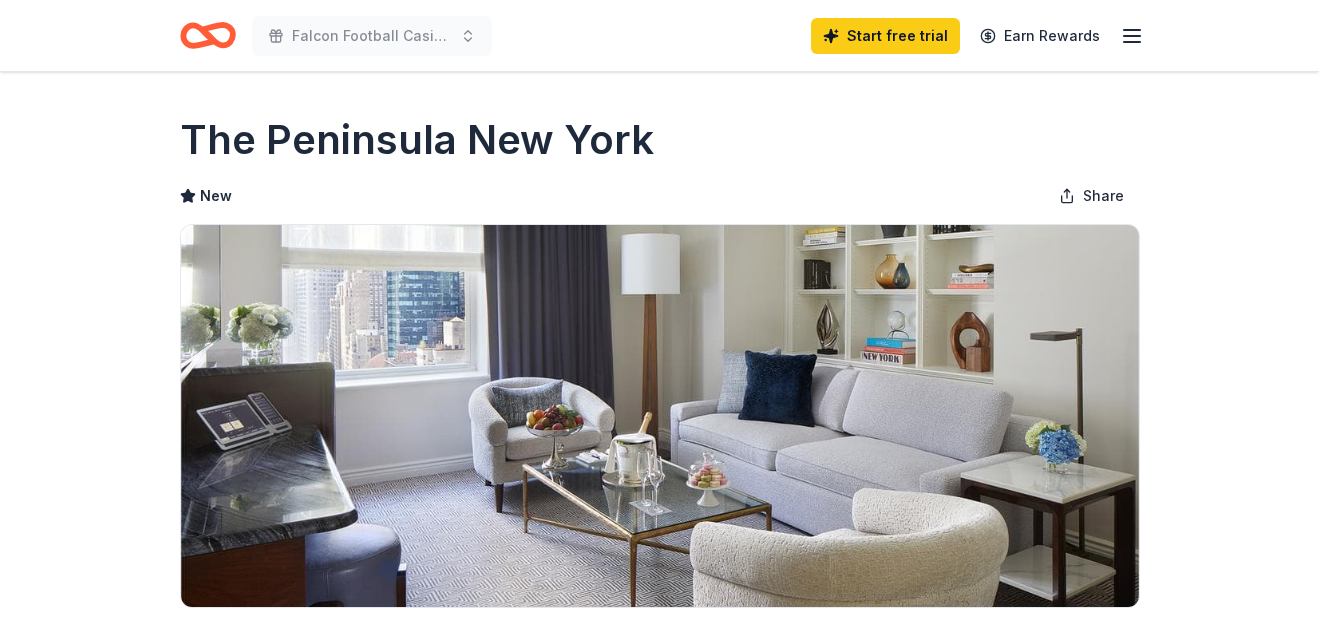 scroll, scrollTop: 0, scrollLeft: 0, axis: both 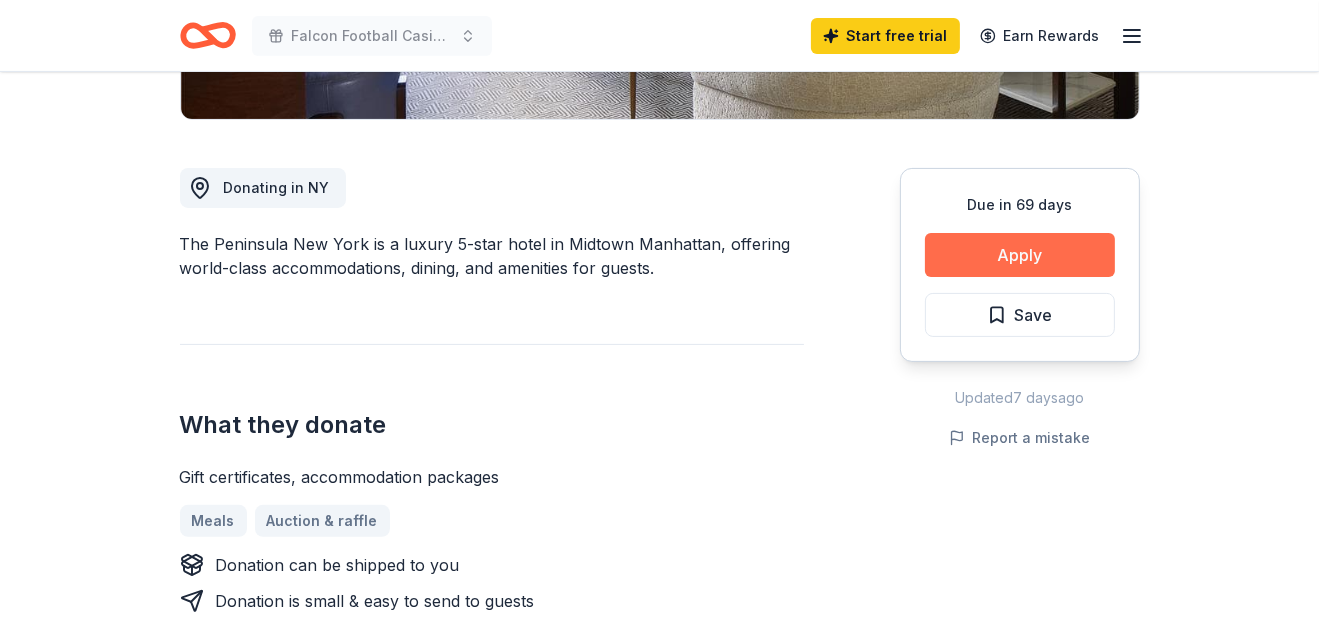 click on "Apply" at bounding box center (1020, 255) 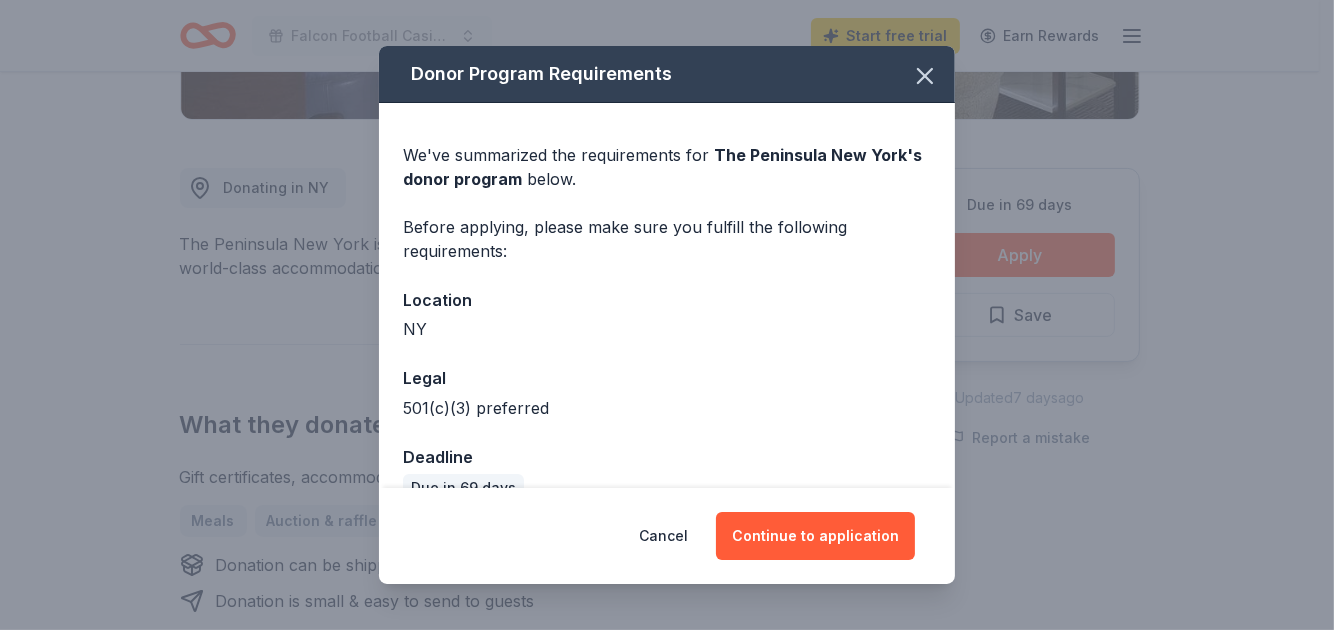 scroll, scrollTop: 37, scrollLeft: 0, axis: vertical 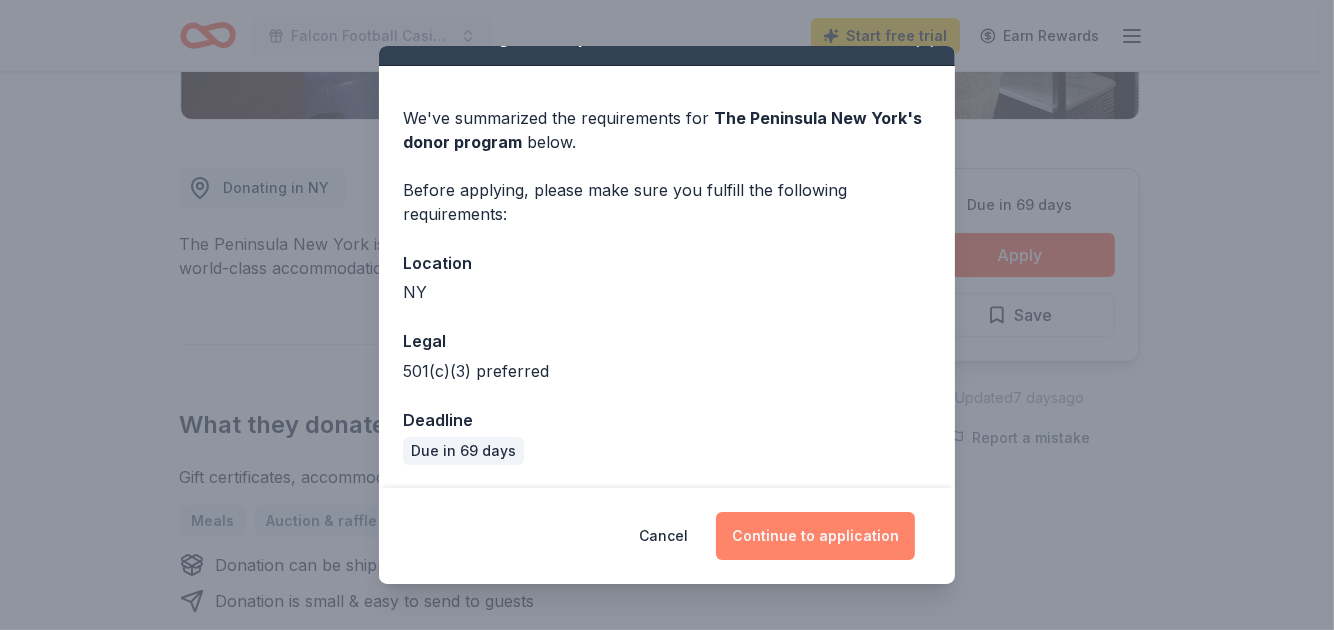 click on "Continue to application" at bounding box center [815, 536] 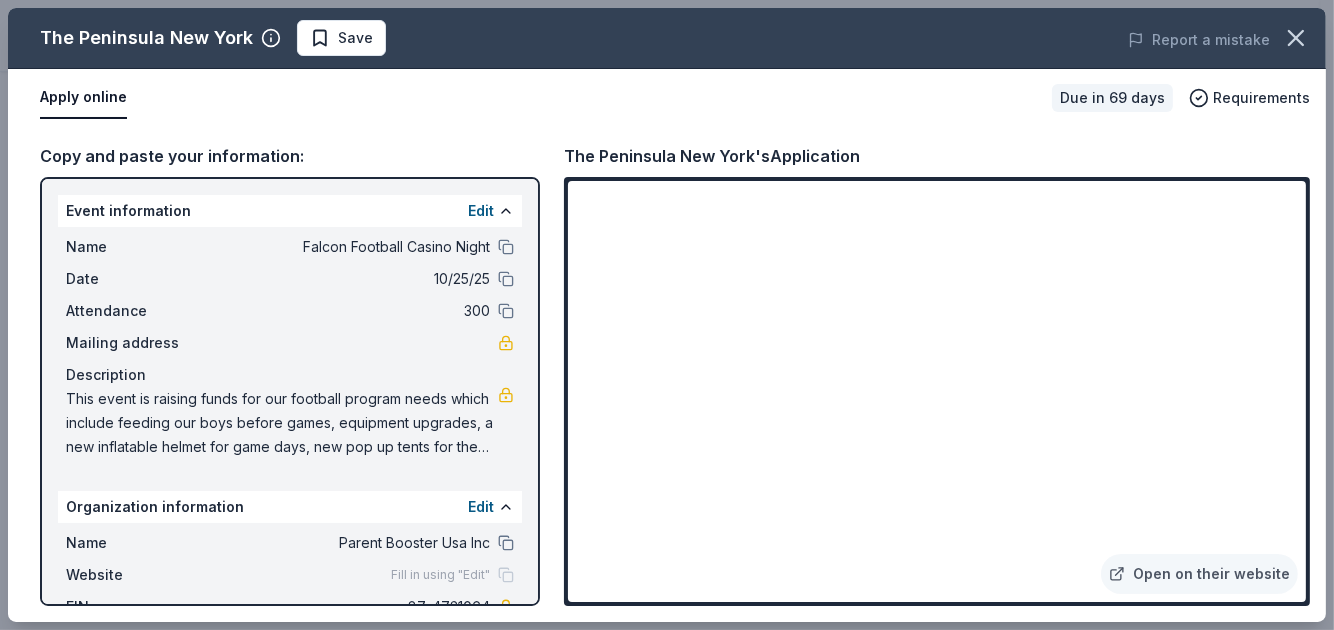 click on "Open on their website" at bounding box center [937, 391] 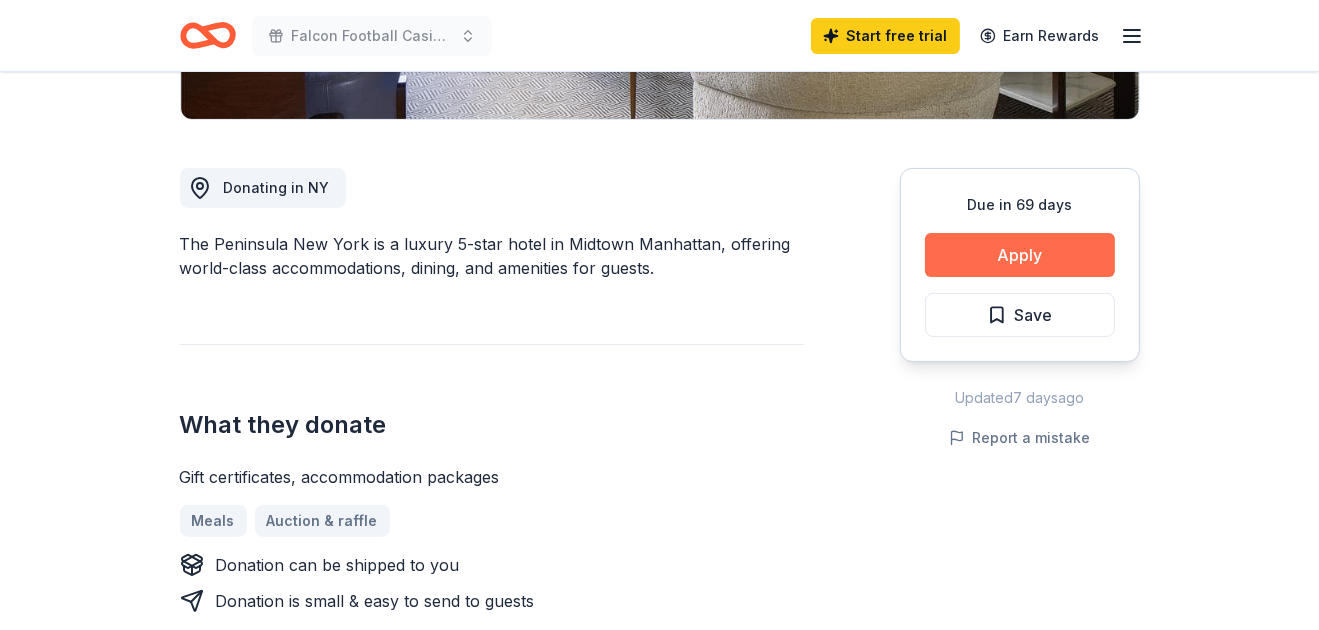 click on "Apply" at bounding box center [1020, 255] 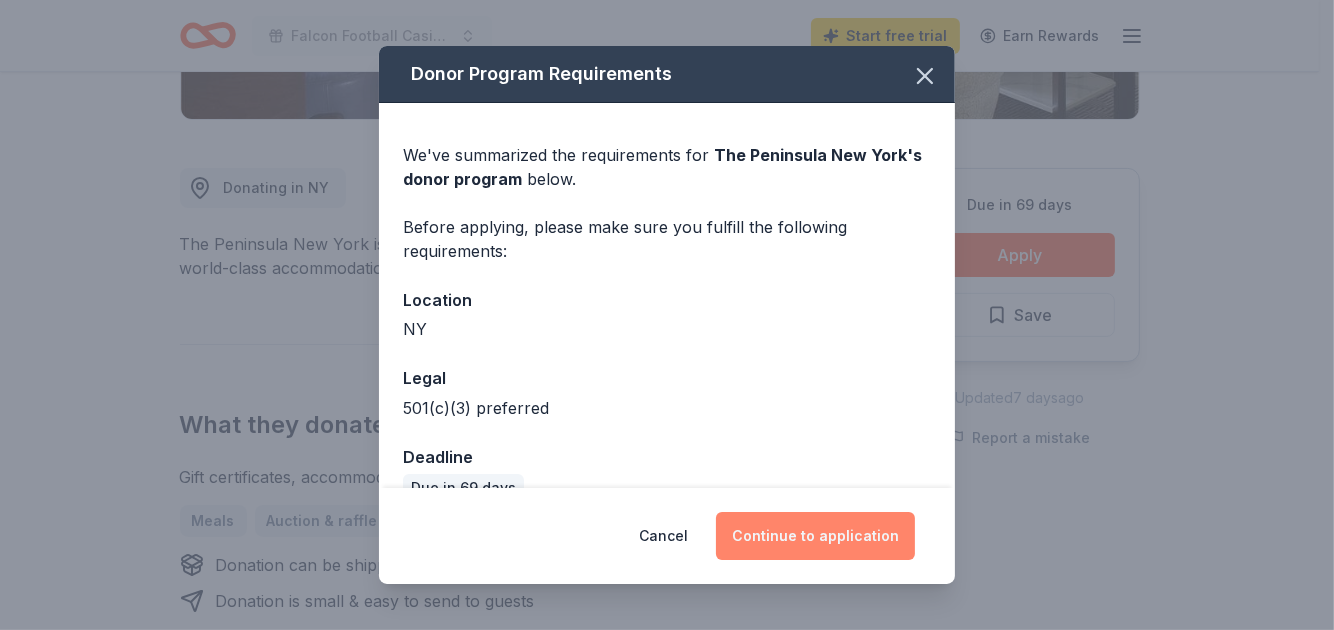 click on "Continue to application" at bounding box center [815, 536] 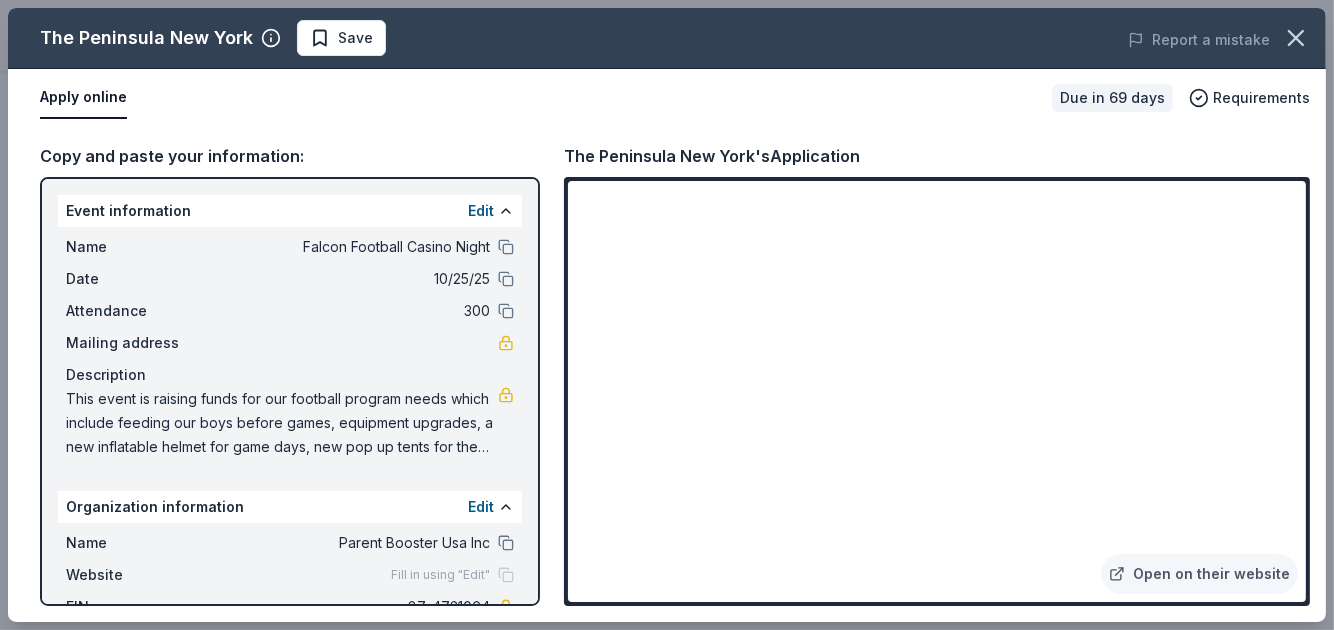 drag, startPoint x: 1330, startPoint y: 93, endPoint x: 1307, endPoint y: 200, distance: 109.444046 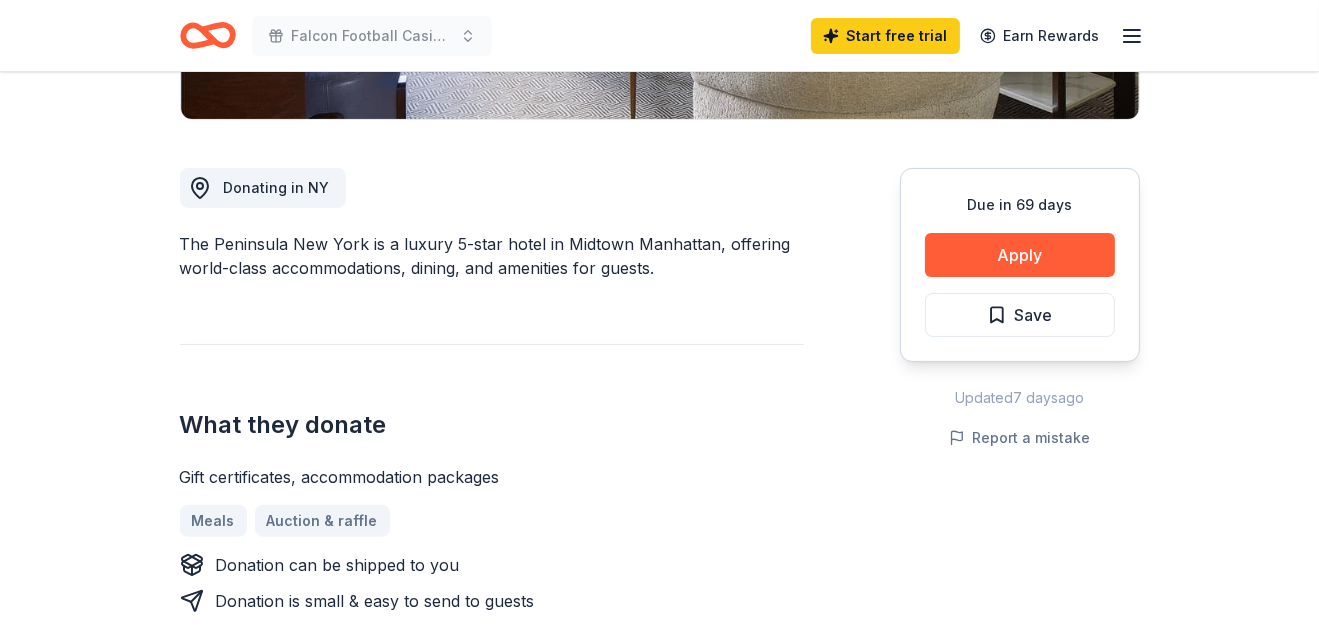 click on "Due in 69 days Apply Save" at bounding box center (1020, 265) 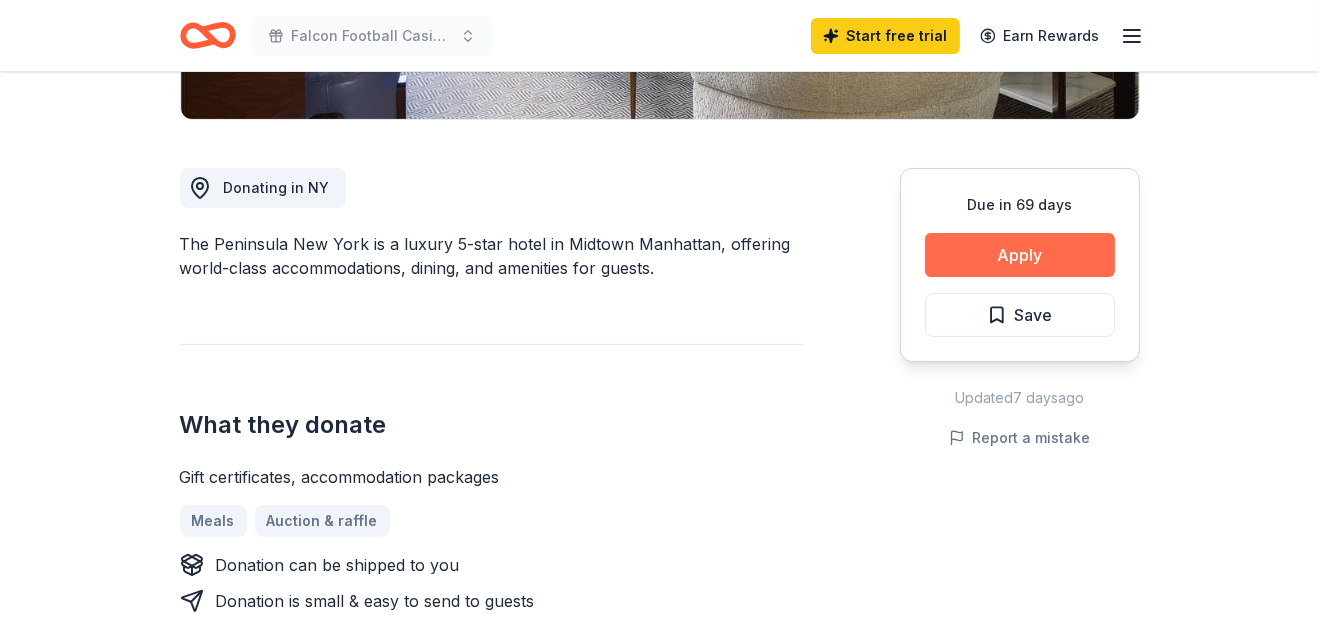 click on "Apply" at bounding box center (1020, 255) 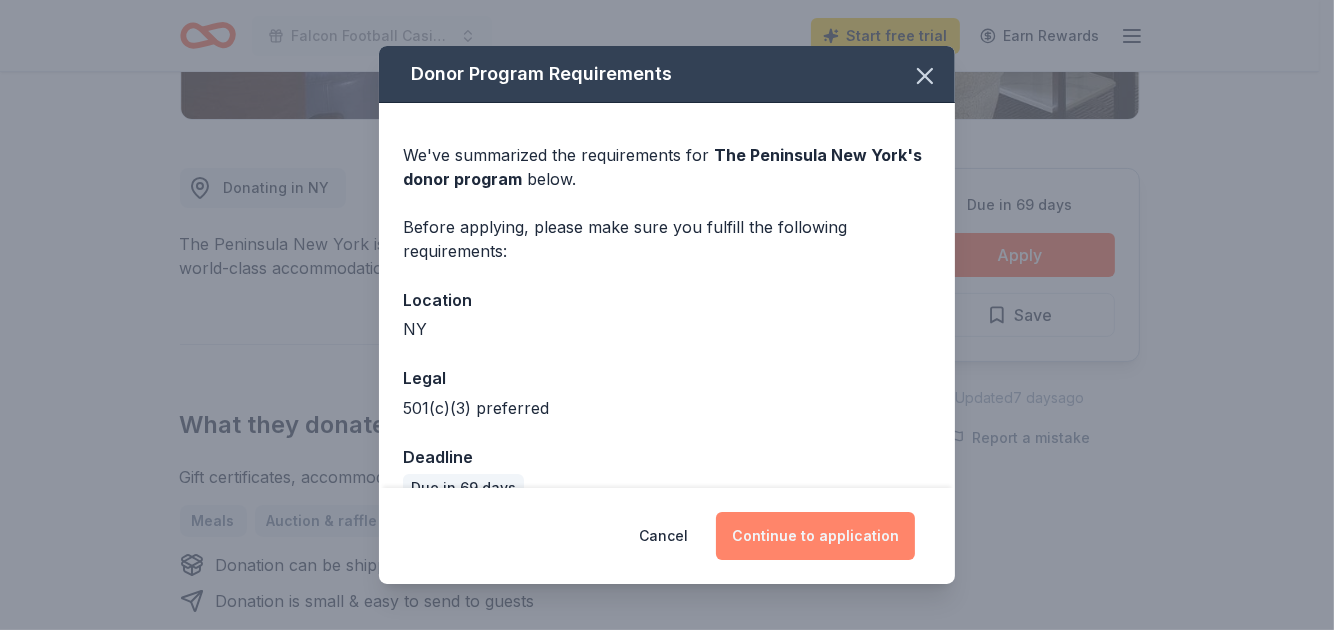 click on "Continue to application" at bounding box center (815, 536) 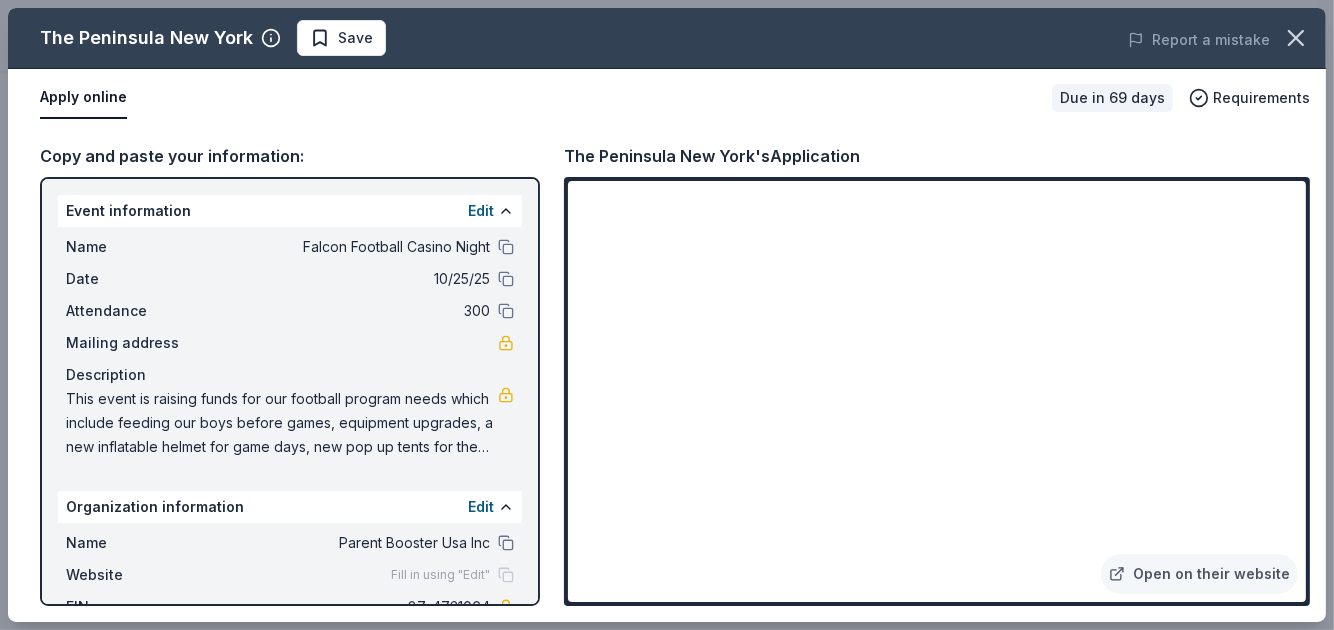drag, startPoint x: 1305, startPoint y: 305, endPoint x: 1326, endPoint y: 390, distance: 87.555695 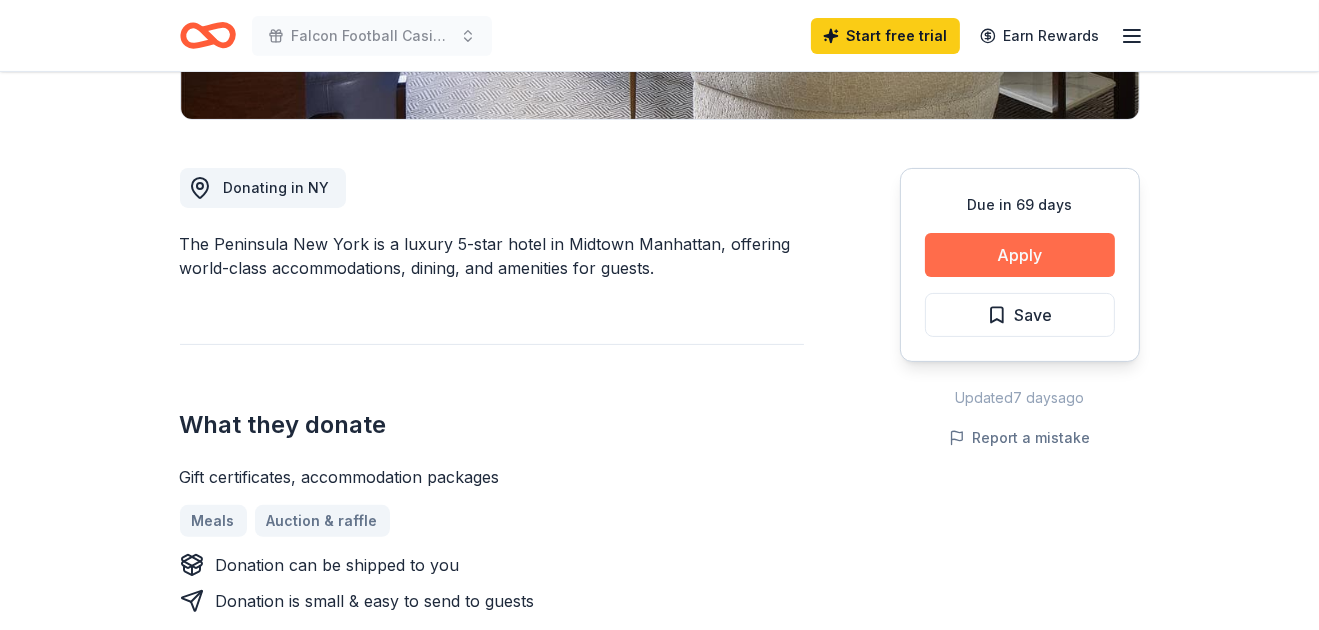click on "Apply" at bounding box center [1020, 255] 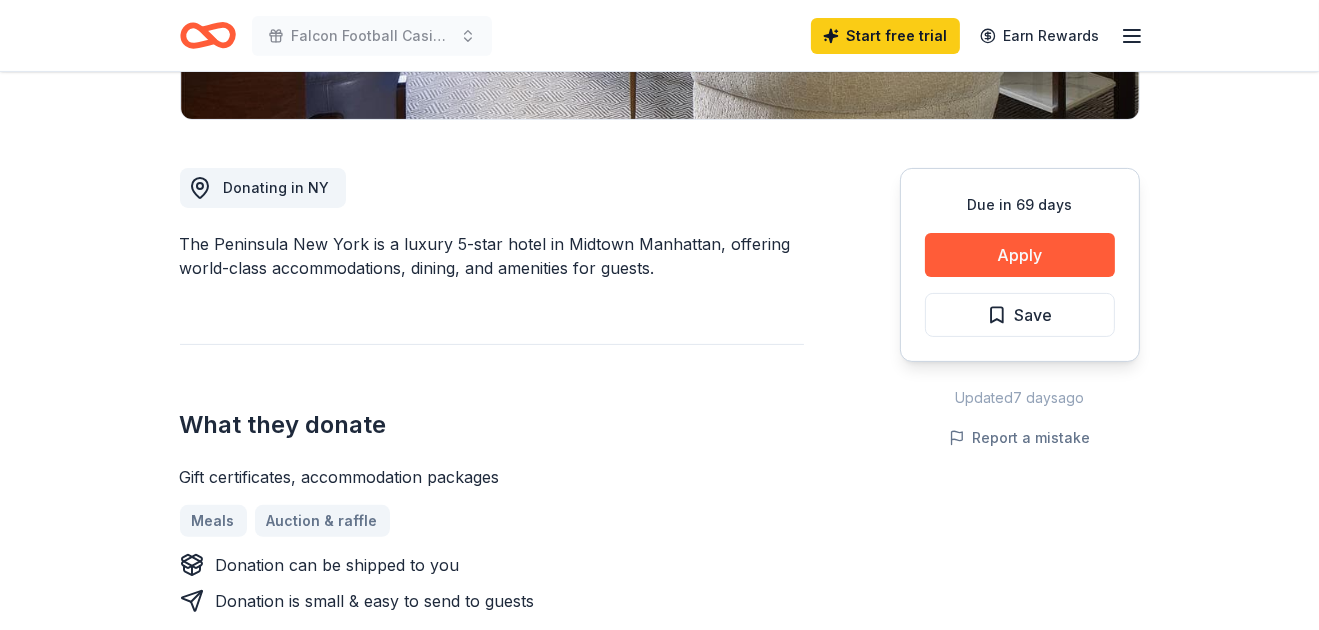 click on "Apply" at bounding box center (1020, 255) 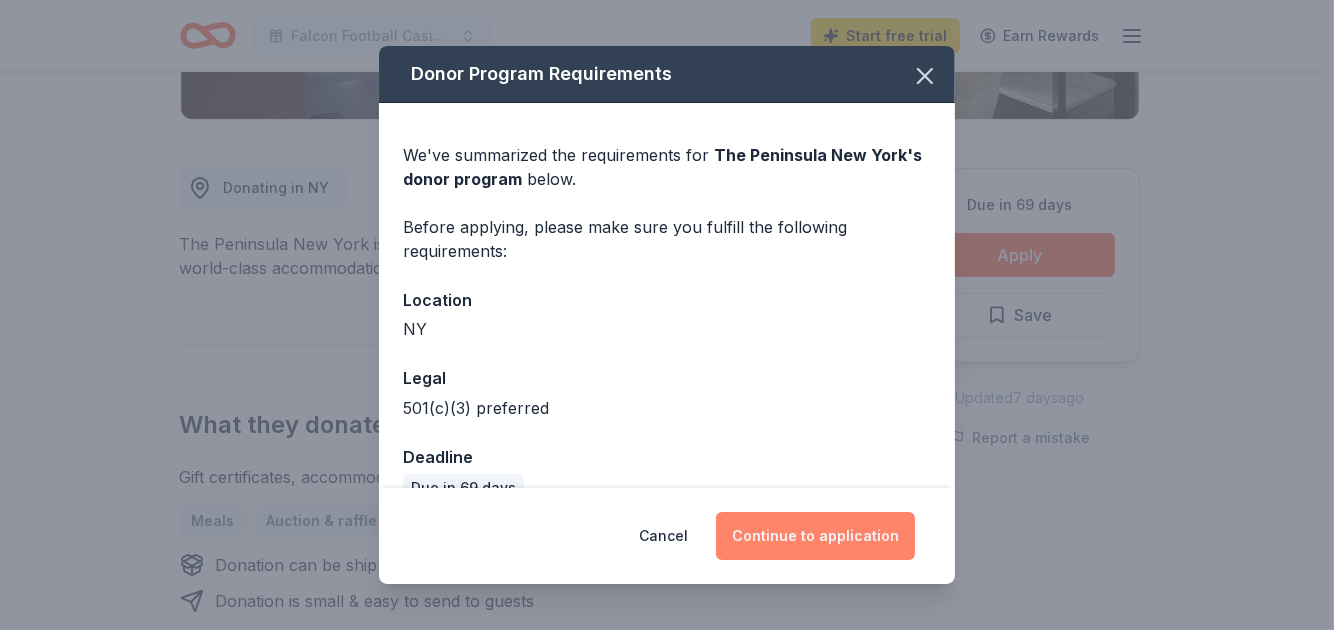 click on "Continue to application" at bounding box center (815, 536) 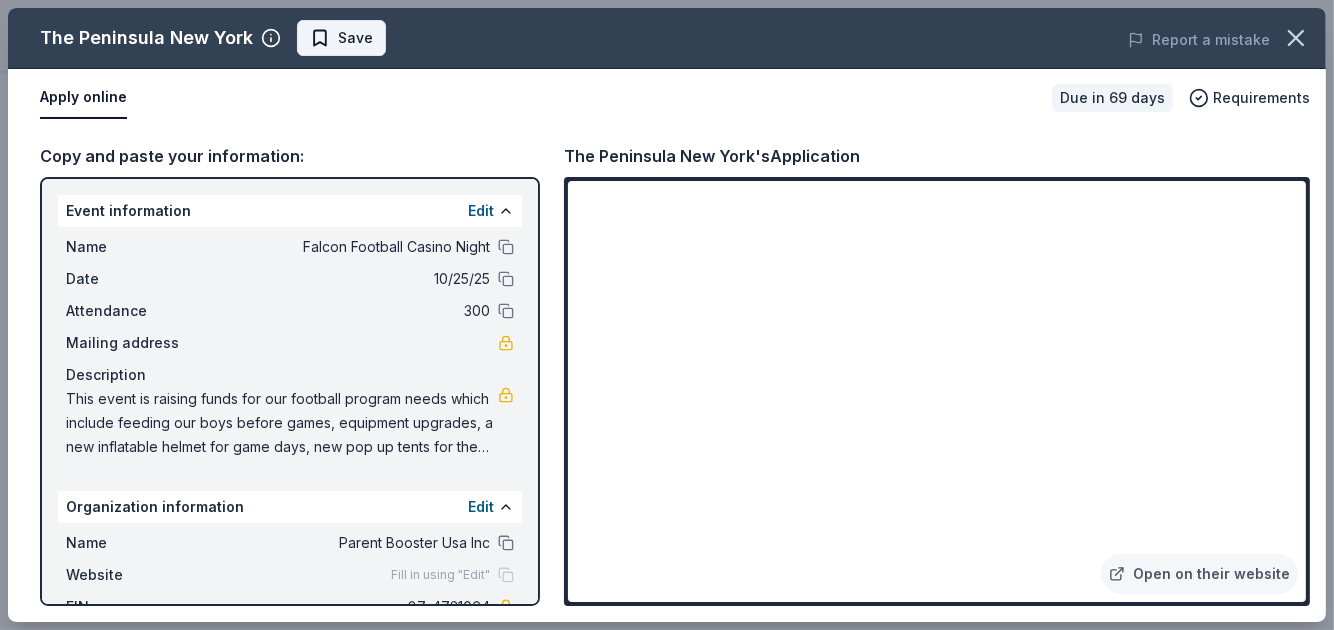 click on "Save" at bounding box center [355, 38] 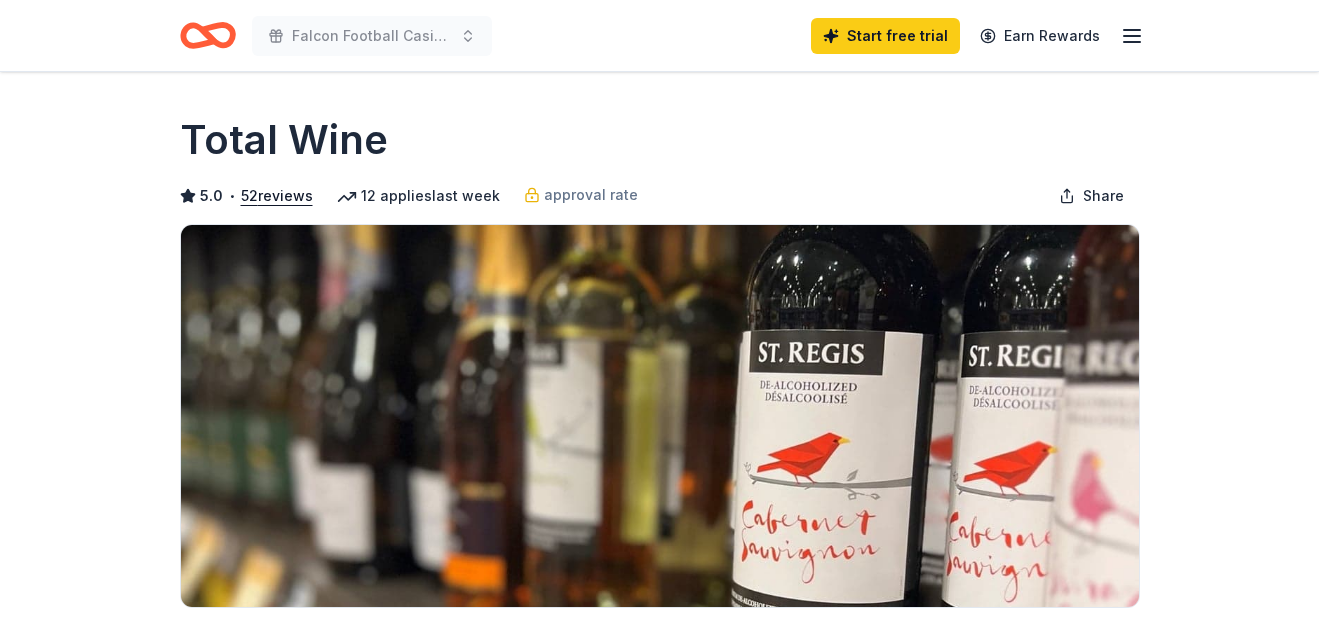 scroll, scrollTop: 0, scrollLeft: 0, axis: both 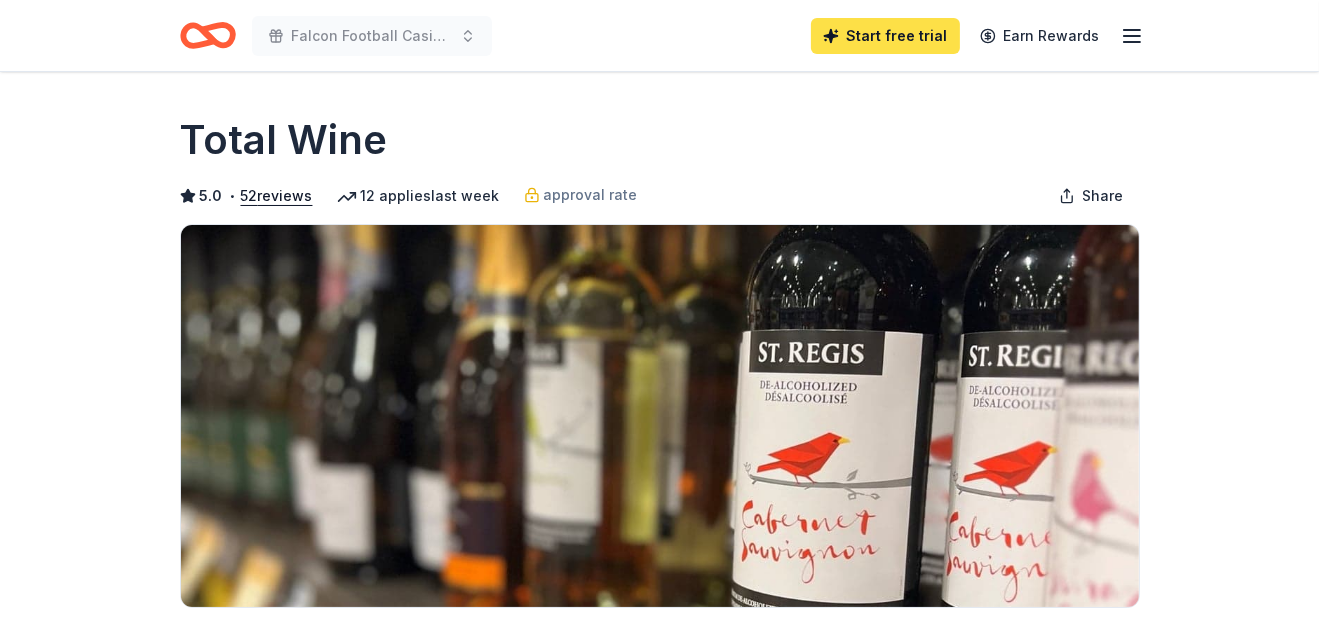 click on "Start free  trial" at bounding box center (885, 36) 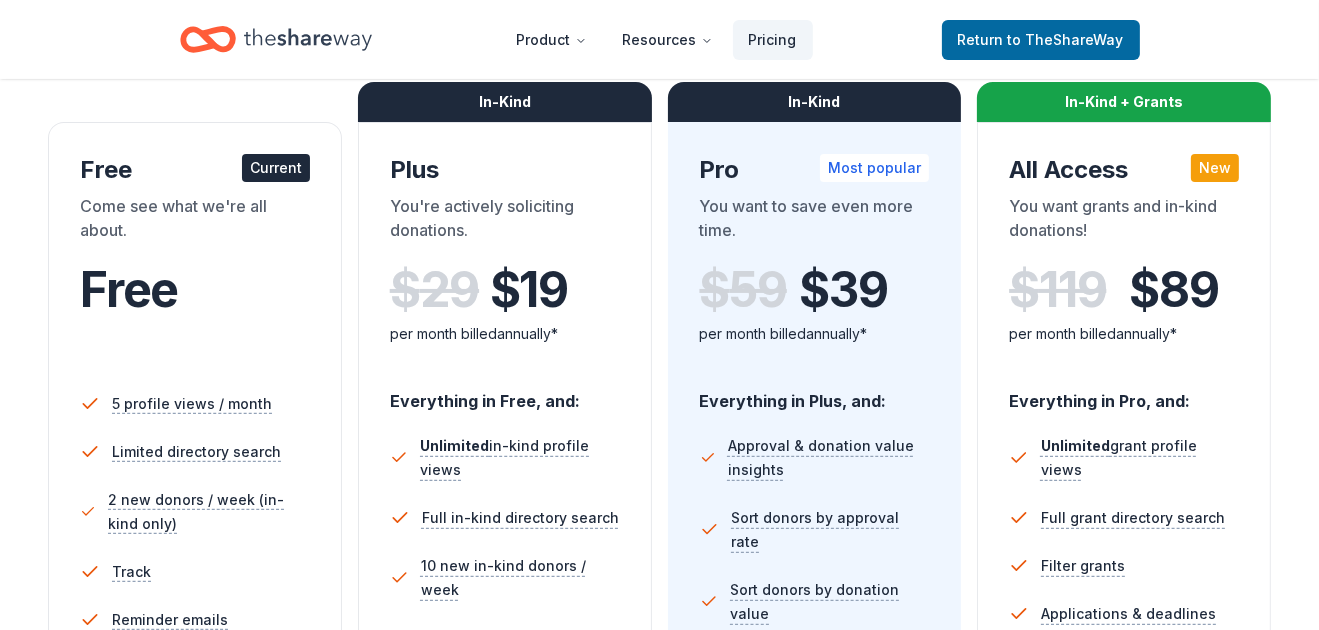 scroll, scrollTop: 355, scrollLeft: 0, axis: vertical 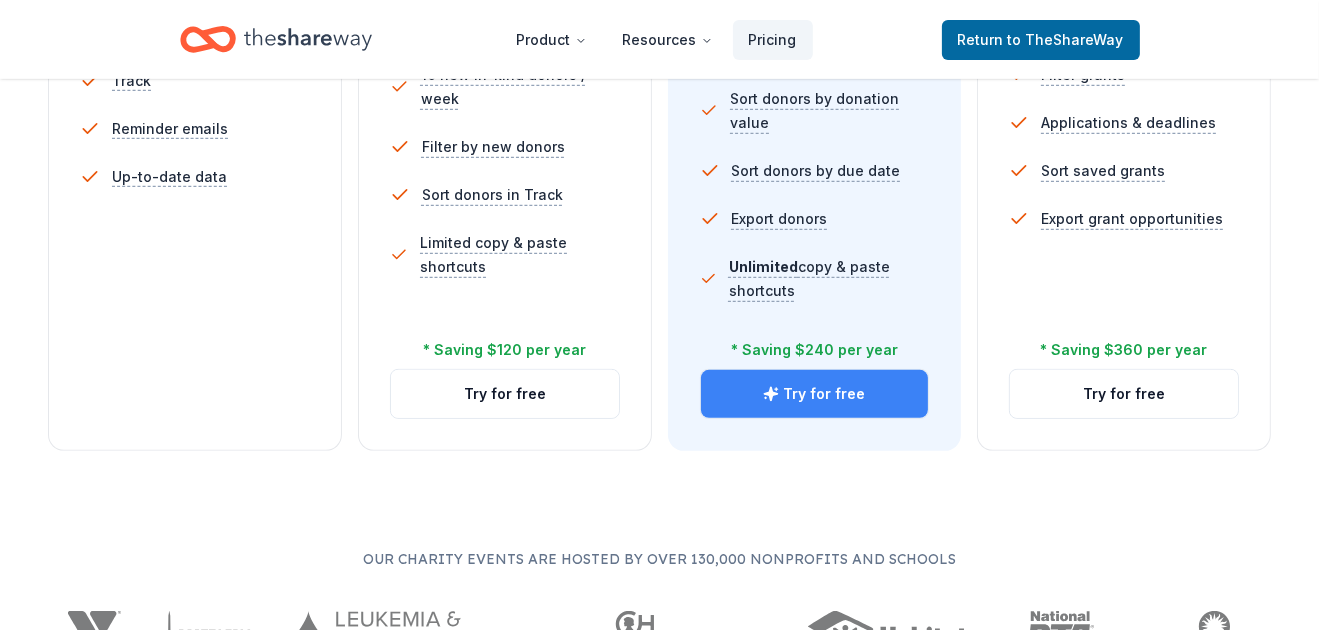 click on "Try for free" at bounding box center (815, 394) 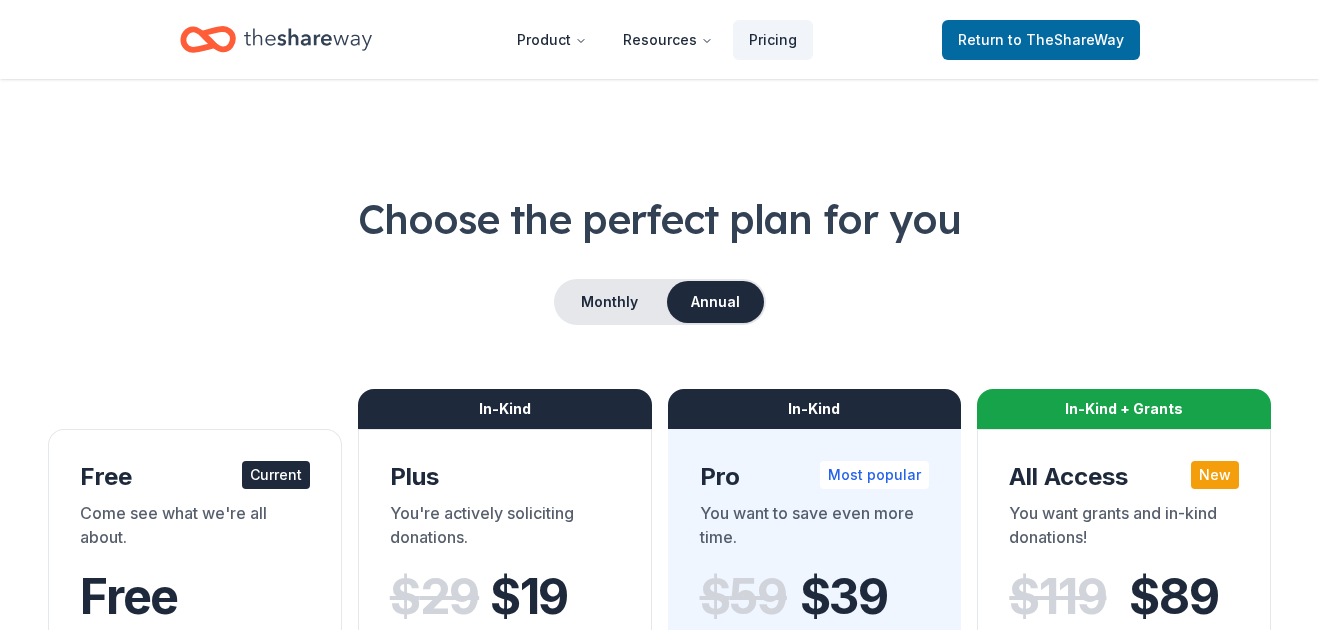 scroll, scrollTop: 0, scrollLeft: 0, axis: both 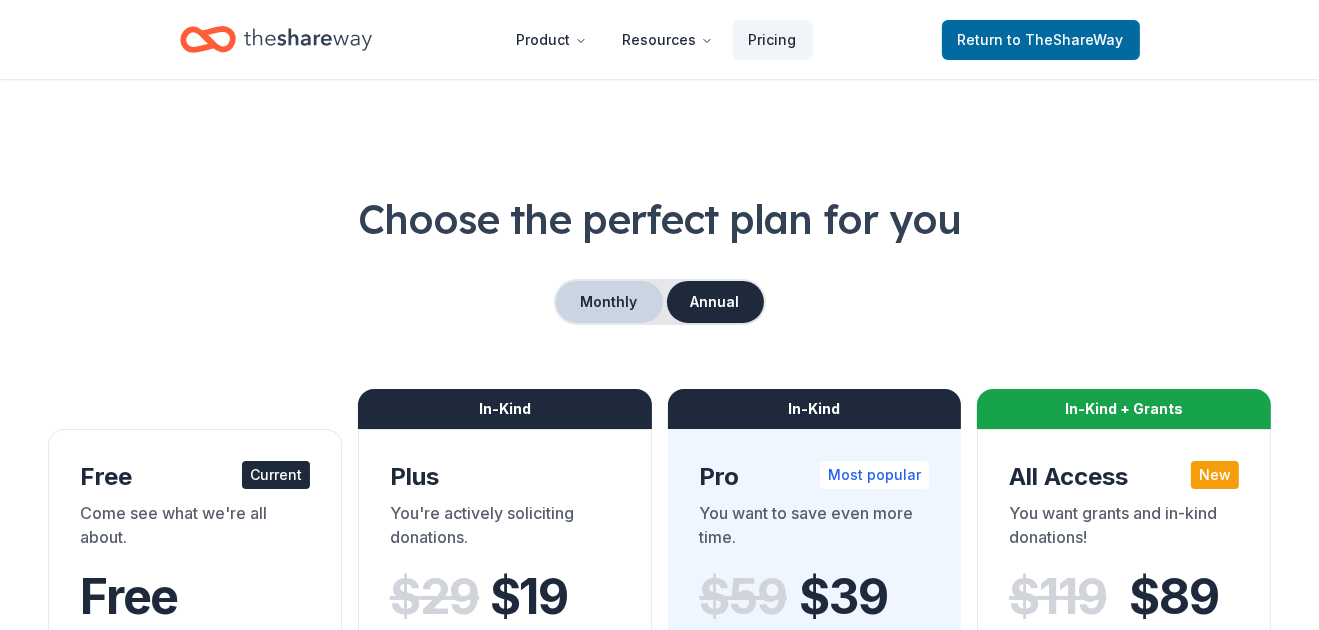 click on "Monthly" at bounding box center (609, 302) 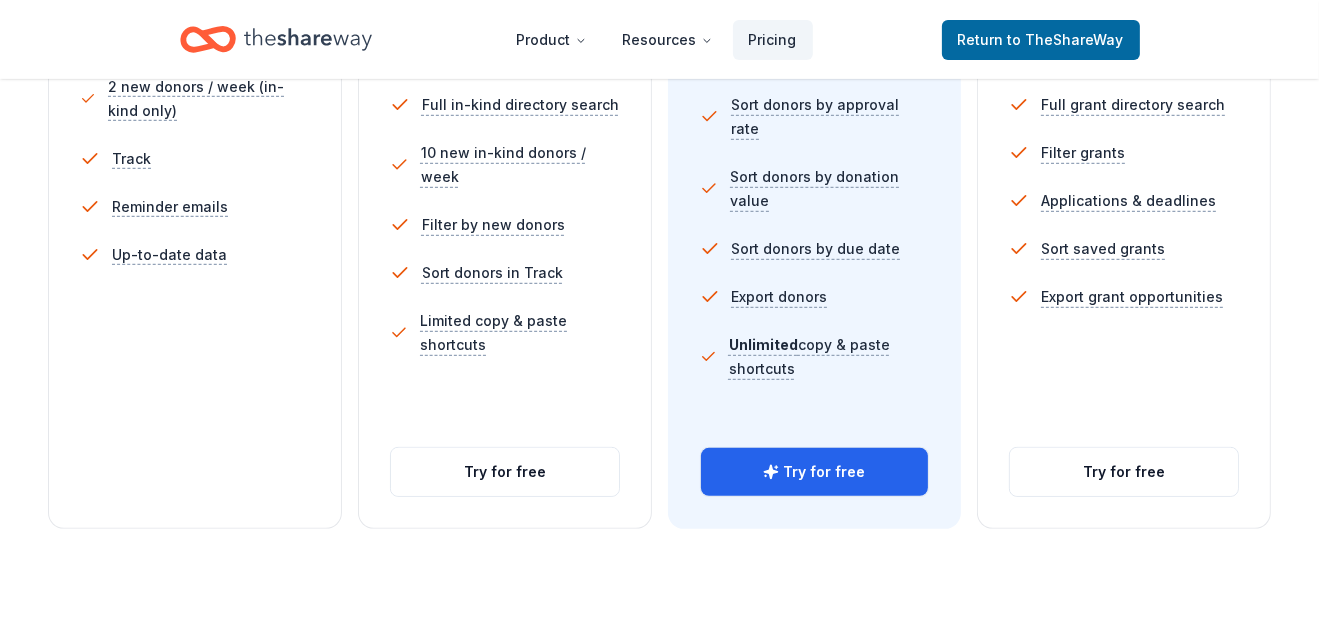 scroll, scrollTop: 741, scrollLeft: 0, axis: vertical 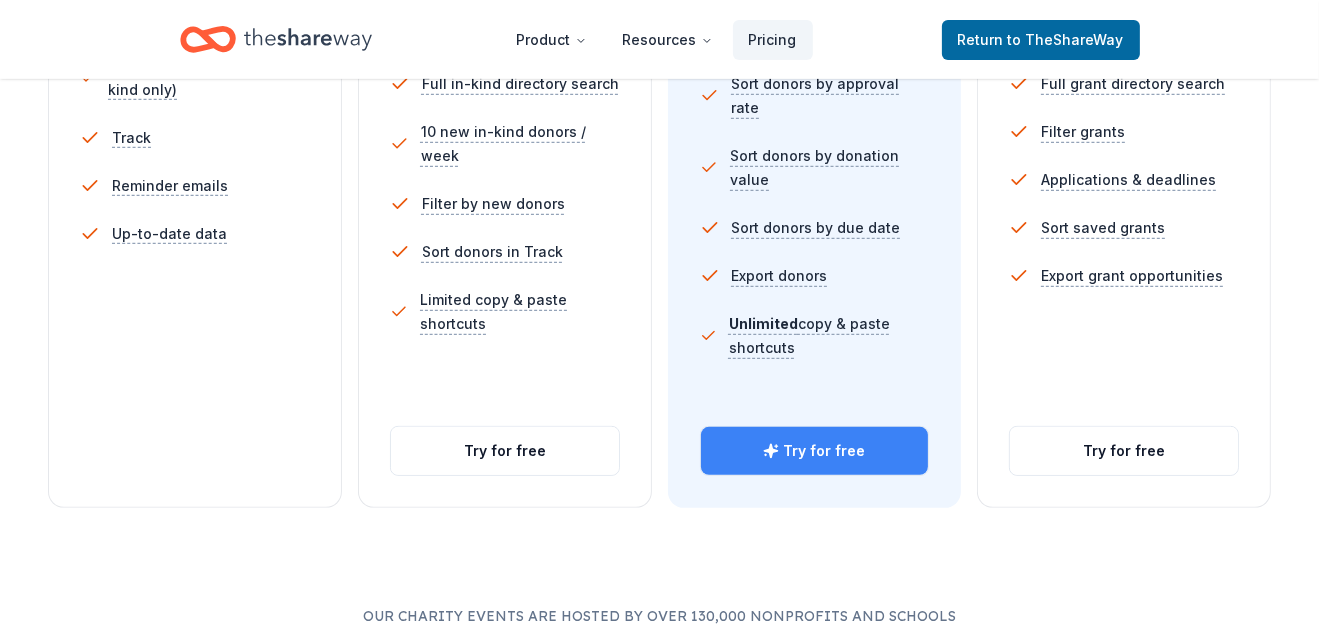 click on "Try for free" at bounding box center [815, 451] 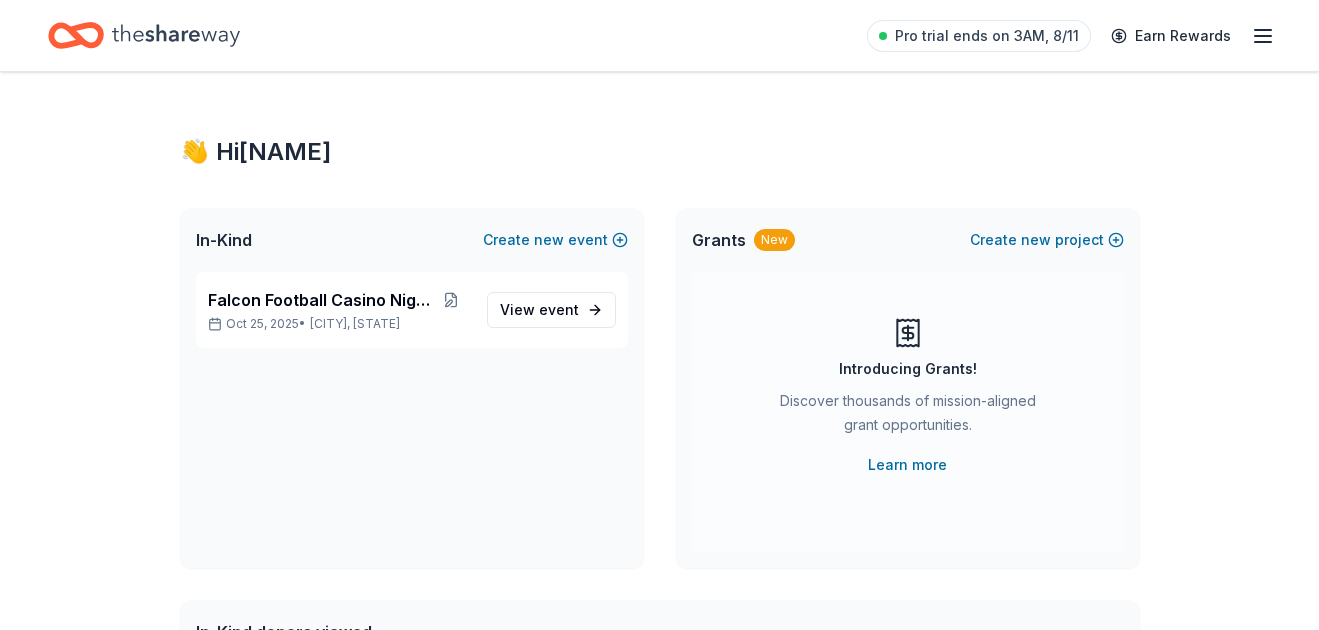 scroll, scrollTop: 0, scrollLeft: 0, axis: both 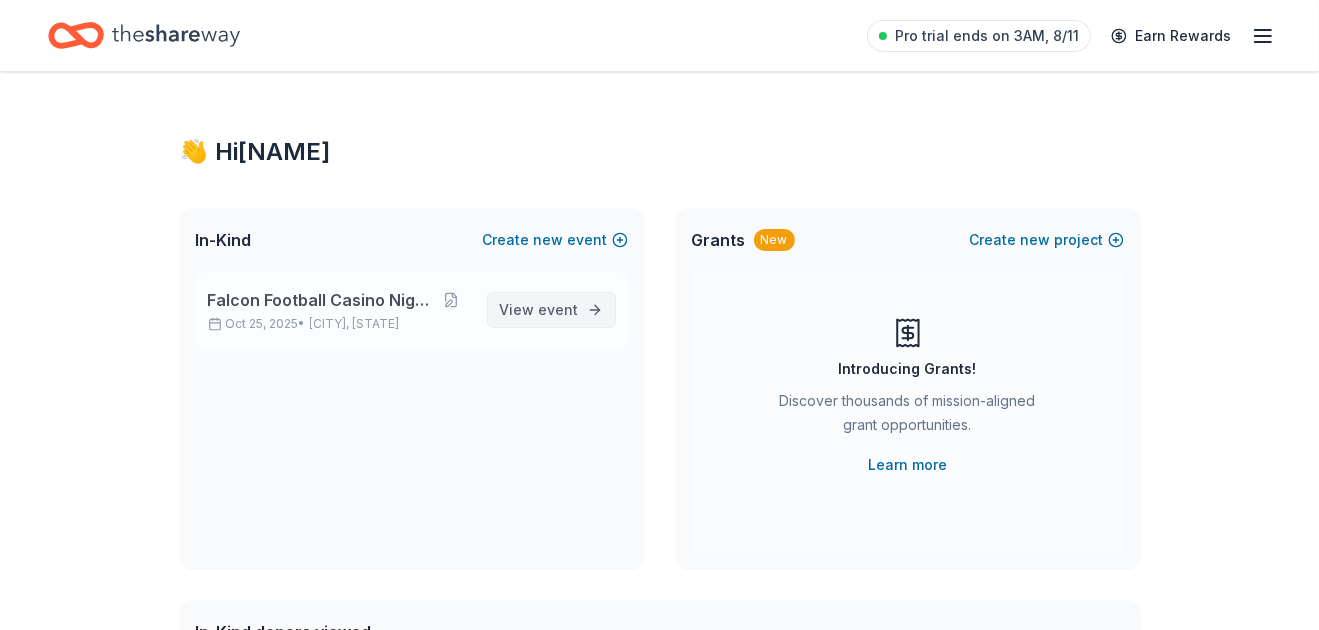 click on "event" at bounding box center [559, 309] 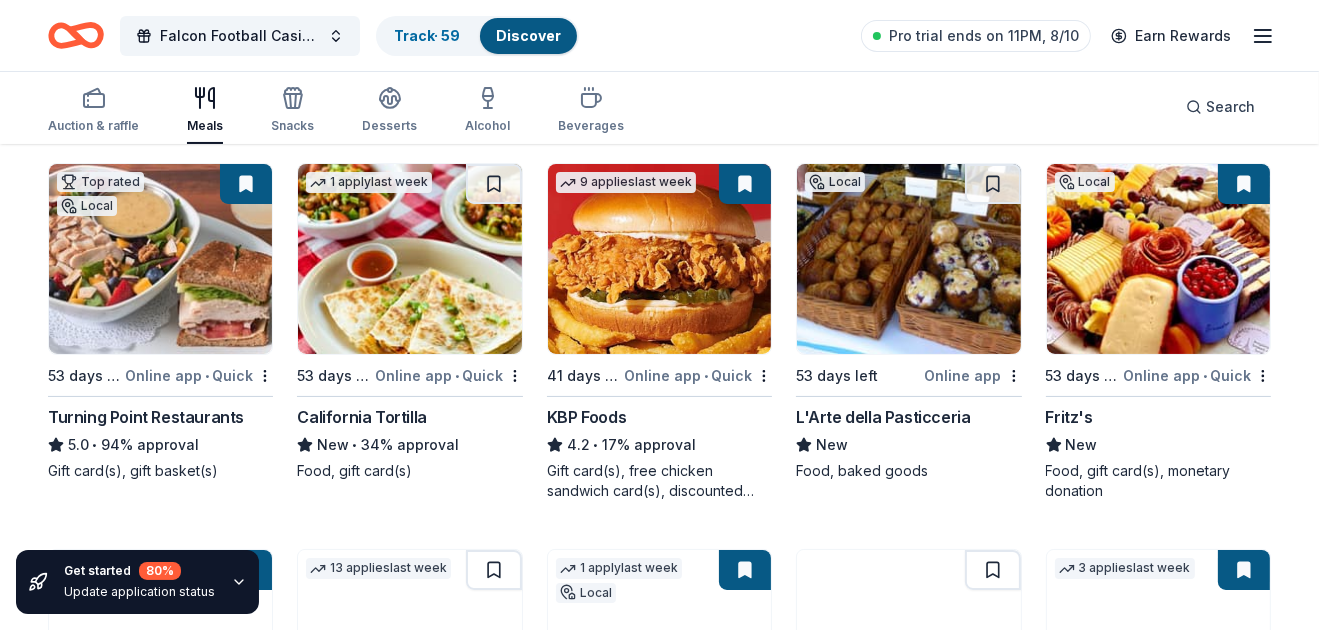 scroll, scrollTop: 208, scrollLeft: 0, axis: vertical 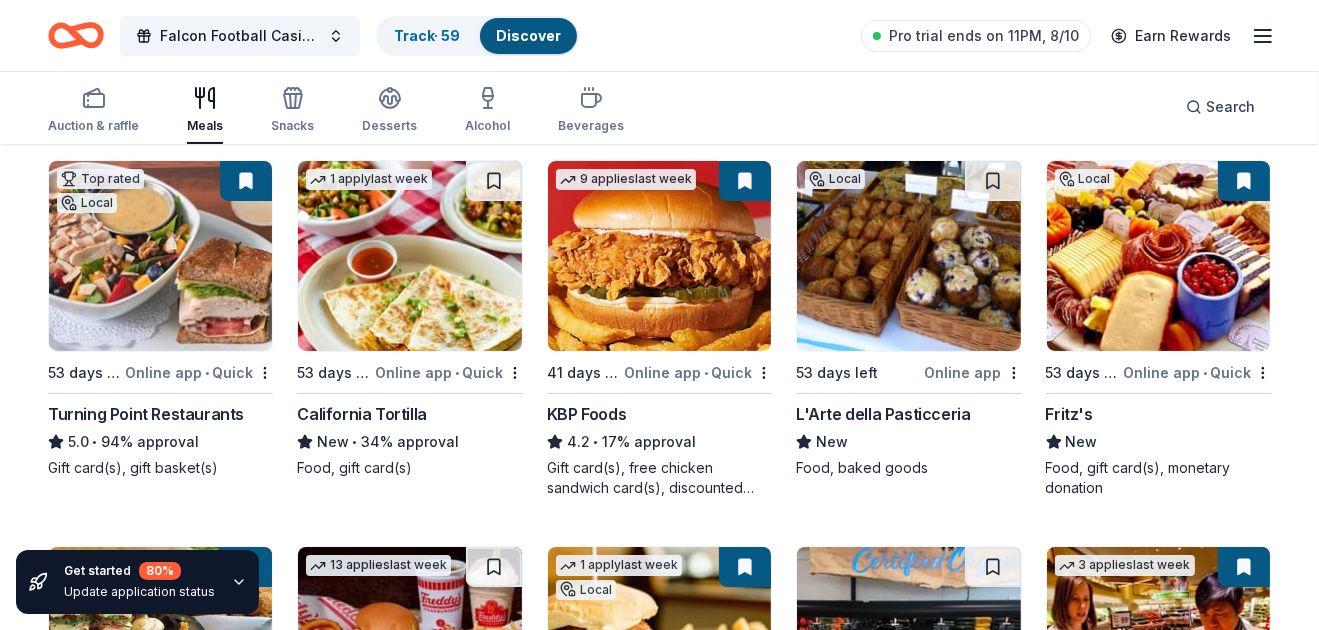 click at bounding box center (246, 181) 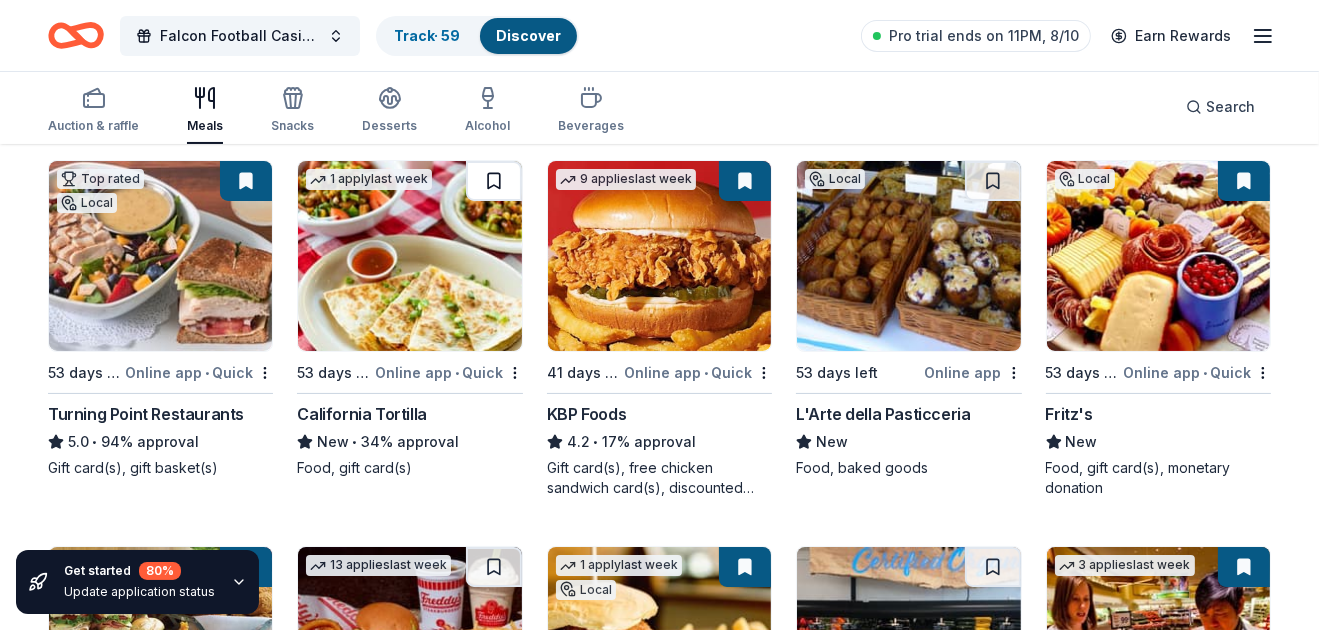 click at bounding box center (494, 181) 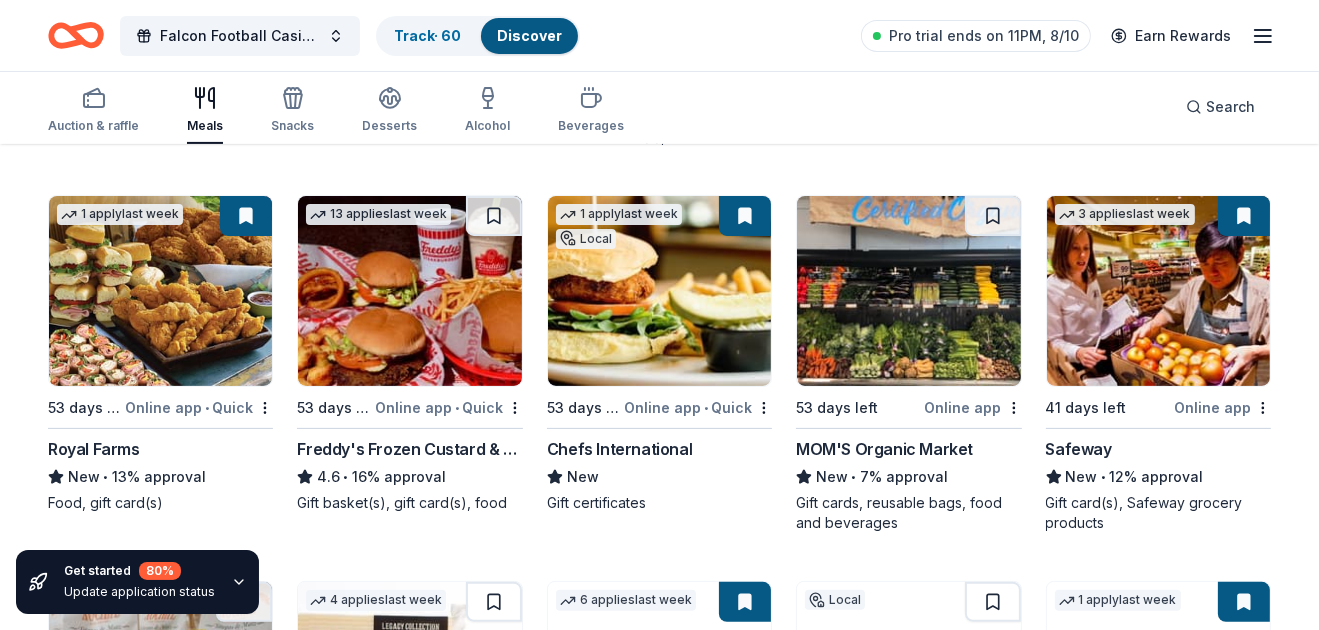 scroll, scrollTop: 573, scrollLeft: 0, axis: vertical 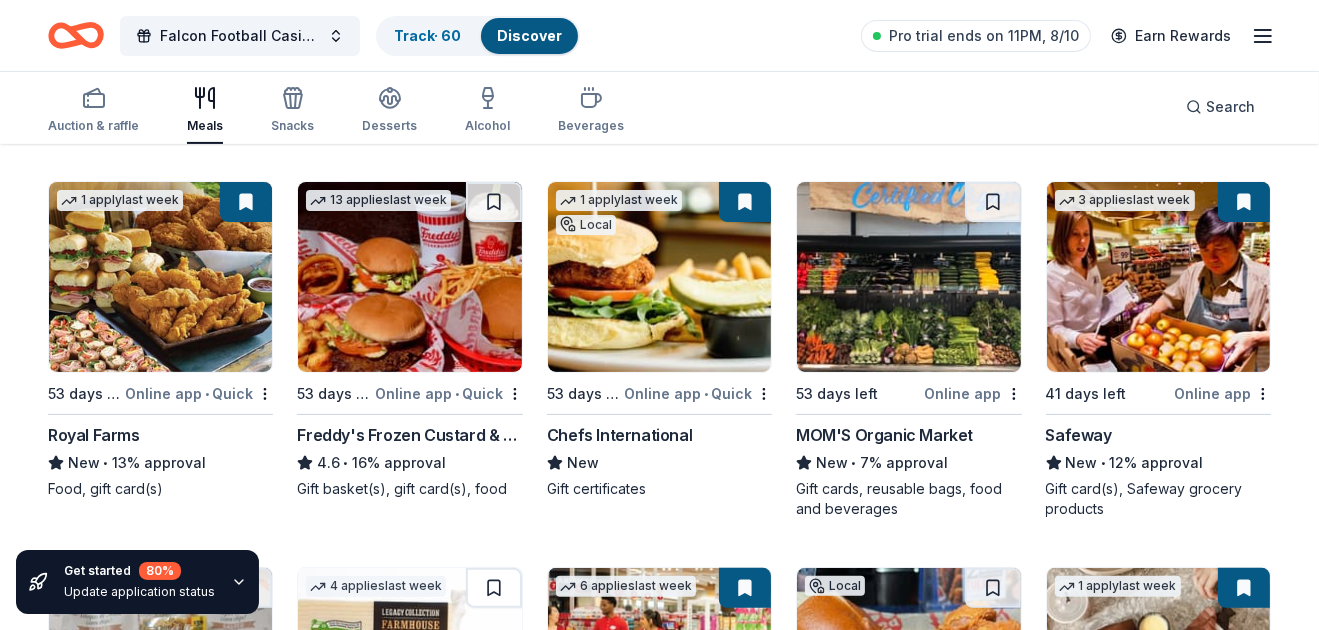 click at bounding box center (246, 202) 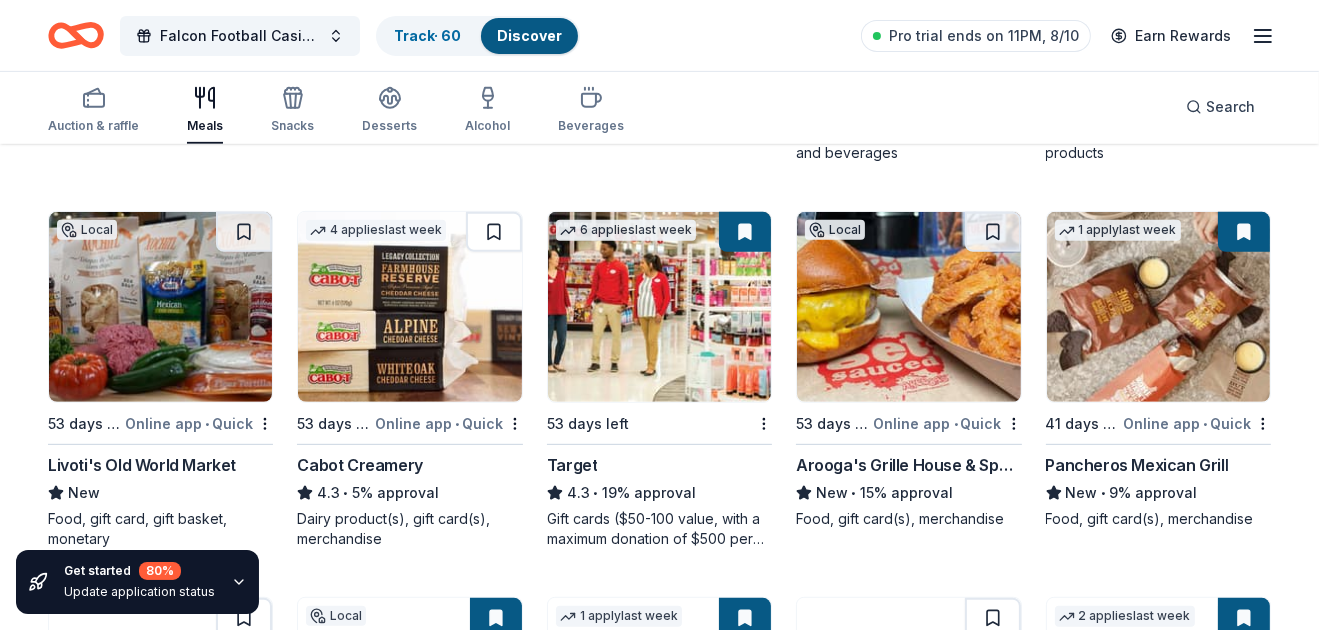 scroll, scrollTop: 932, scrollLeft: 0, axis: vertical 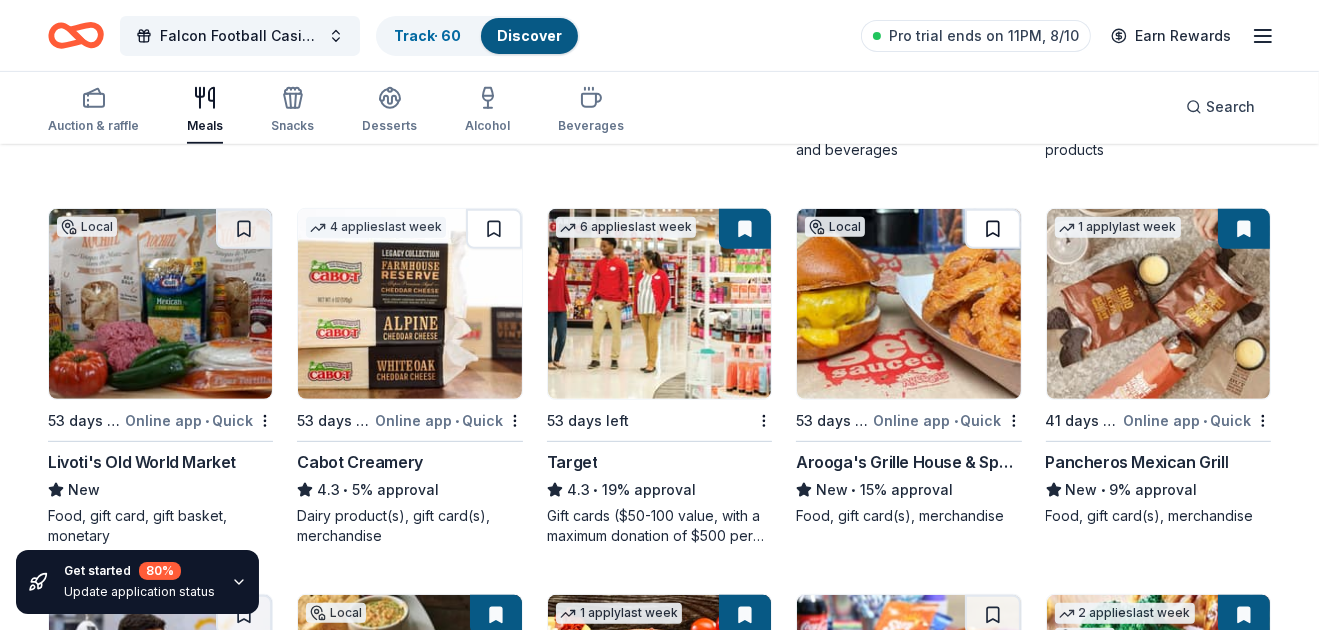 click at bounding box center [993, 229] 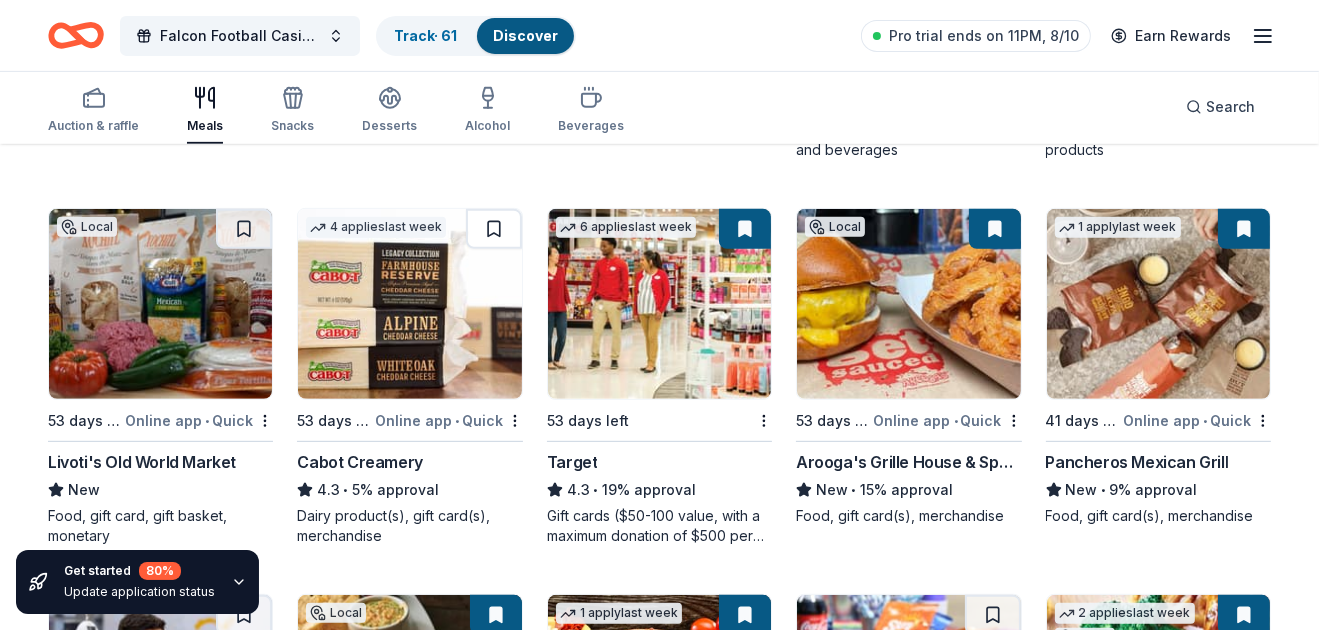 click at bounding box center (1244, 229) 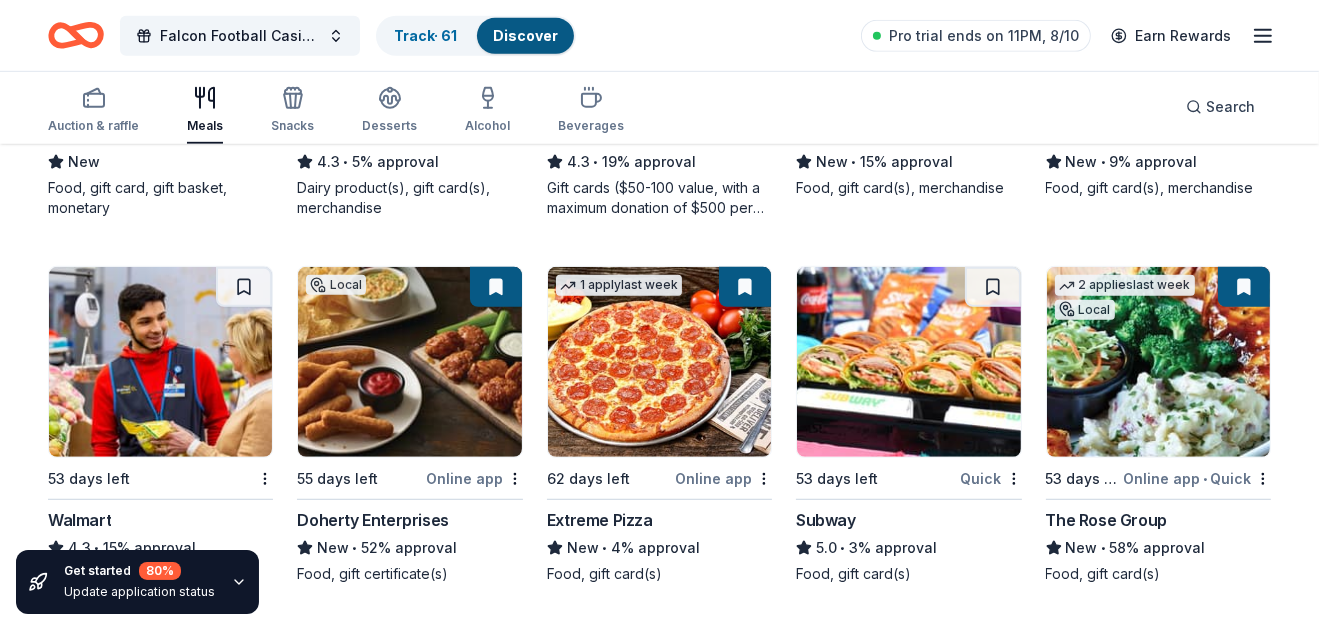 scroll, scrollTop: 1283, scrollLeft: 0, axis: vertical 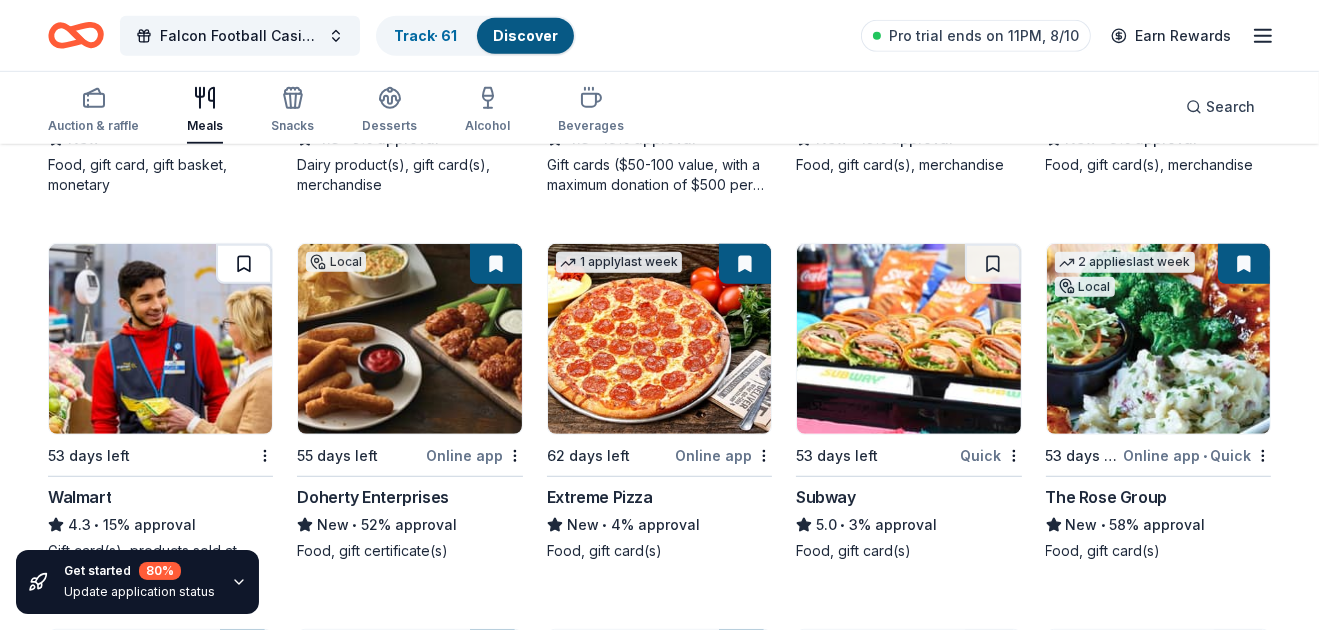 click at bounding box center [244, 264] 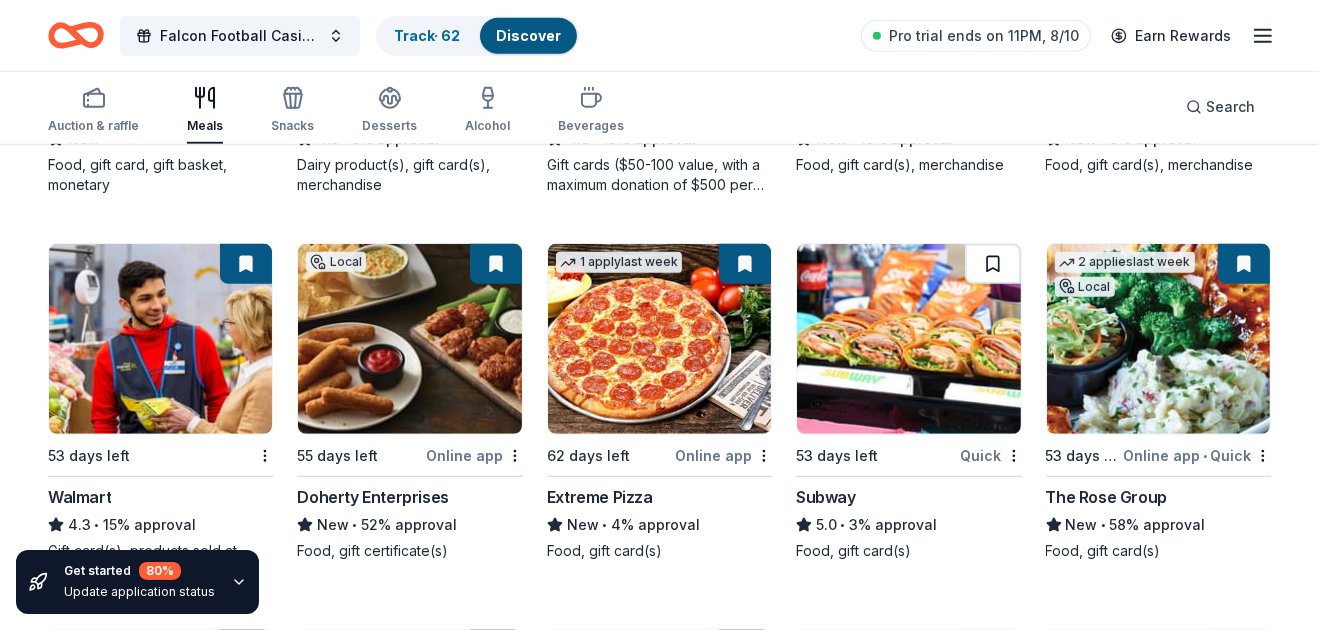 click at bounding box center [993, 264] 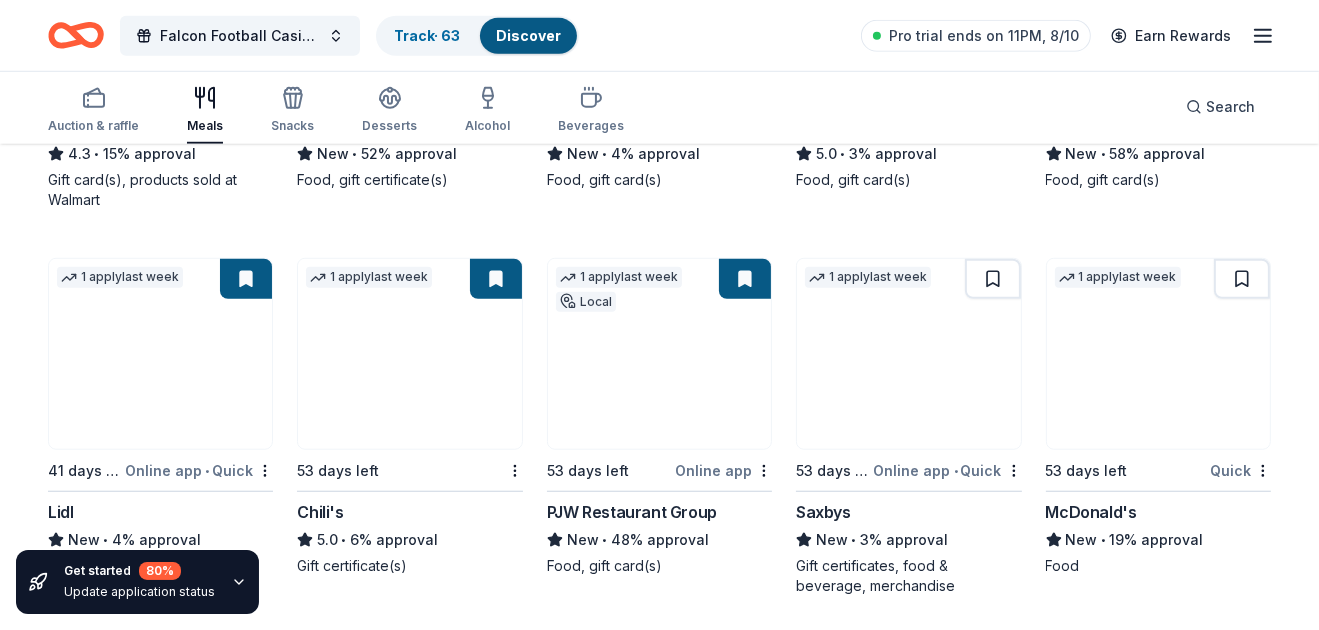 scroll, scrollTop: 1682, scrollLeft: 0, axis: vertical 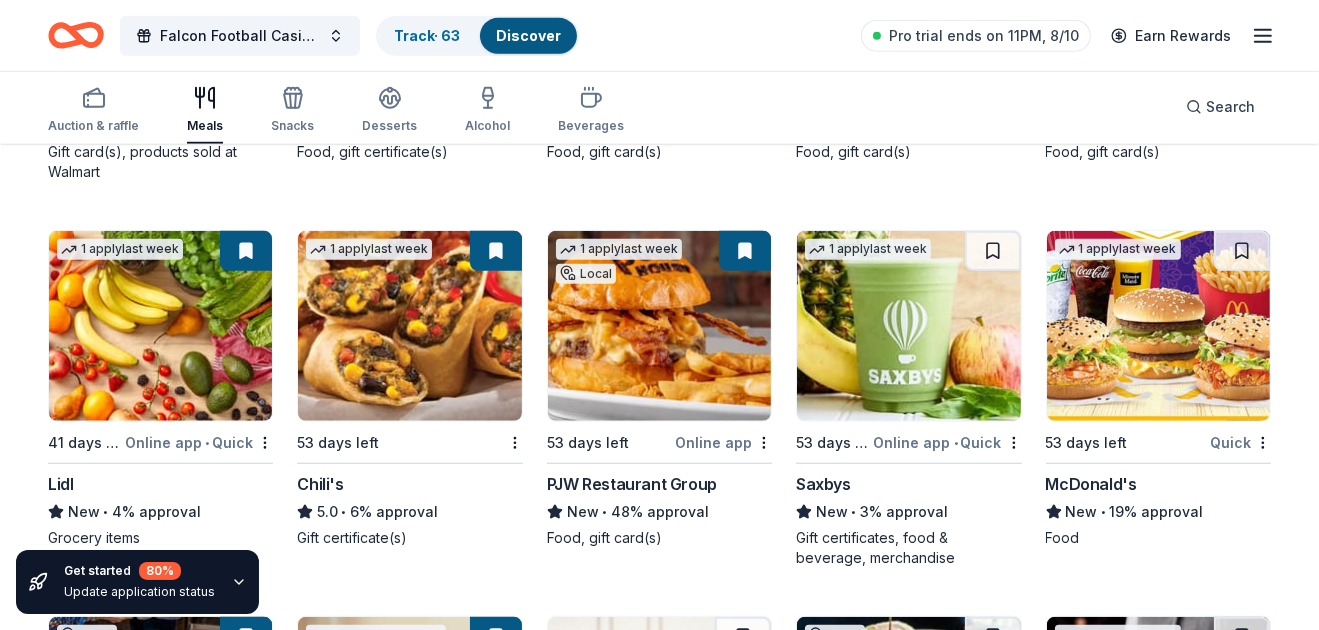 click at bounding box center [496, 251] 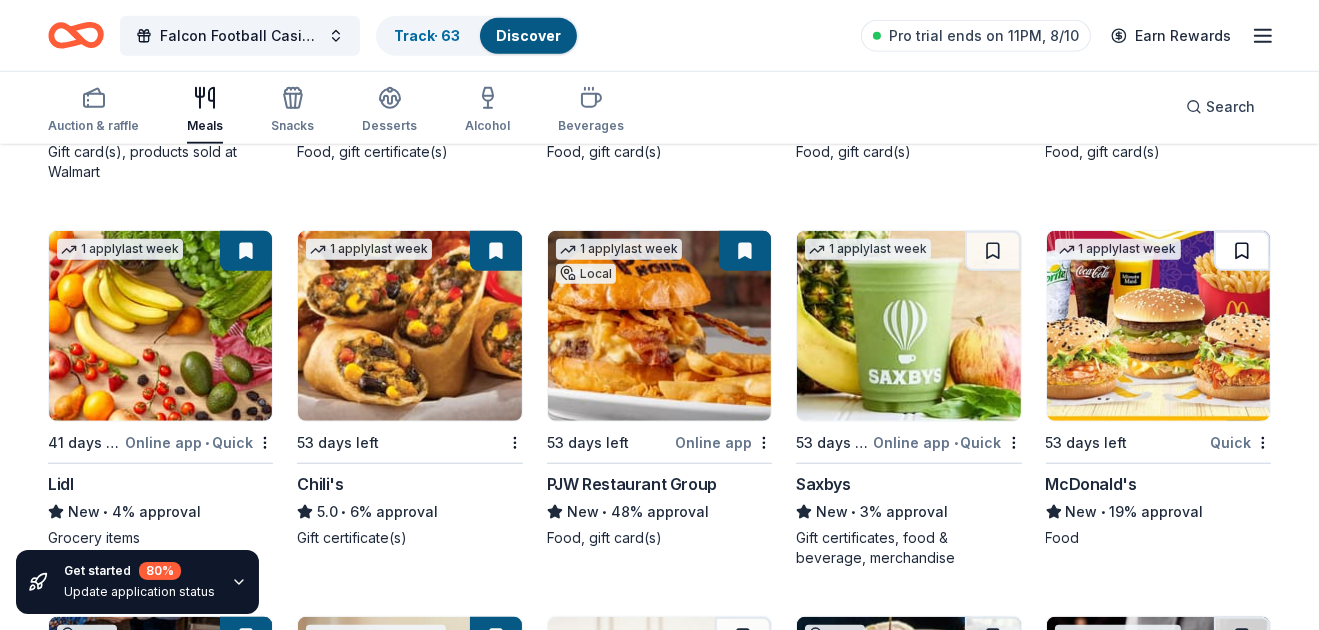 drag, startPoint x: 1222, startPoint y: 239, endPoint x: 1332, endPoint y: 372, distance: 172.5949 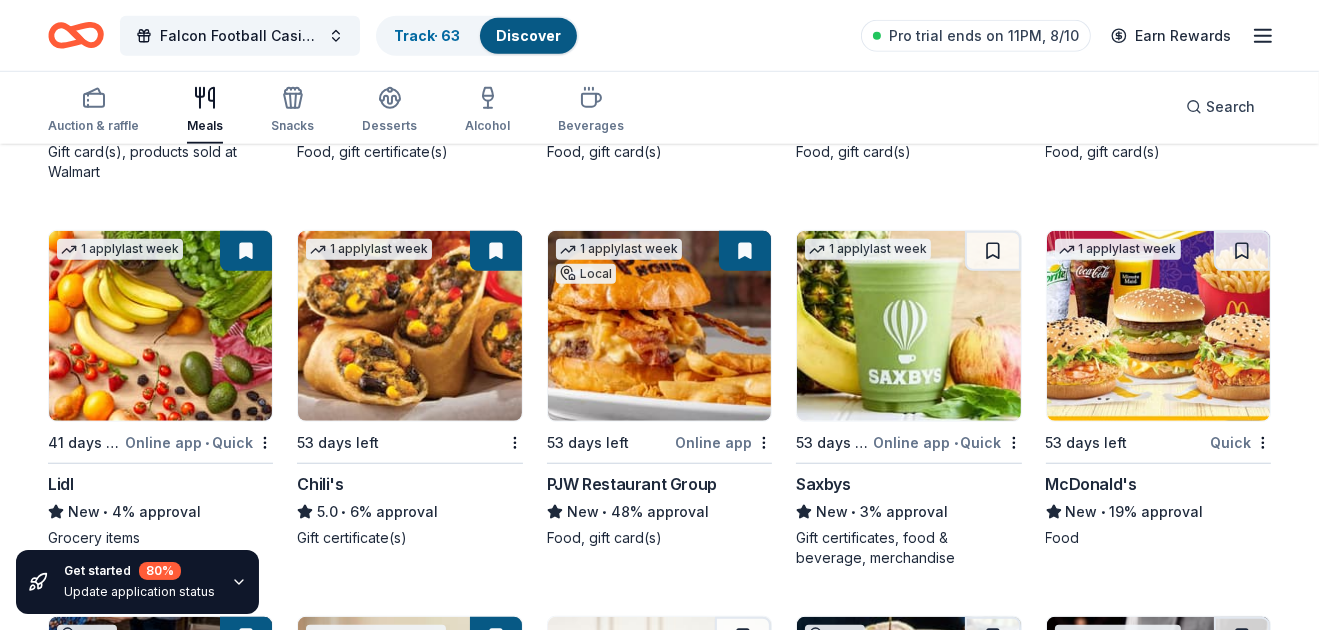 click at bounding box center (1242, 251) 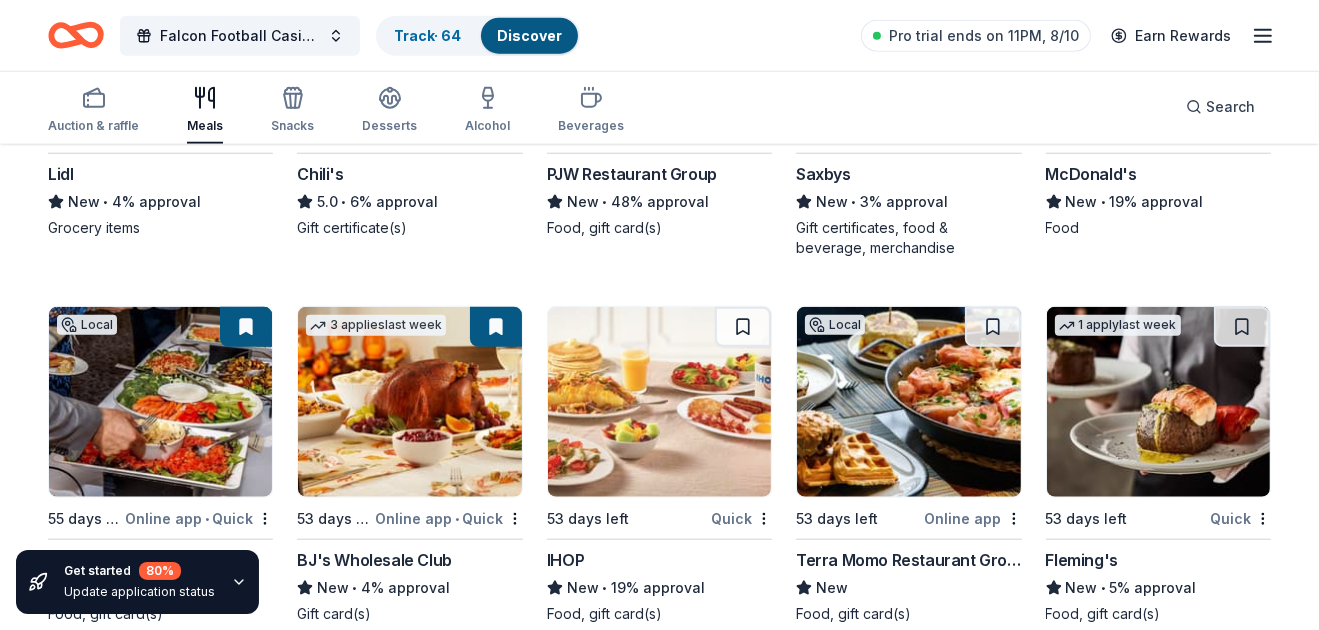 scroll, scrollTop: 1999, scrollLeft: 0, axis: vertical 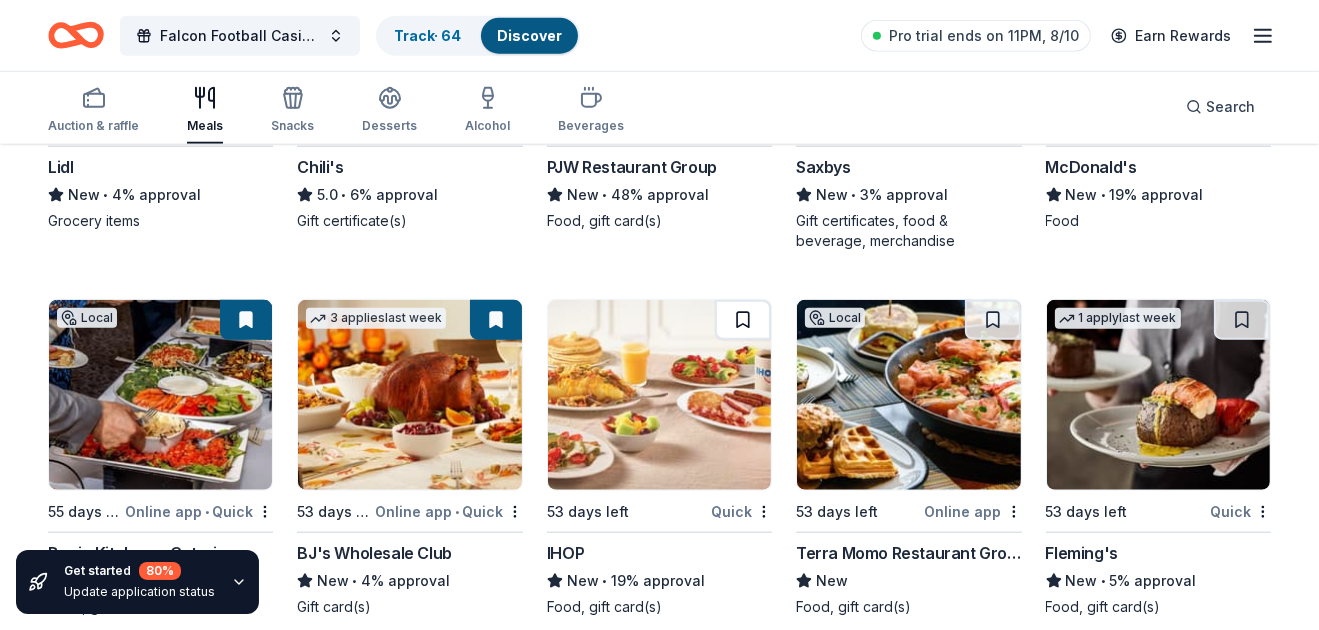 click at bounding box center (743, 320) 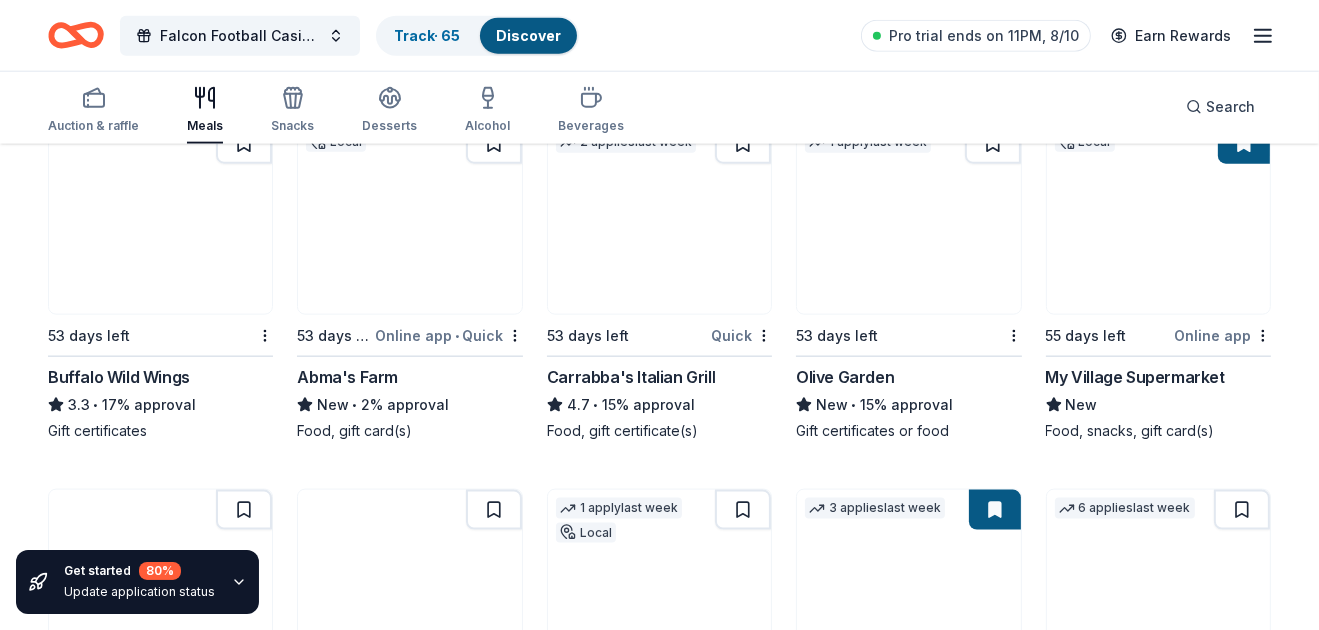 scroll, scrollTop: 2501, scrollLeft: 0, axis: vertical 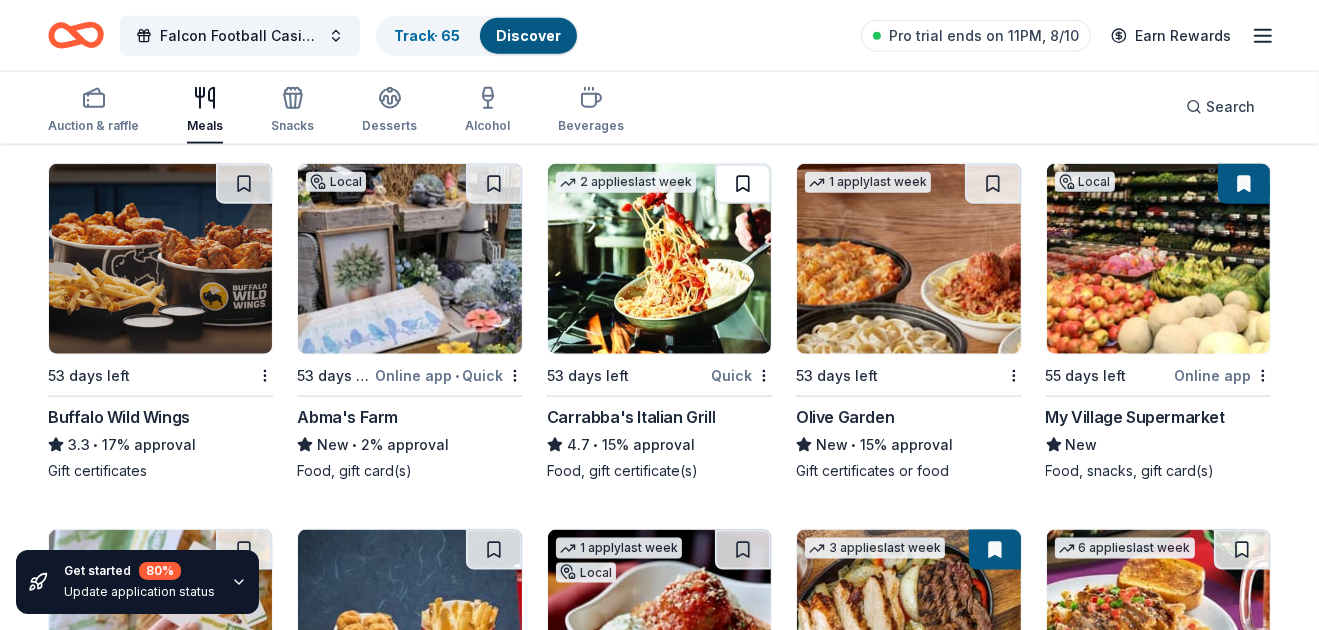 drag, startPoint x: 746, startPoint y: 195, endPoint x: 705, endPoint y: 206, distance: 42.44997 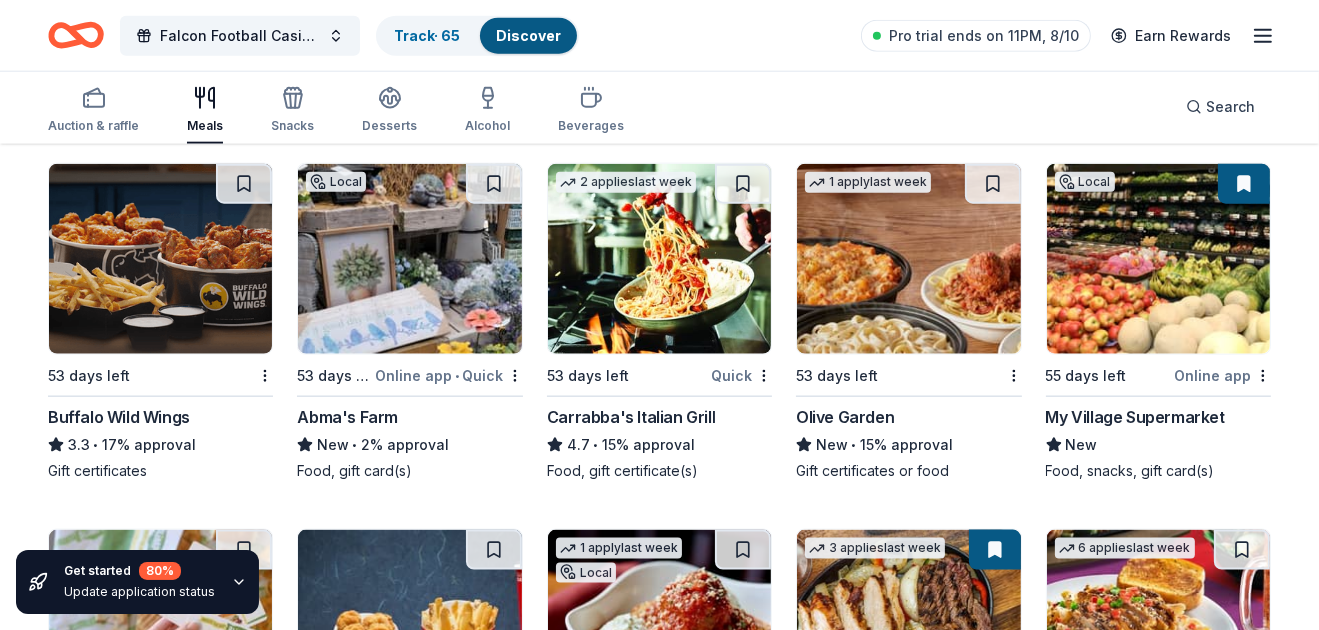 click at bounding box center [743, 184] 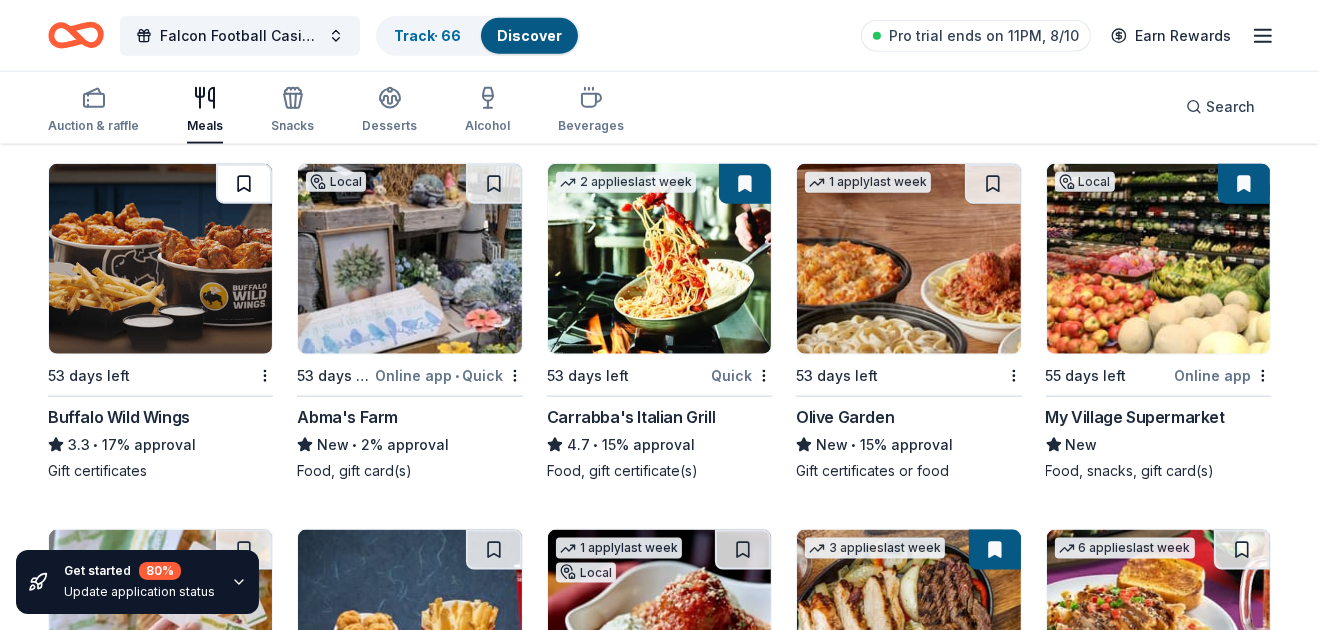 click at bounding box center [244, 184] 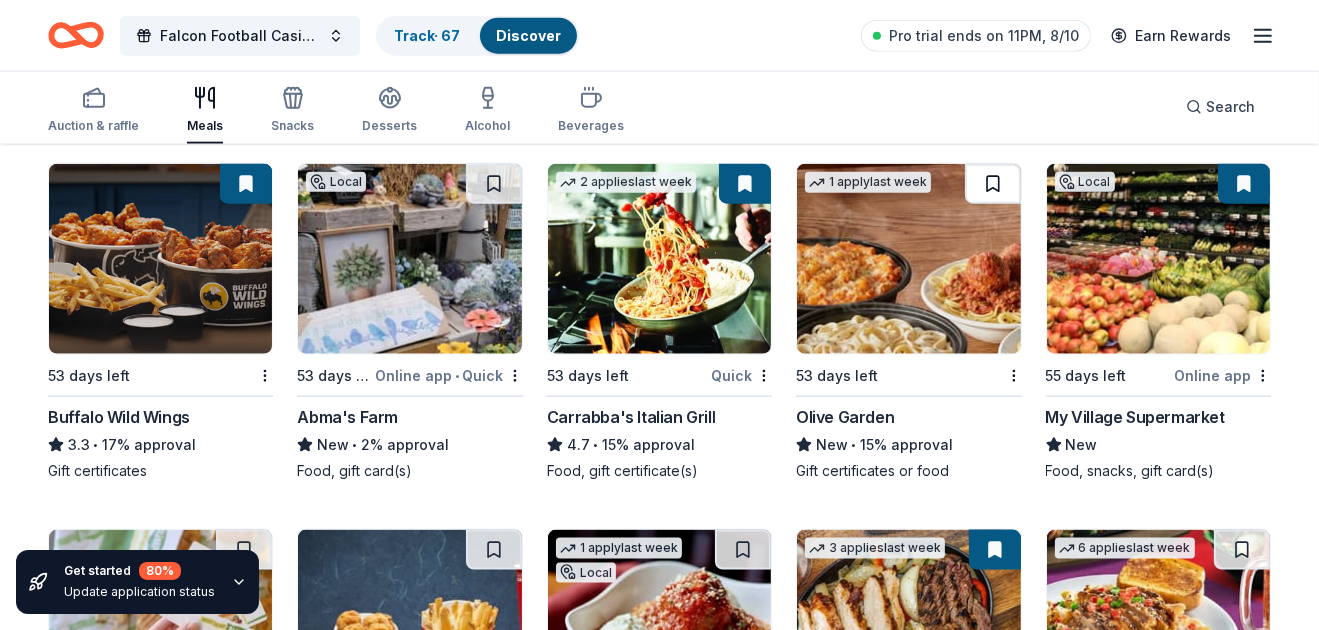 click at bounding box center [993, 184] 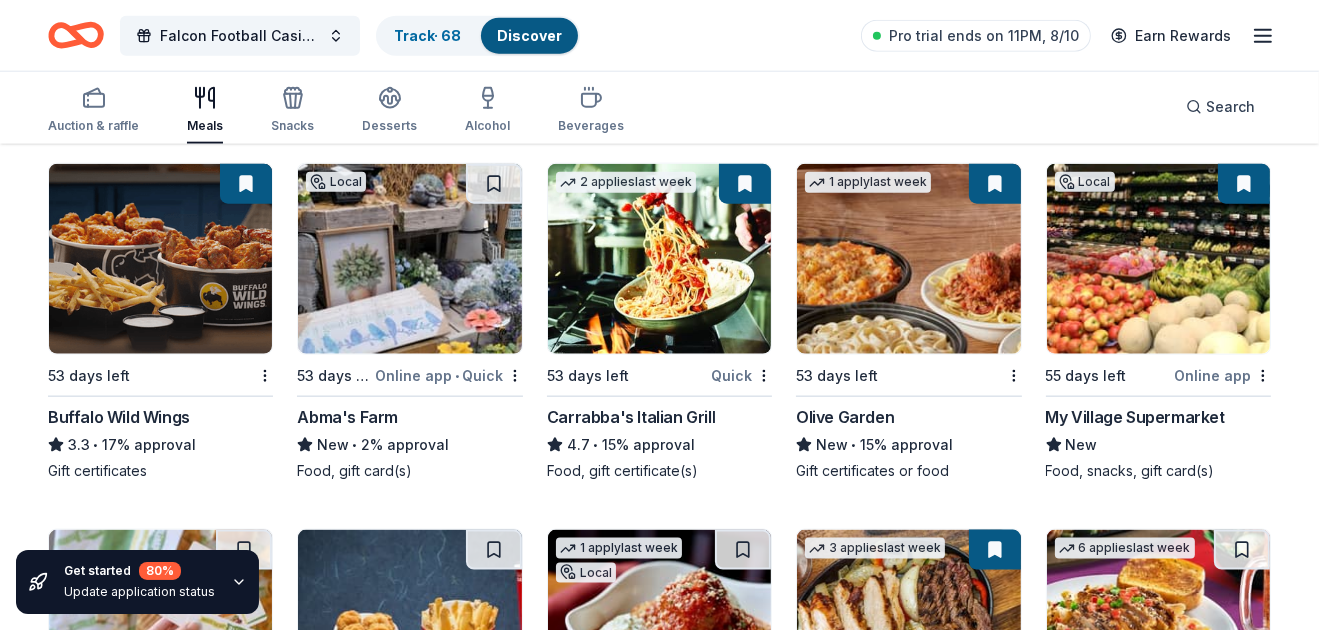 click at bounding box center (1244, 184) 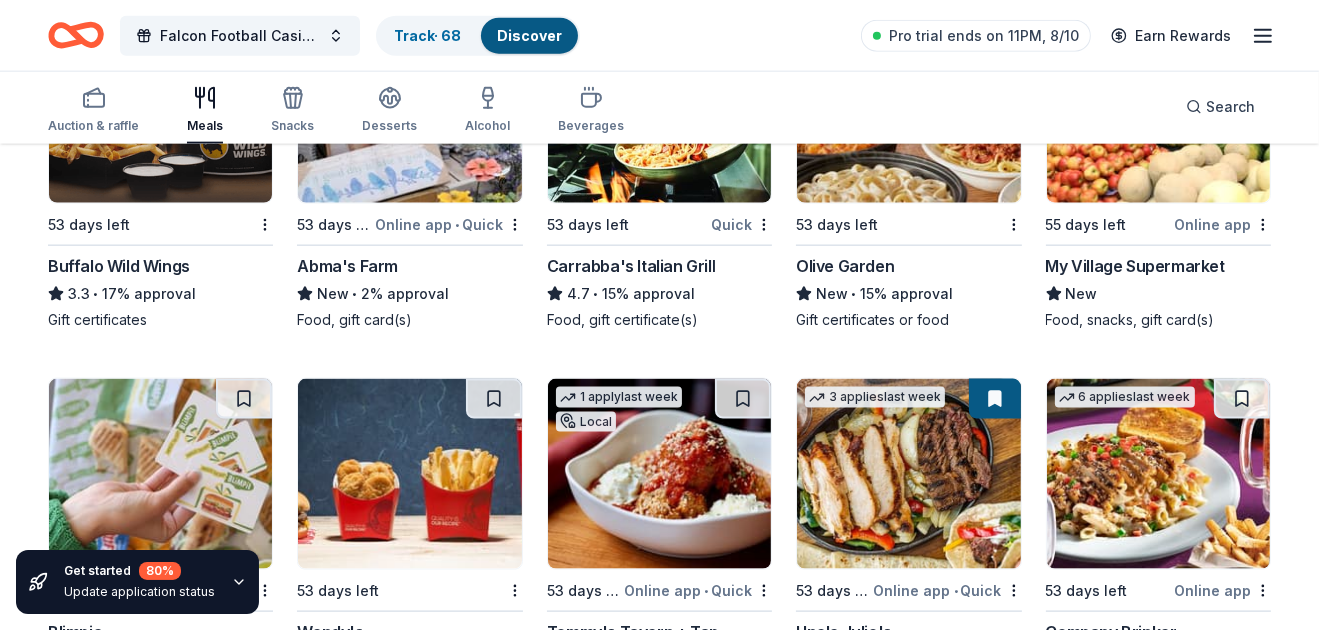 scroll, scrollTop: 2691, scrollLeft: 0, axis: vertical 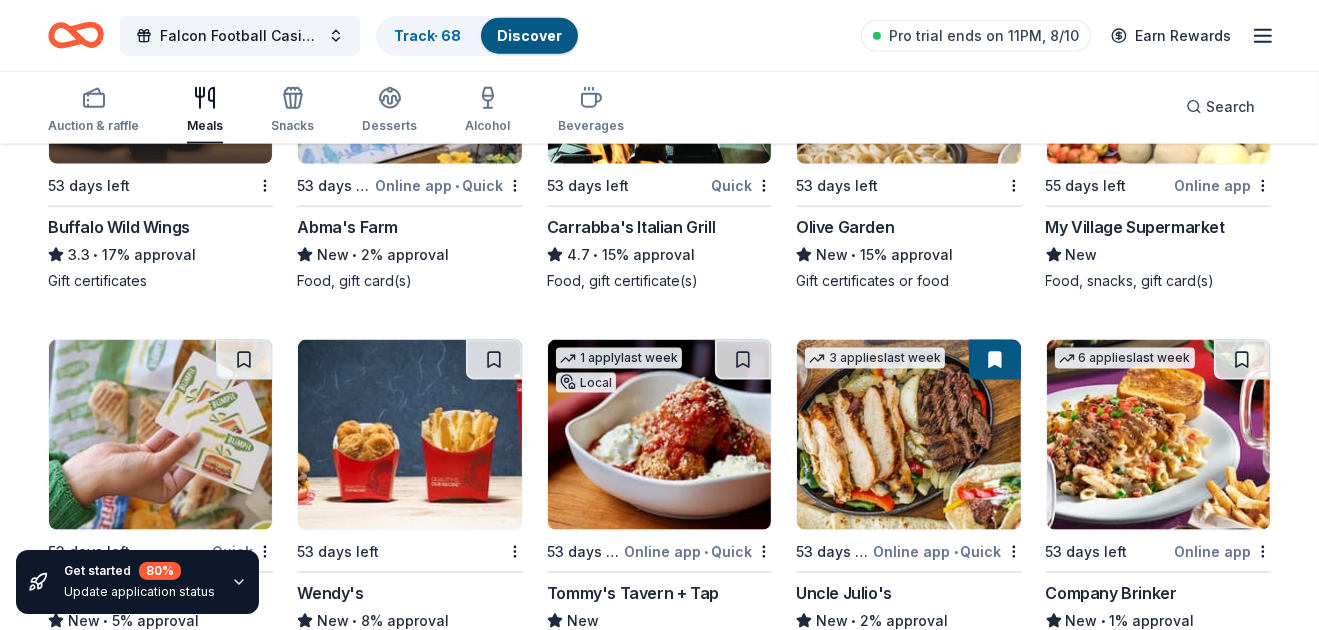 click on "Top rated Local 53 days left Online app • Quick Turning Point Restaurants 5.0 • 94% approval Gift card(s), gift basket(s) 1   apply  last week 53 days left Online app • Quick California Tortilla New • 34% approval Food, gift card(s) 9   applies  last week 41 days left Online app • Quick KBP Foods 4.2 • 17% approval Gift card(s), free chicken sandwich card(s), discounted catering Local 53 days left Online app L'Arte della Pasticceria New Food, baked goods Local 53 days left Online app • Quick Fritz's New Food, gift card(s), monetary donation 1   apply  last week 53 days left Online app • Quick Royal Farms New • 13% approval Food, gift card(s) 13   applies  last week 53 days left Online app • Quick Freddy's Frozen Custard & Steakburgers 4.6 • 16% approval Gift basket(s), gift card(s), food 1   apply  last week Local 53 days left Online app • Quick Chefs International New Gift certificates 53 days left Online app MOM'S Organic Market New • 7% approval 3   applies  last week 41 days left" at bounding box center (659, -823) 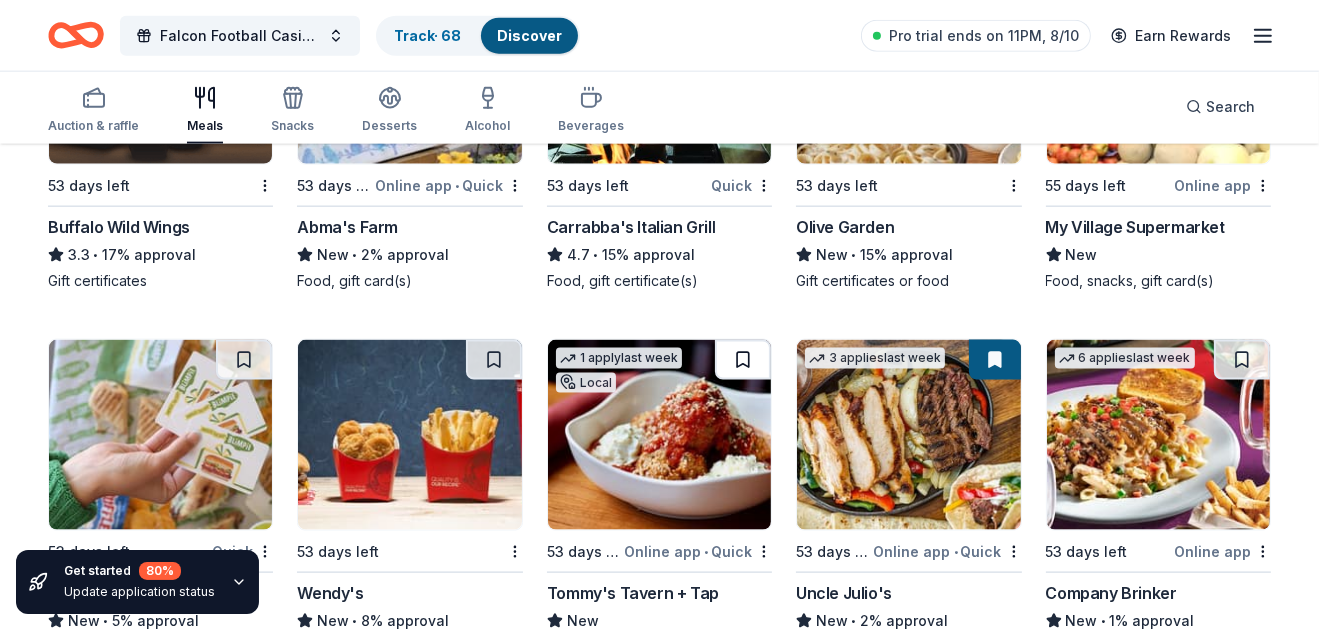 click at bounding box center [743, 360] 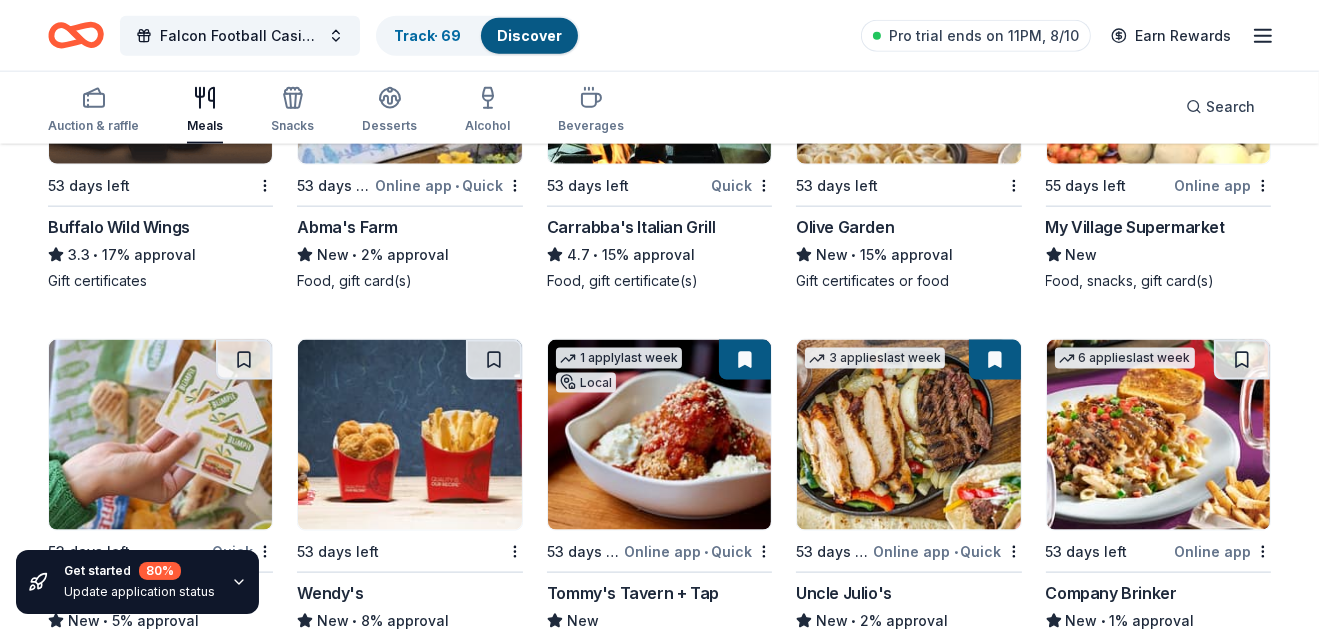 click at bounding box center [494, 360] 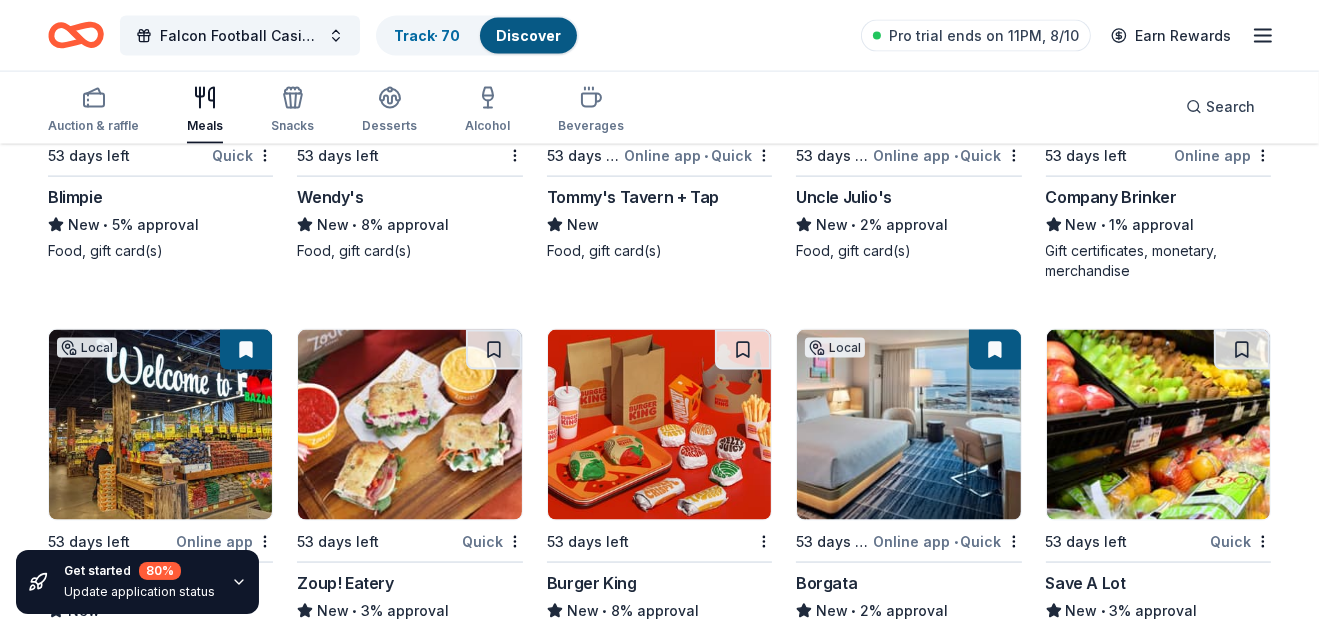 scroll, scrollTop: 3129, scrollLeft: 0, axis: vertical 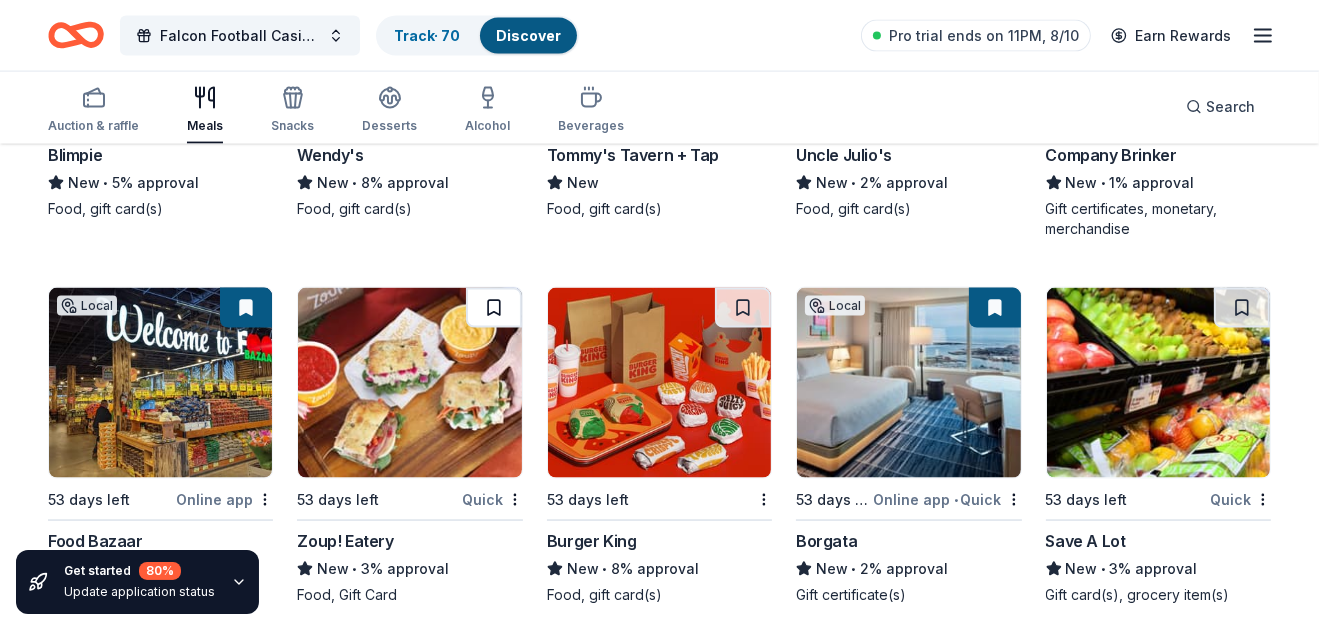 click at bounding box center (494, 308) 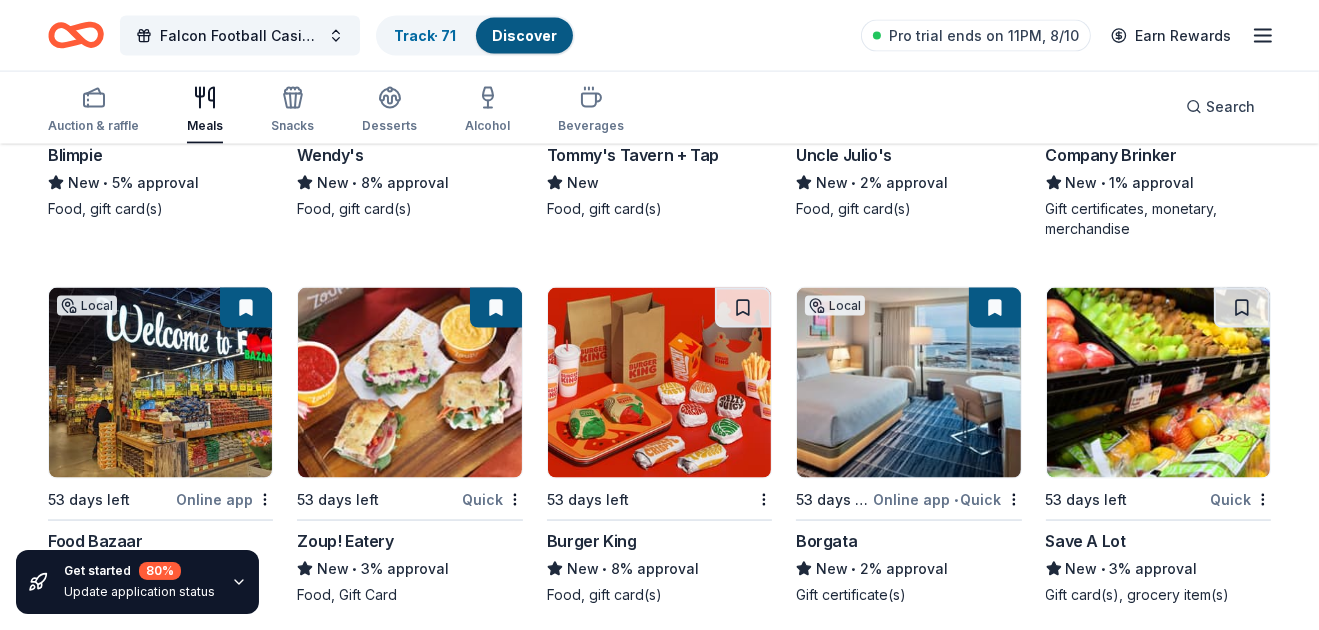 drag, startPoint x: 740, startPoint y: 305, endPoint x: 751, endPoint y: 309, distance: 11.7046995 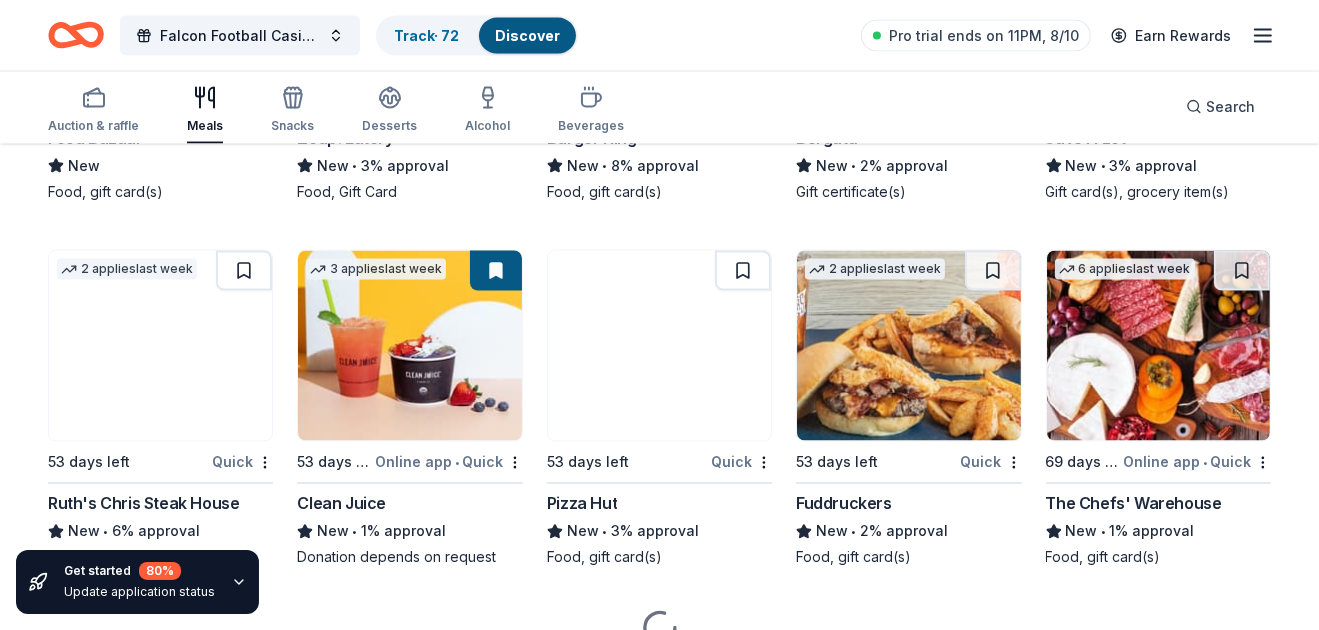 scroll, scrollTop: 3604, scrollLeft: 0, axis: vertical 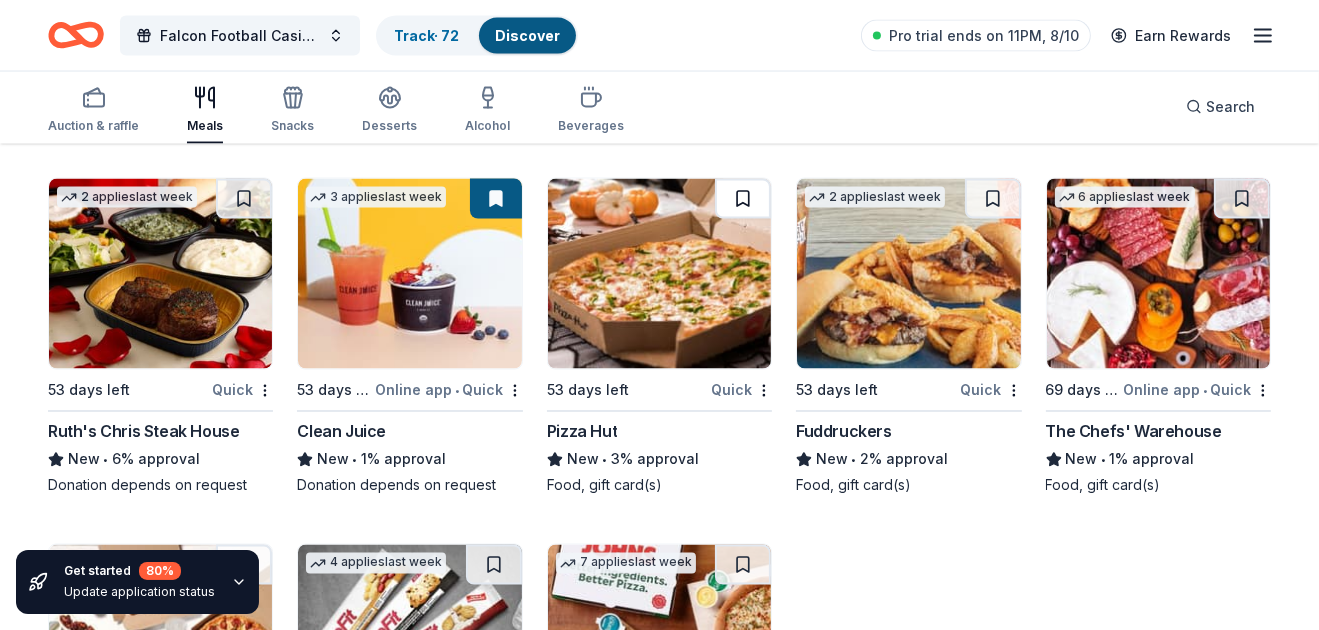 click at bounding box center (743, 199) 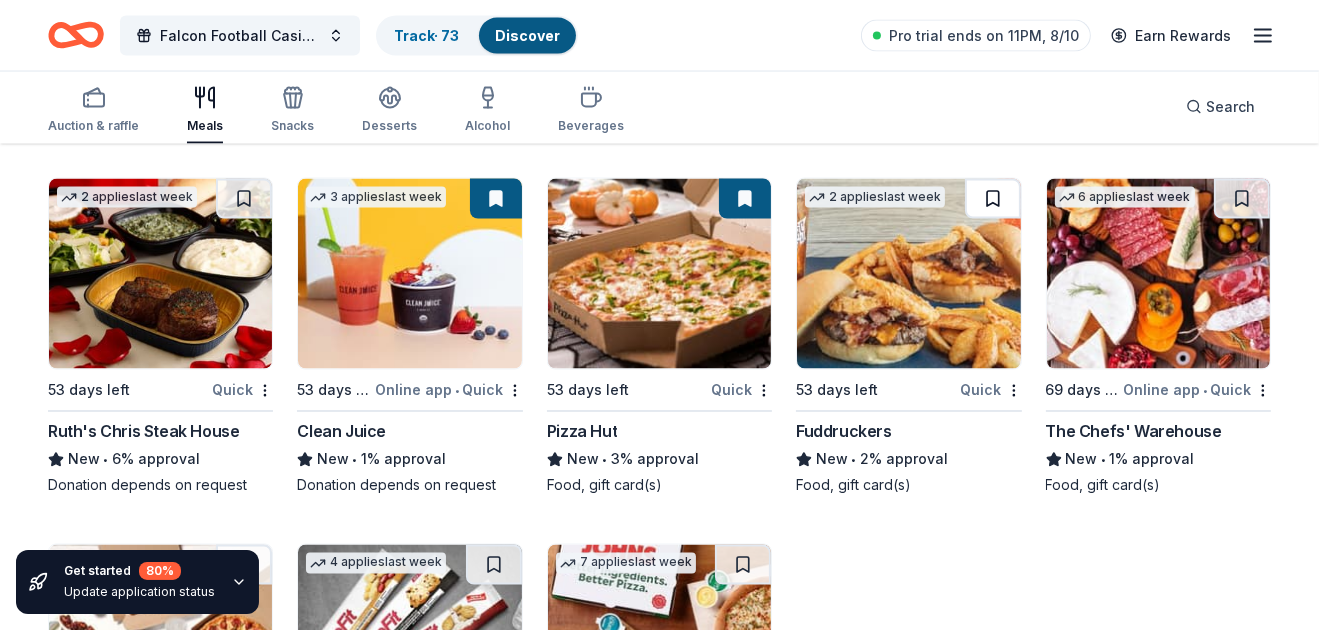 click at bounding box center (993, 199) 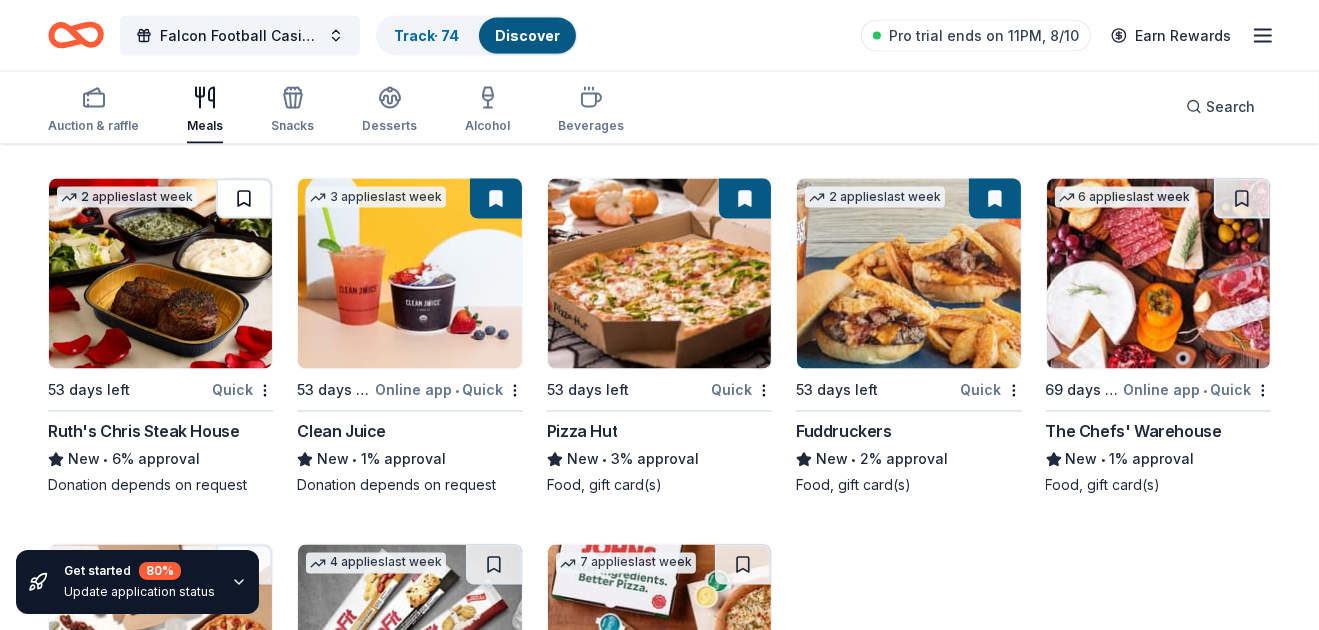 click at bounding box center (244, 199) 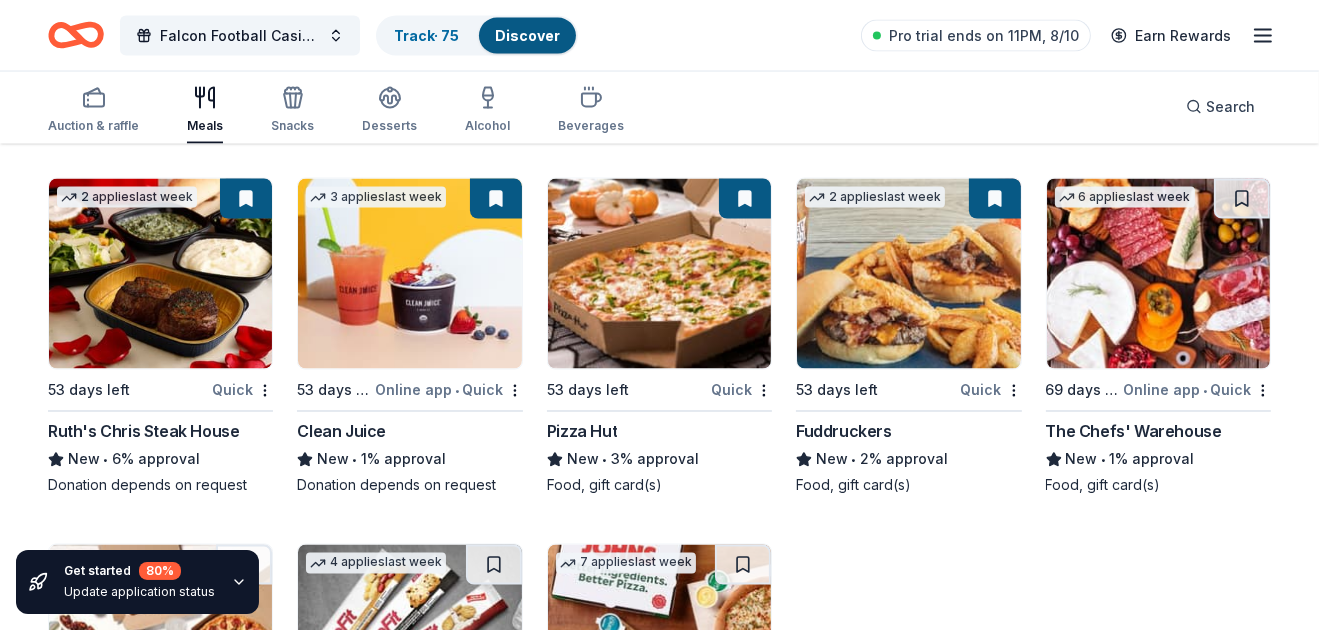 drag, startPoint x: 1318, startPoint y: 504, endPoint x: 1321, endPoint y: 536, distance: 32.140316 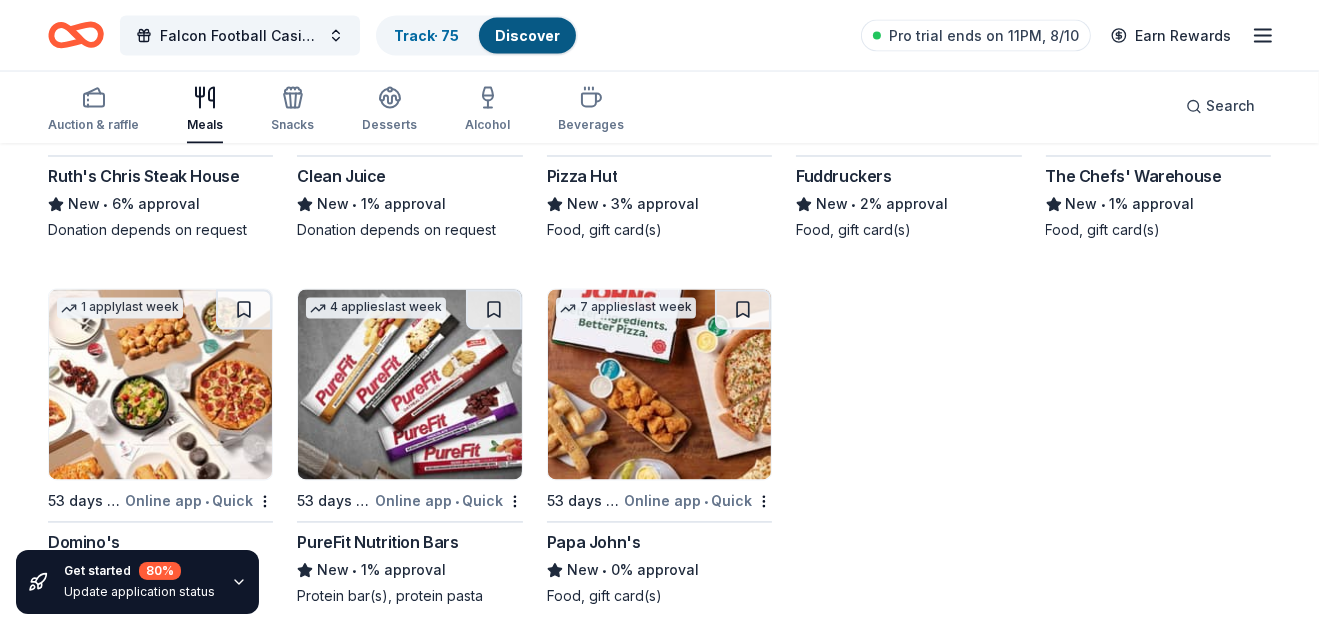 scroll, scrollTop: 3872, scrollLeft: 0, axis: vertical 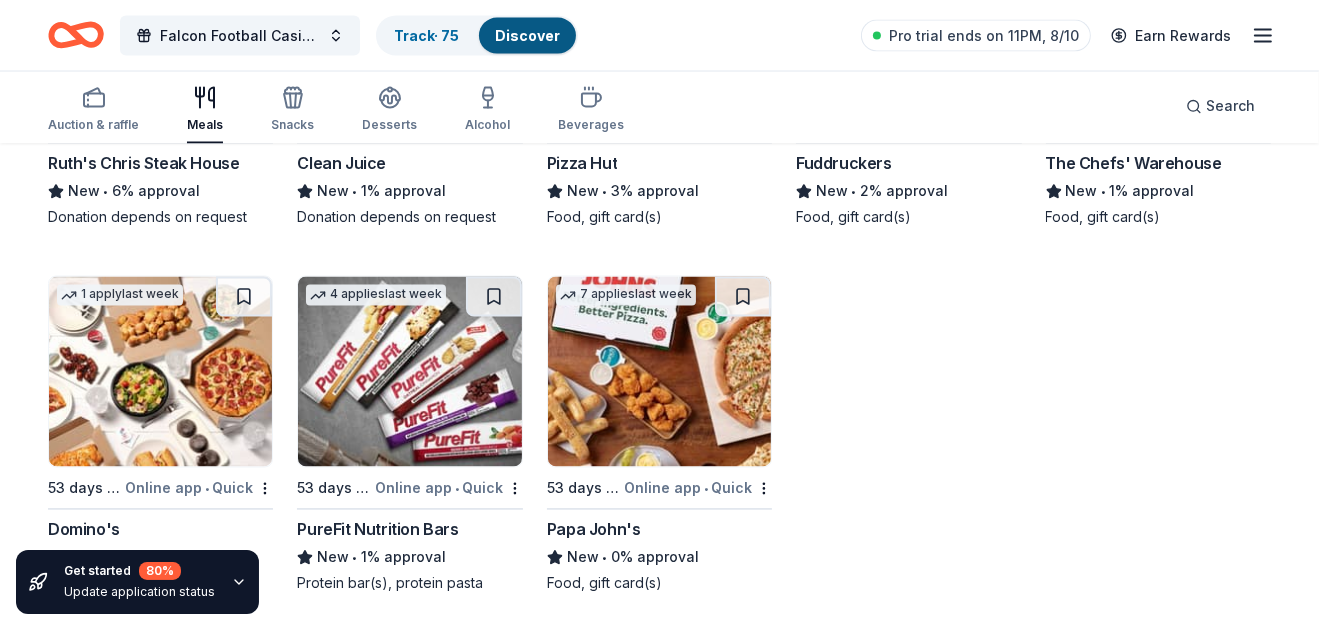click at bounding box center [659, 372] 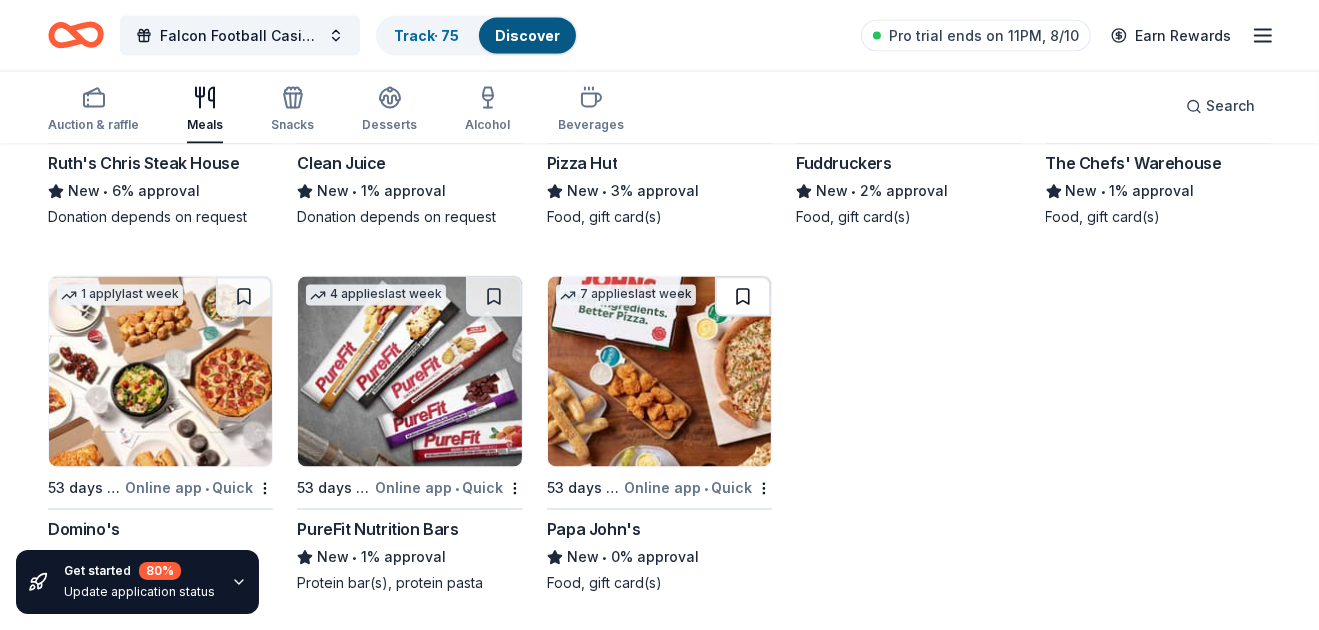 click at bounding box center (743, 297) 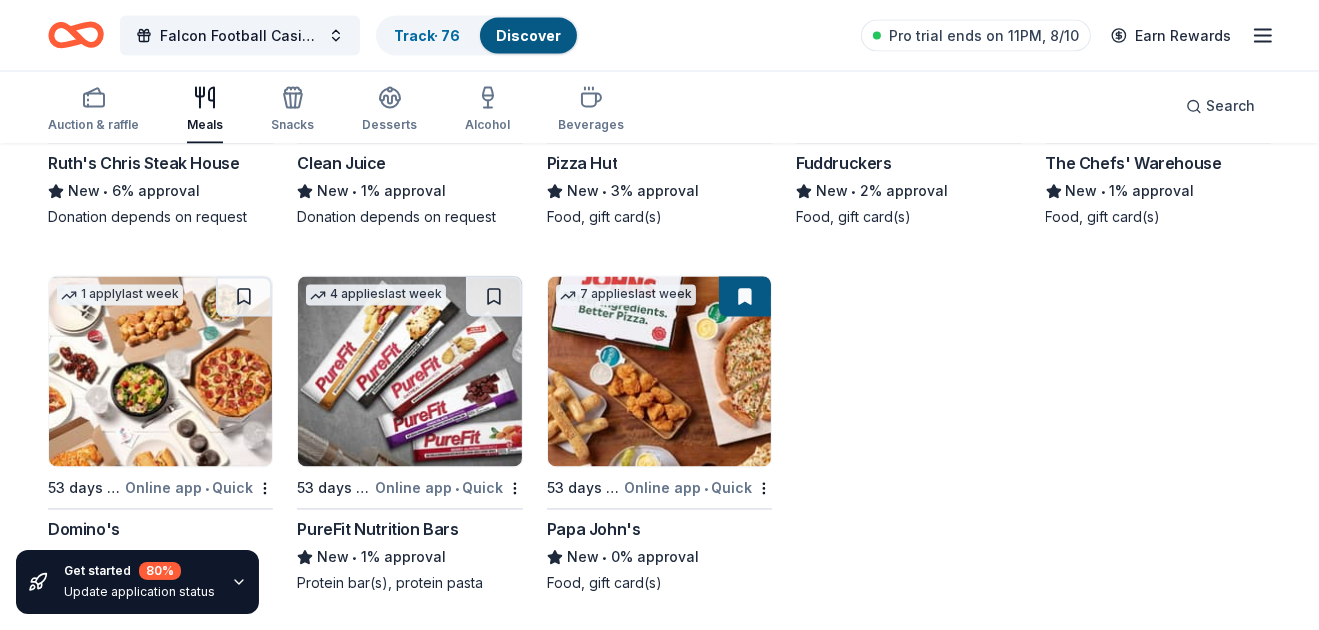drag, startPoint x: 235, startPoint y: 294, endPoint x: 246, endPoint y: 297, distance: 11.401754 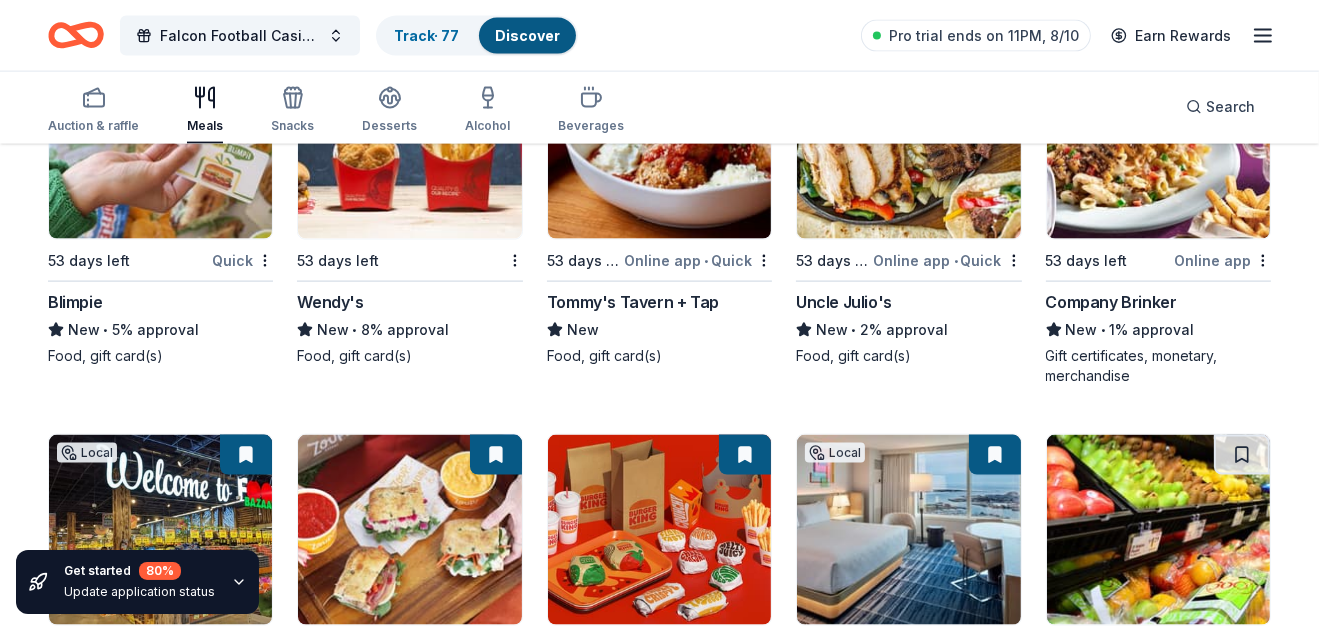 scroll, scrollTop: 1382, scrollLeft: 0, axis: vertical 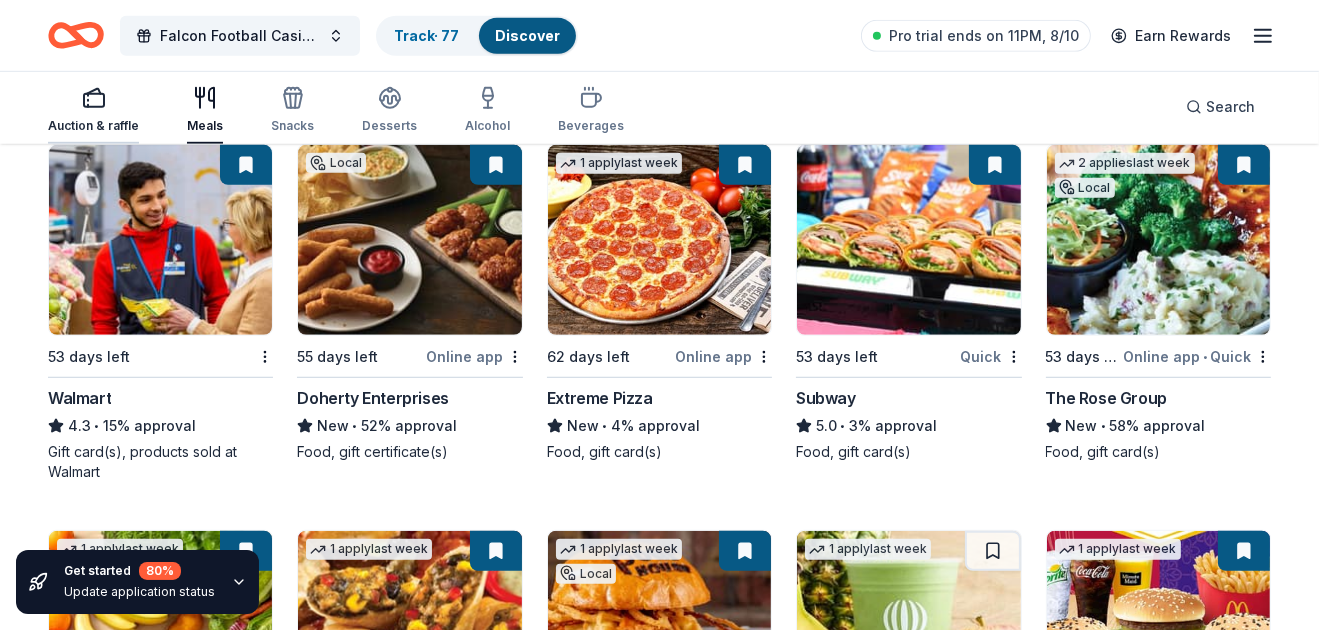 click on "Auction & raffle" at bounding box center (93, 126) 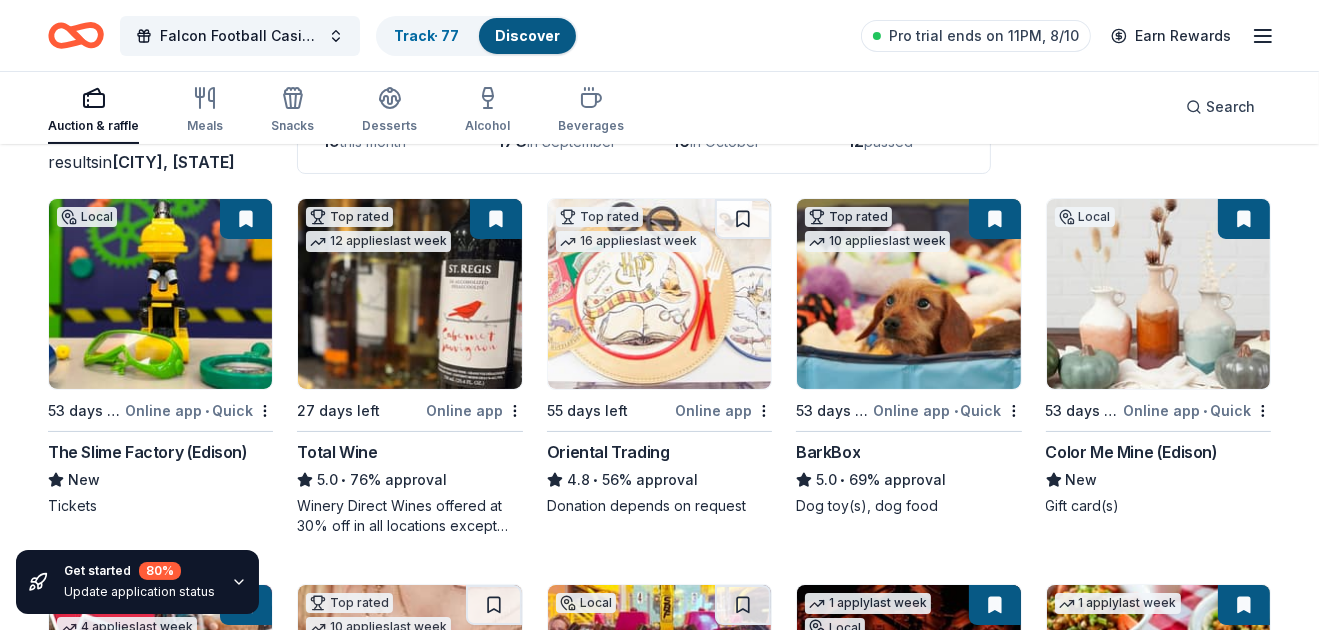 scroll, scrollTop: 155, scrollLeft: 0, axis: vertical 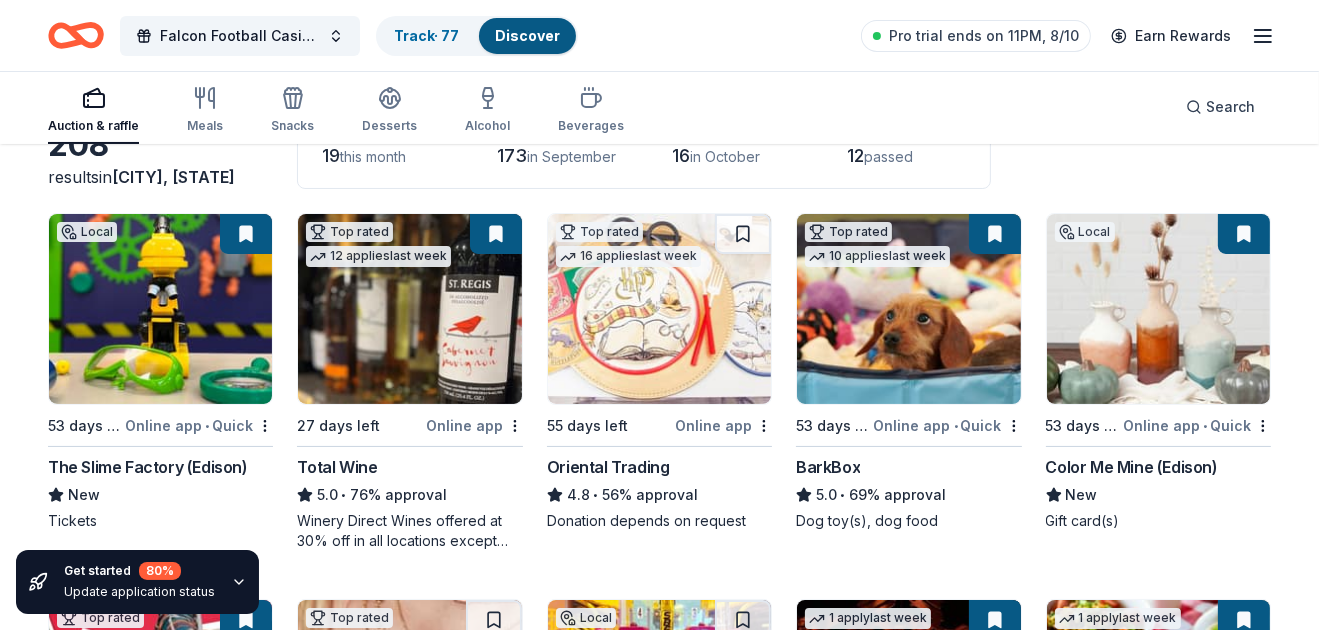 click at bounding box center [246, 234] 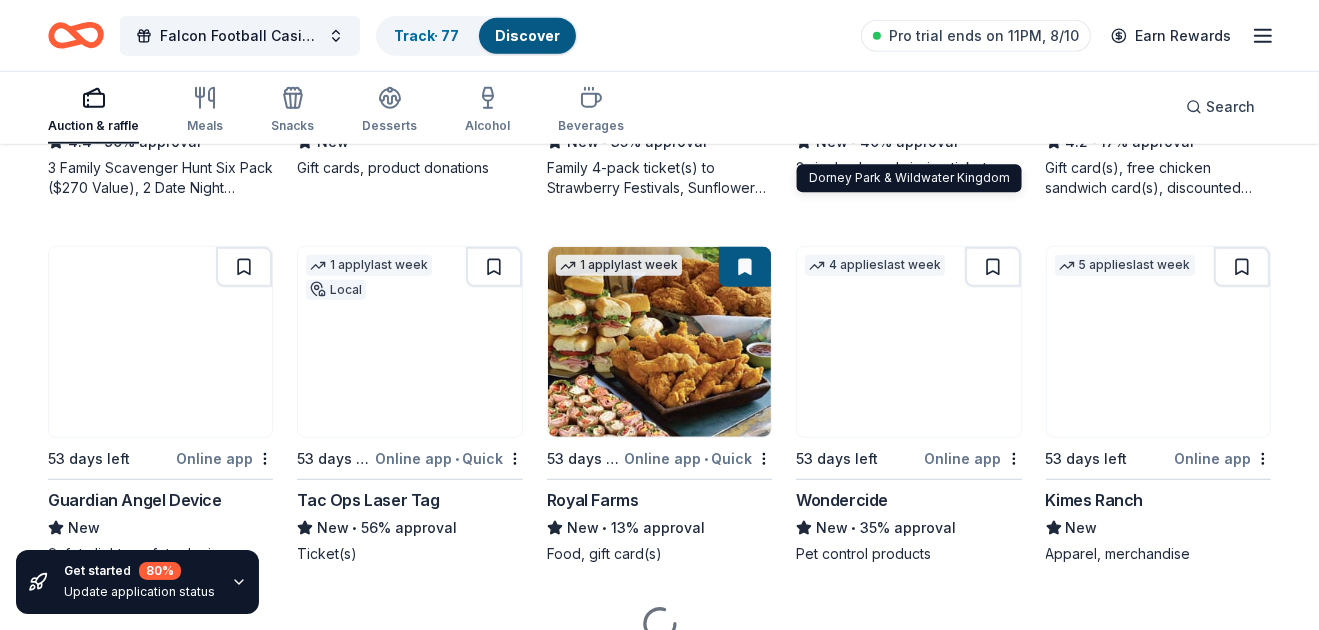 scroll, scrollTop: 1289, scrollLeft: 0, axis: vertical 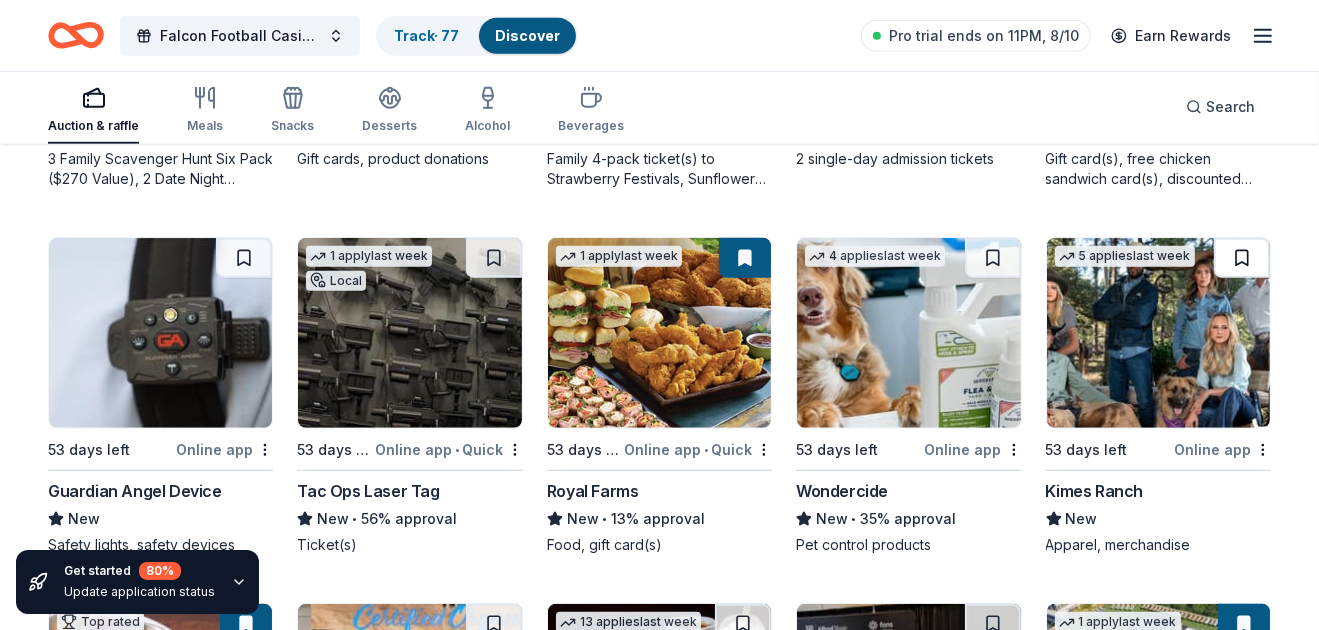 click at bounding box center (1242, 258) 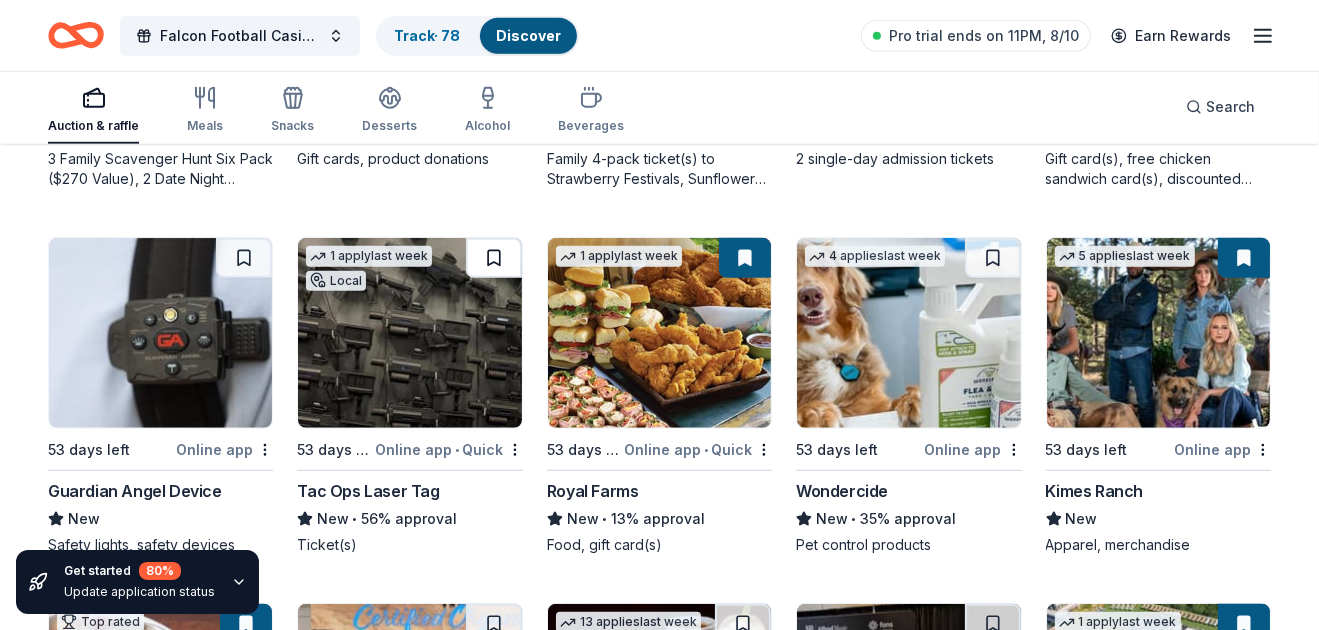 click at bounding box center (494, 258) 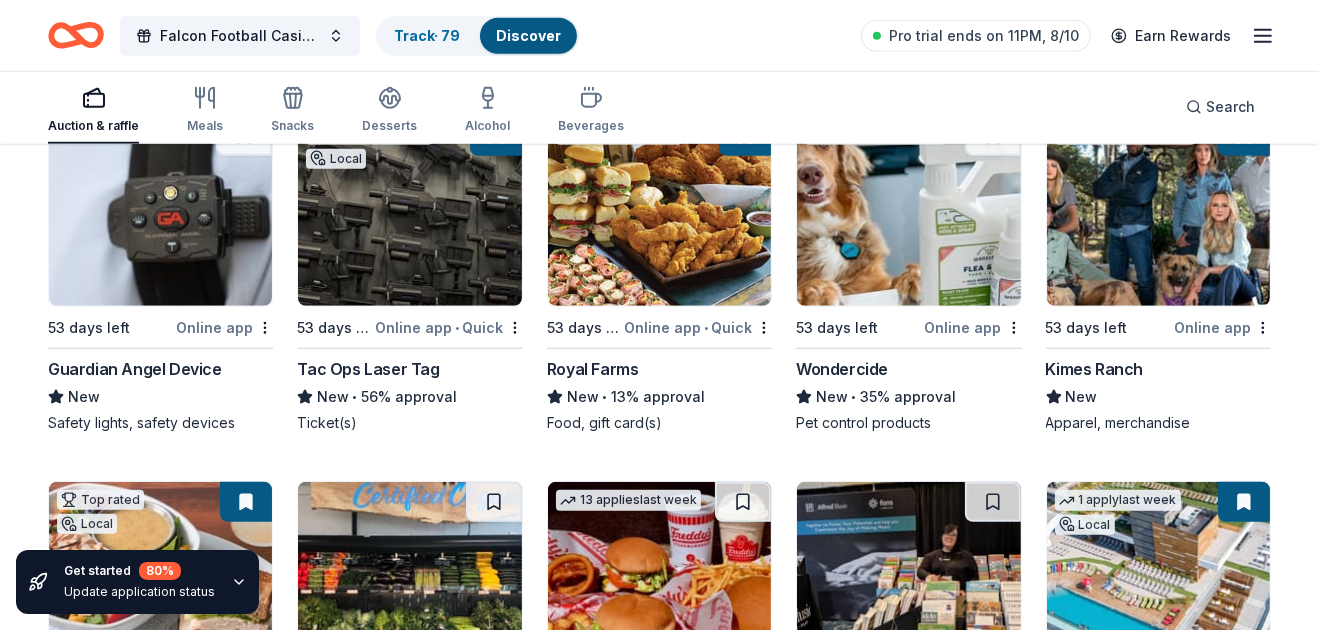scroll, scrollTop: 1489, scrollLeft: 0, axis: vertical 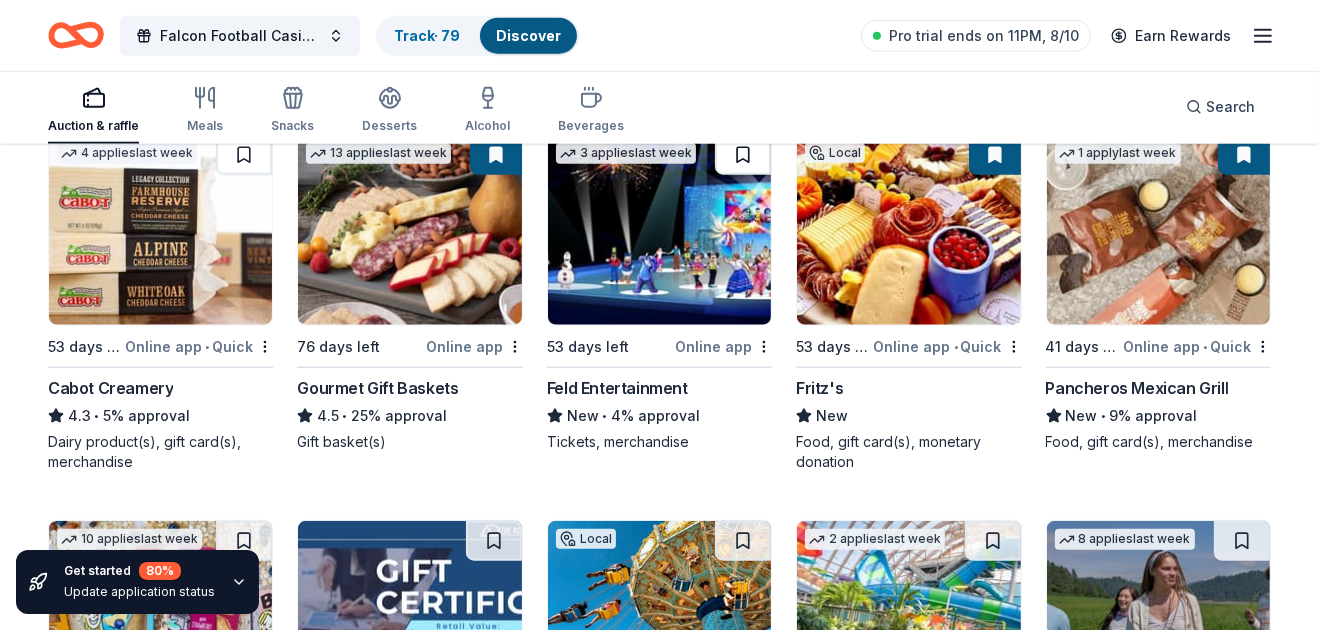 click at bounding box center [743, 155] 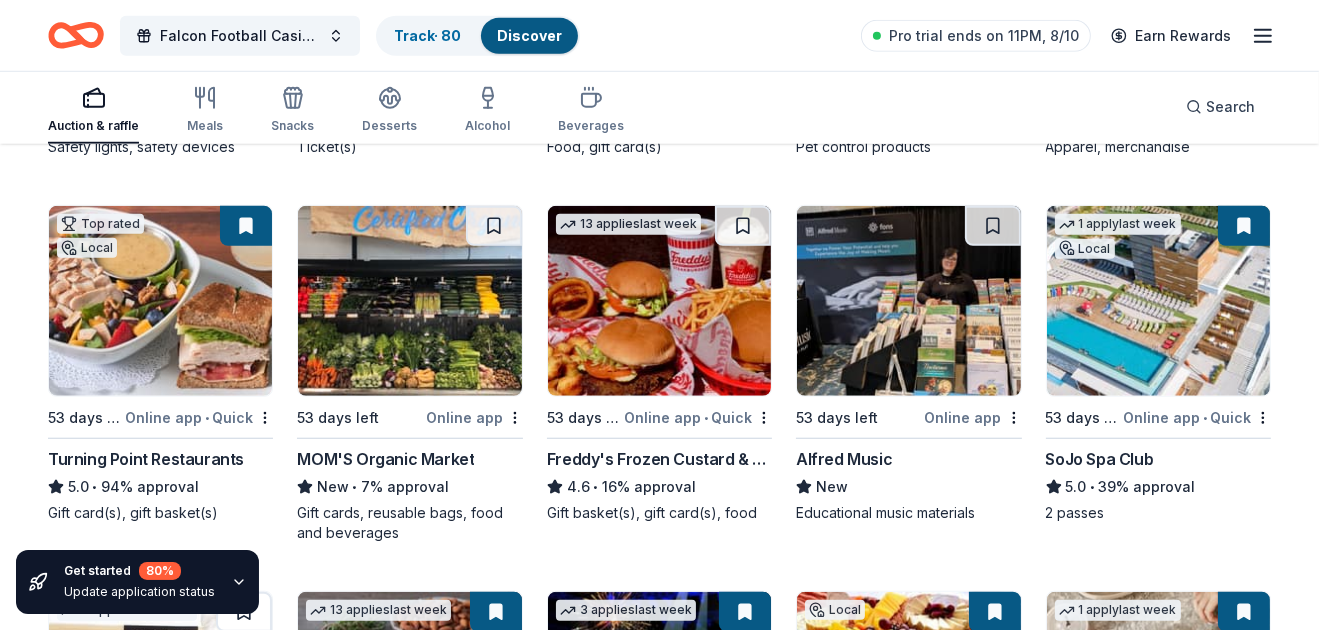 scroll, scrollTop: 1682, scrollLeft: 0, axis: vertical 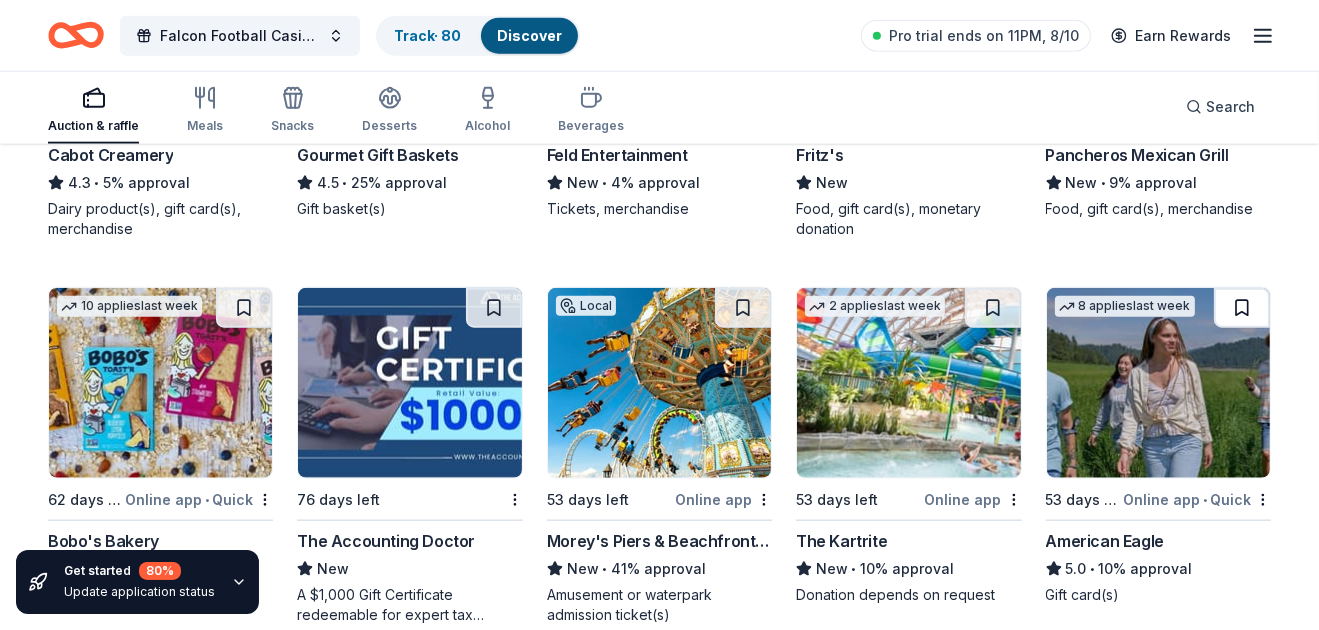 click at bounding box center (1242, 308) 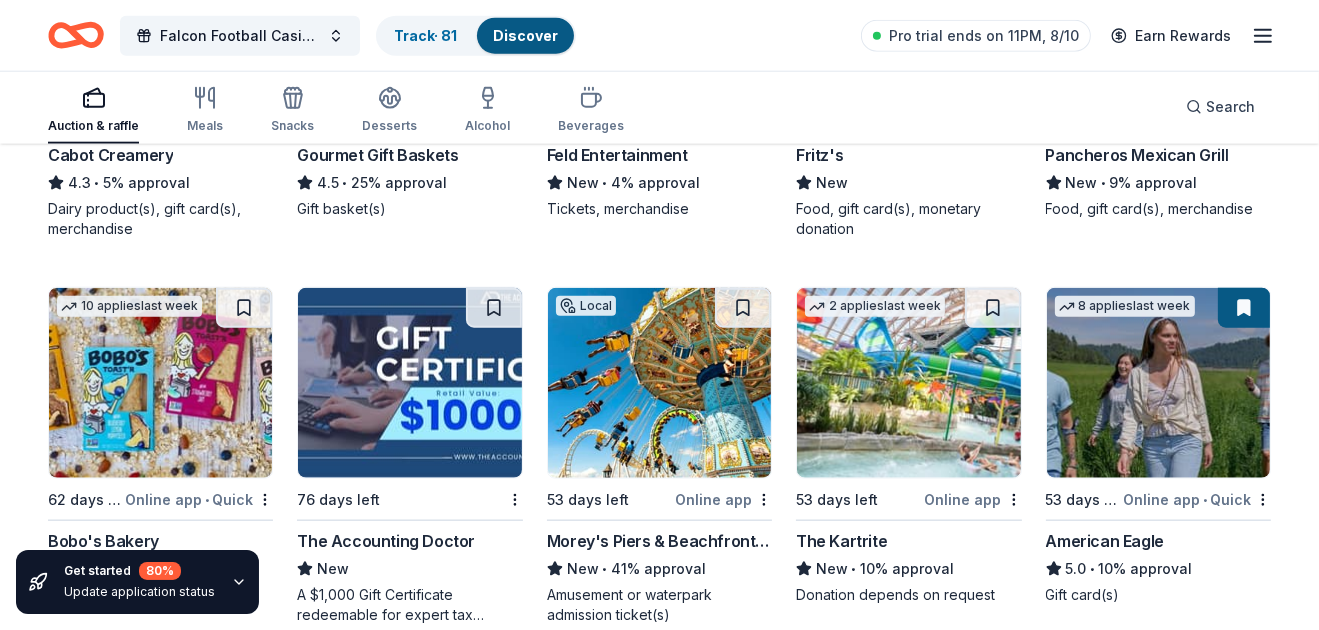click at bounding box center [908, 383] 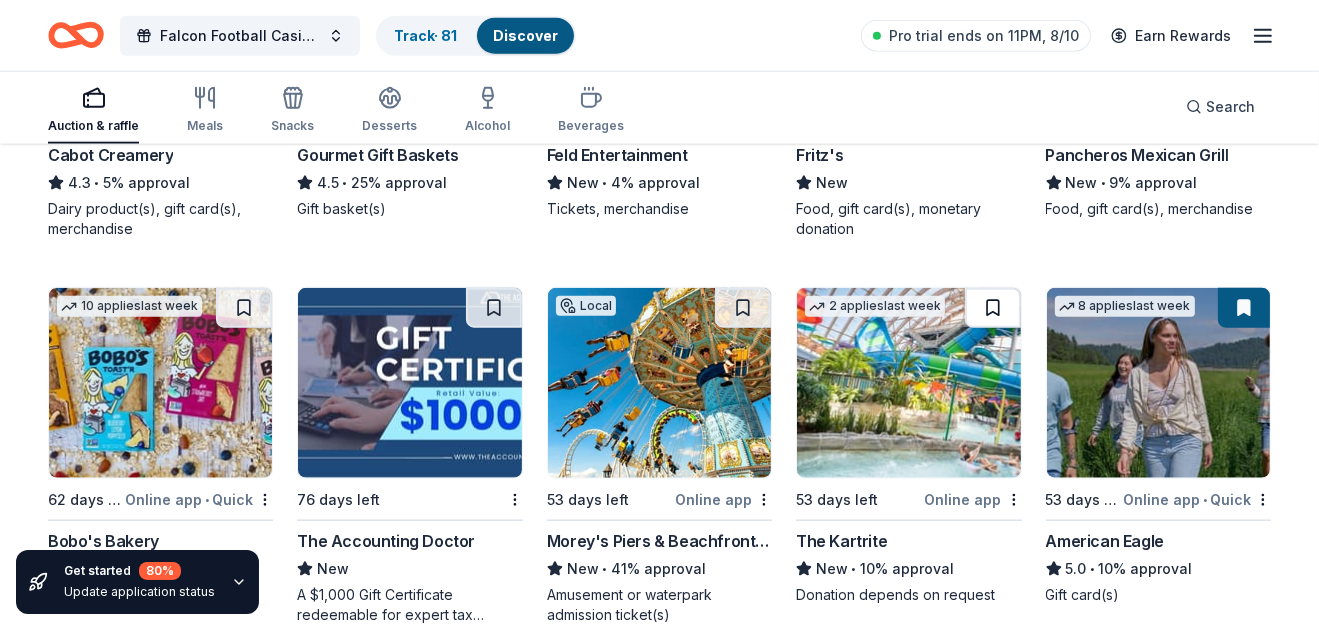 click at bounding box center (993, 308) 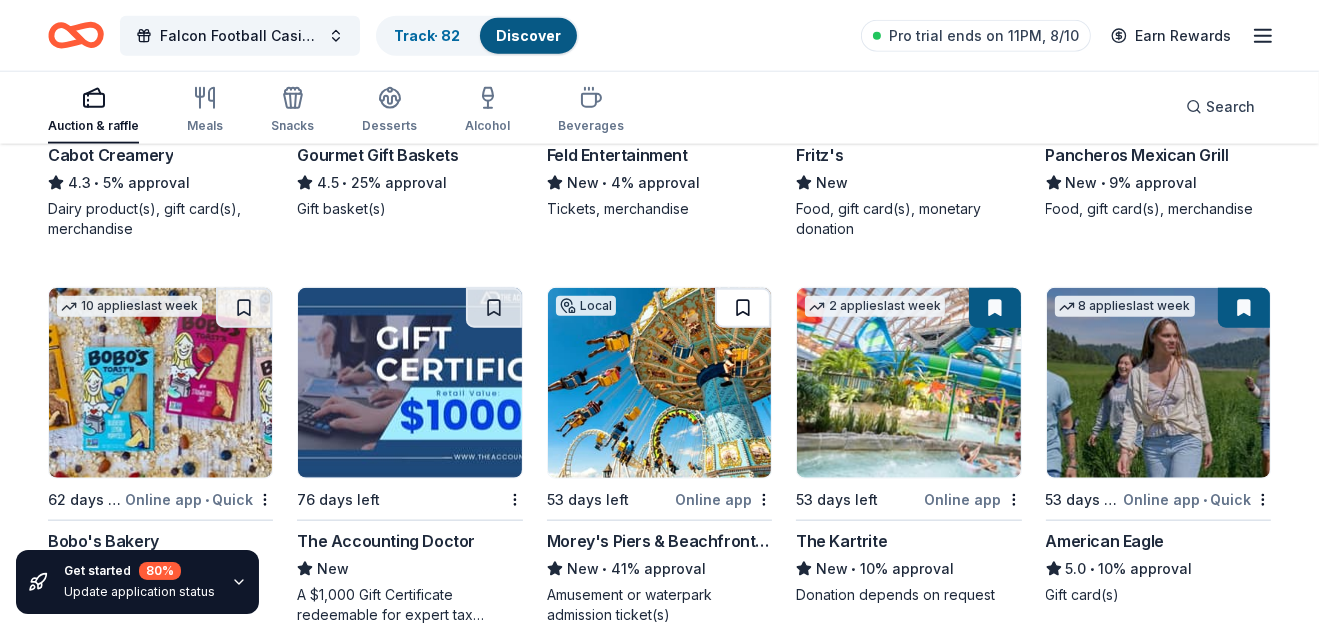 click at bounding box center (743, 308) 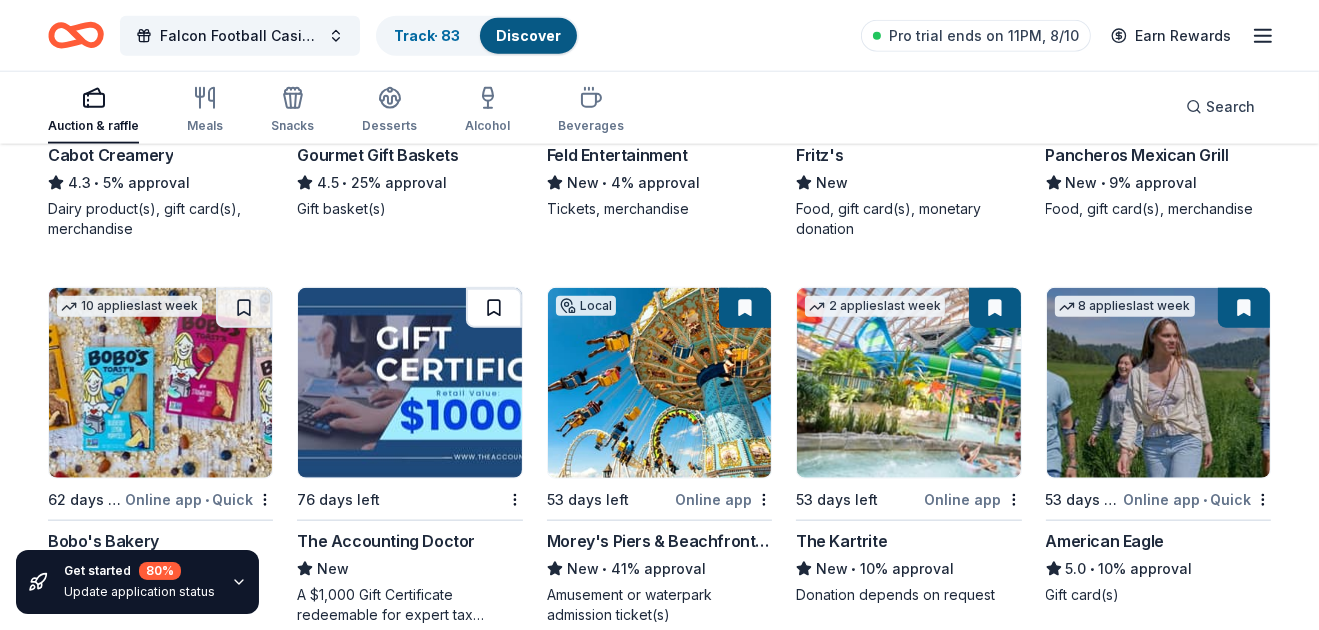click at bounding box center [494, 308] 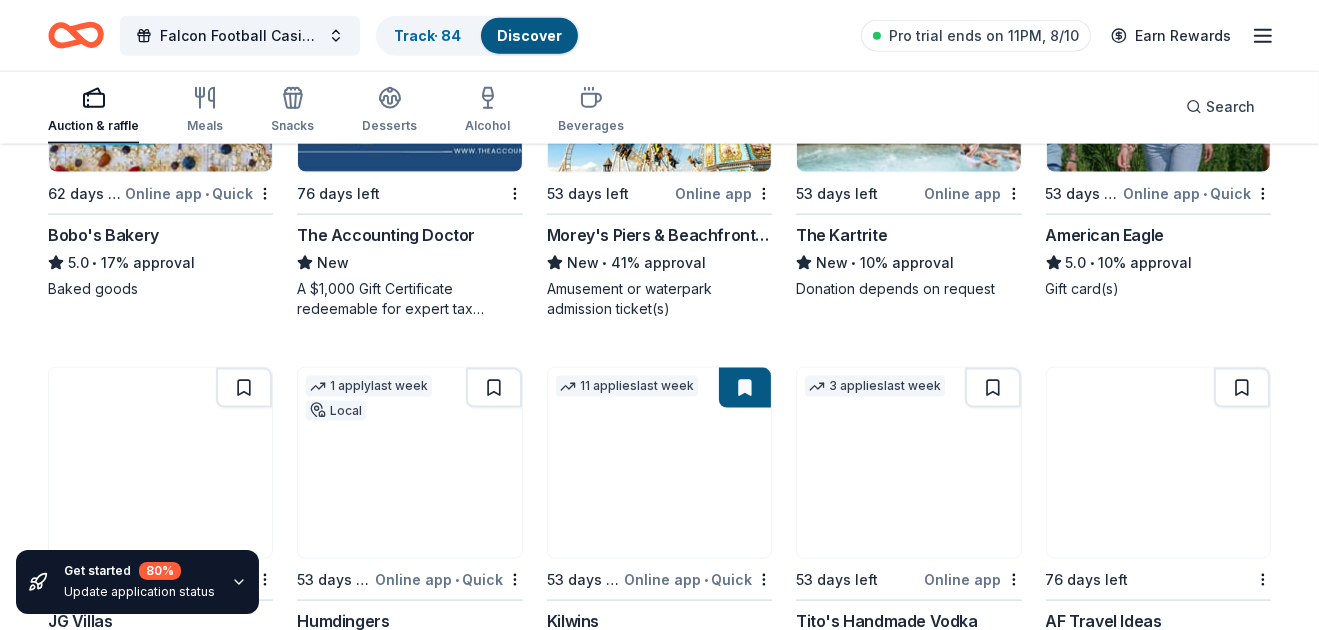 scroll, scrollTop: 2783, scrollLeft: 0, axis: vertical 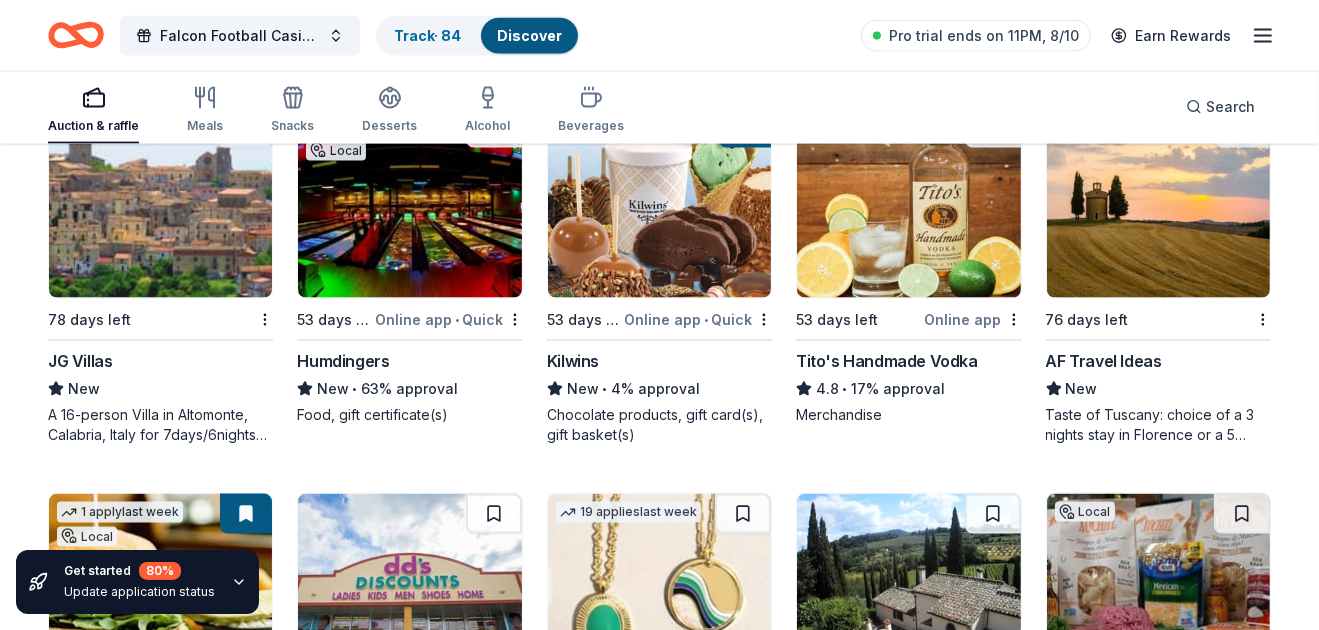 click on "A 16-person Villa in Altomonte, Calabria, Italy for 7days/6nights (Retail value is $20k; you keep any proceeds above our charity rate of $8k), includes an epicurean breakfast prepared daily by a local chef, free all-inclusive access to the wine cellar, a privately guided walking tour of the town of Altomonte, a private cooking class featuring world-famous Southern Italian cuisine" at bounding box center [160, 425] 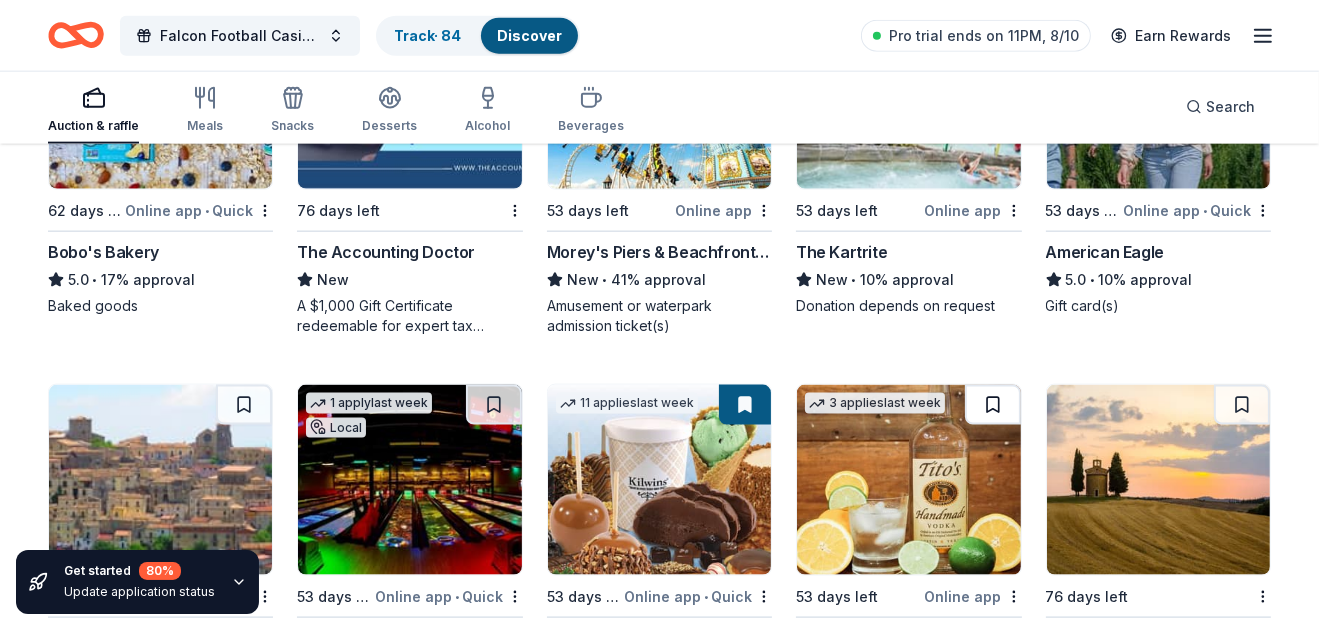 click at bounding box center [993, 405] 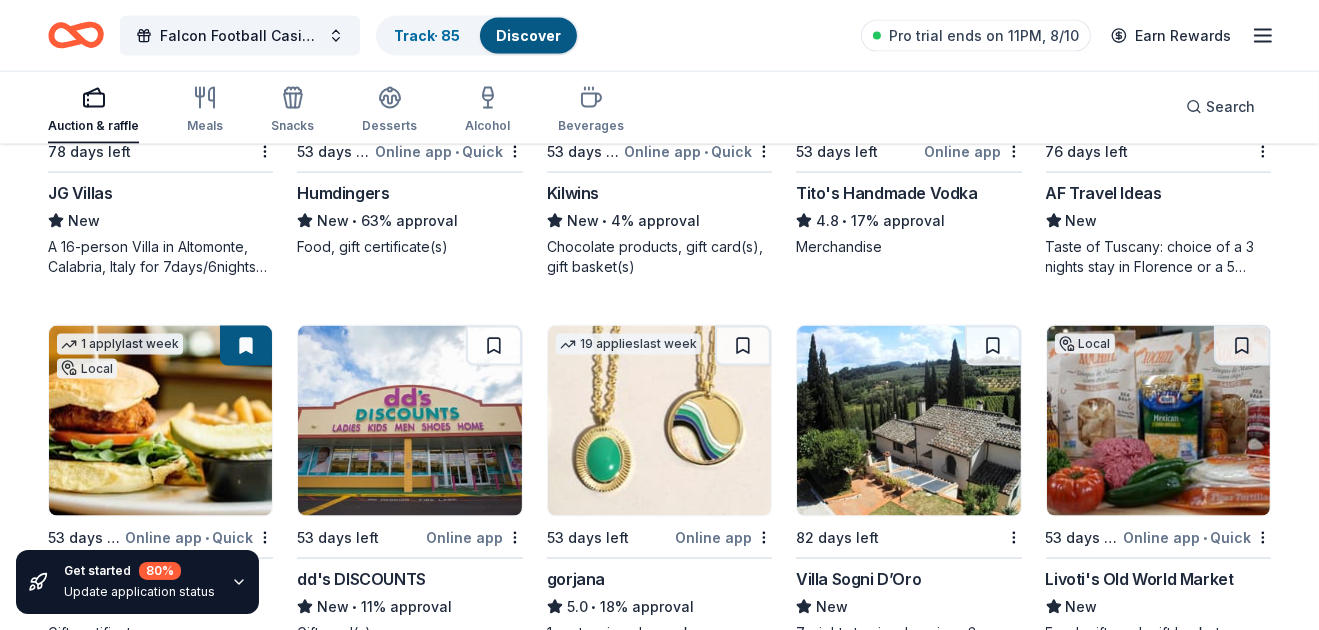 scroll, scrollTop: 3178, scrollLeft: 0, axis: vertical 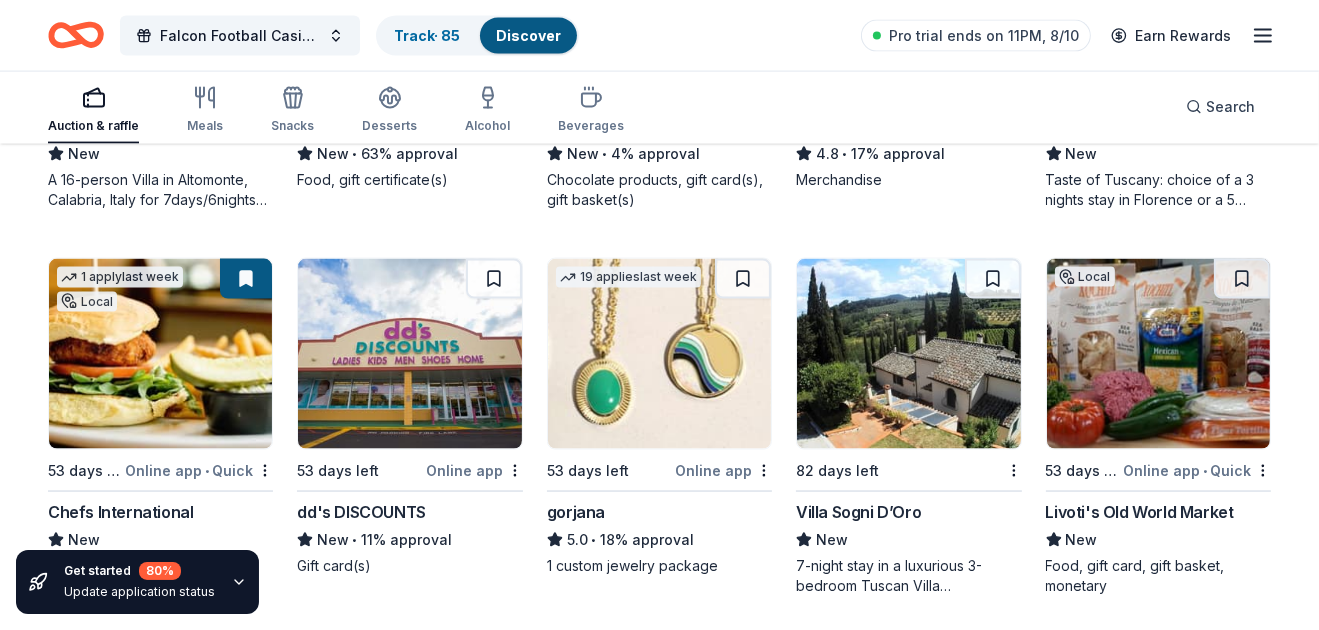 click at bounding box center [1242, 279] 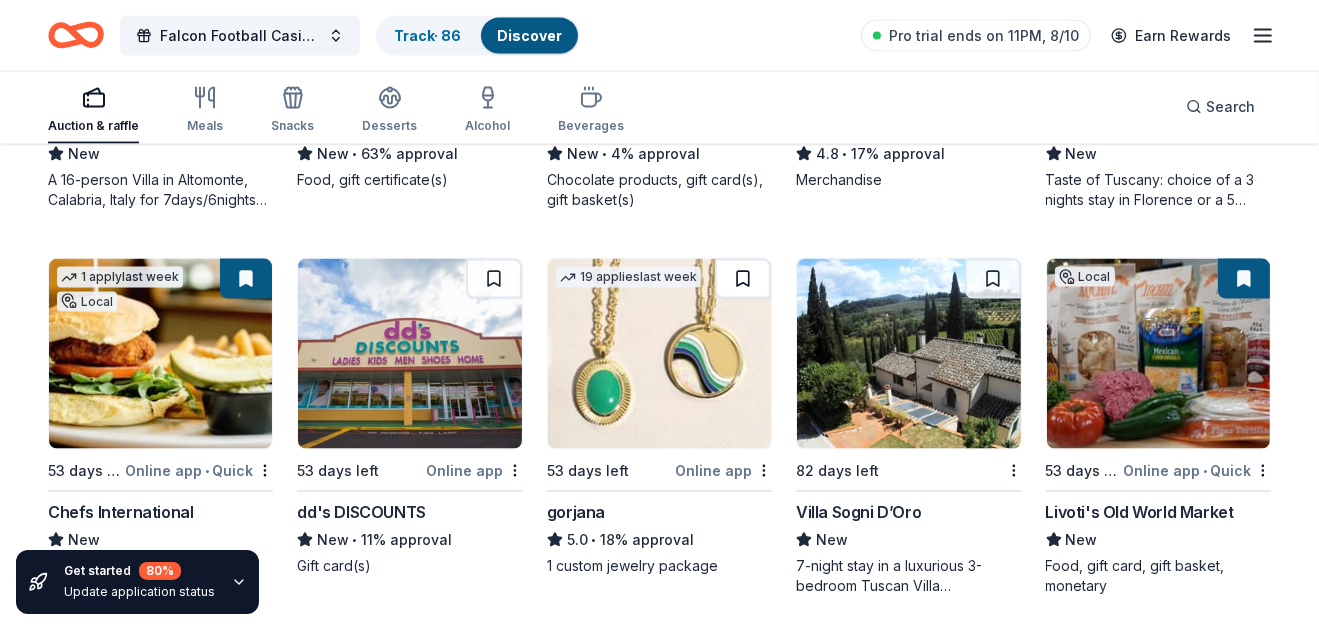 click at bounding box center (743, 279) 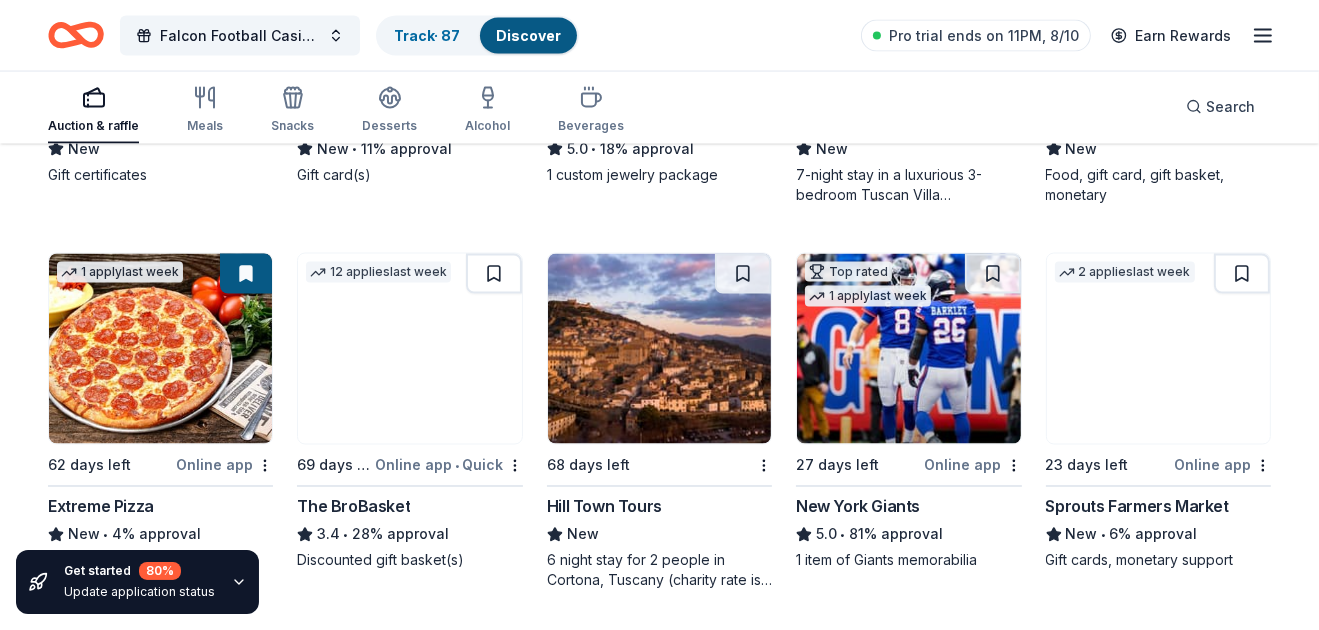 scroll, scrollTop: 3604, scrollLeft: 0, axis: vertical 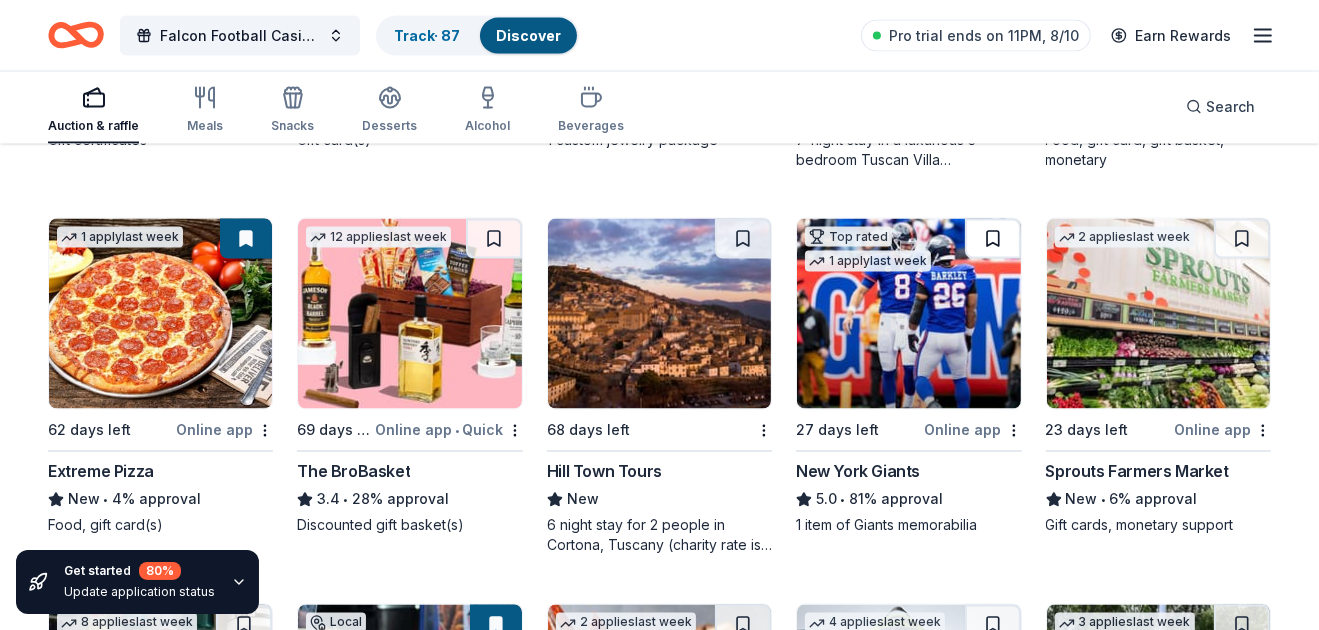 click at bounding box center [993, 239] 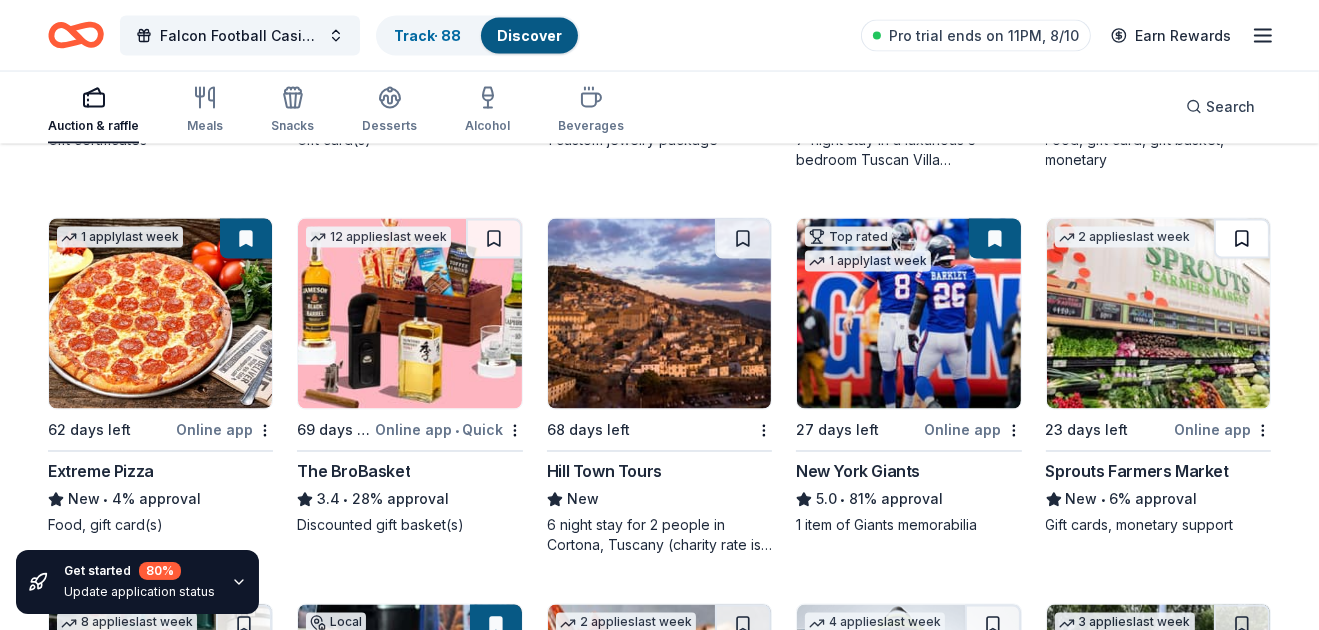 click at bounding box center (1242, 239) 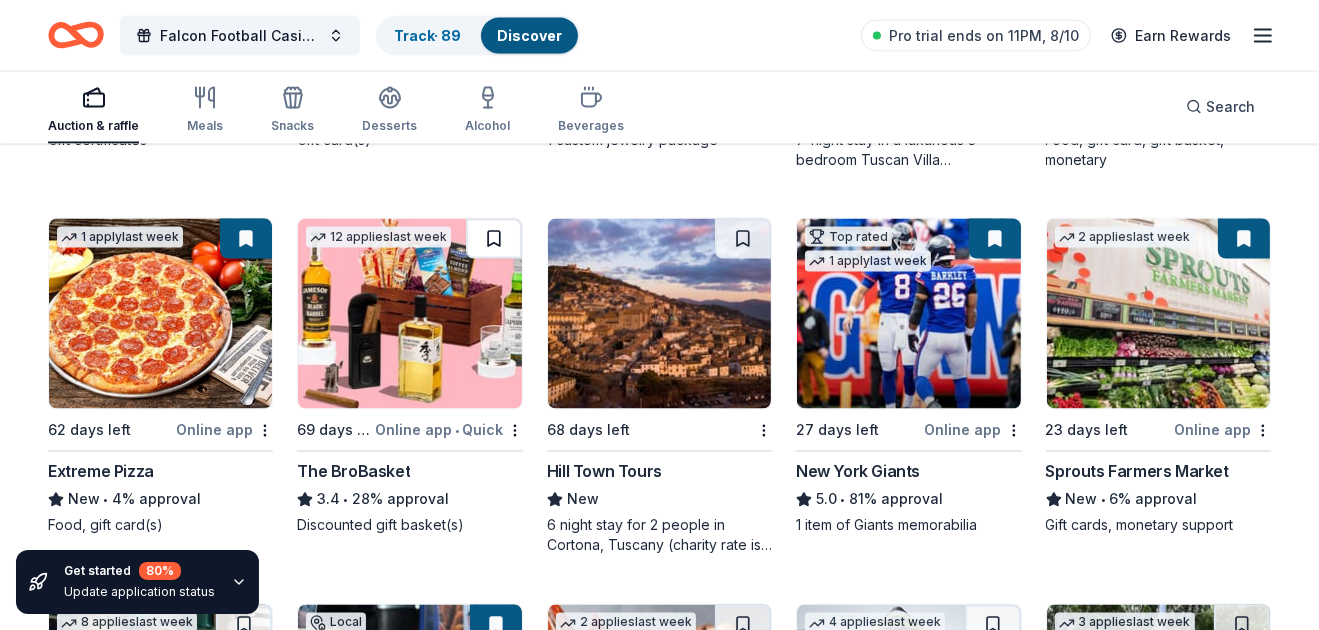 click at bounding box center (494, 239) 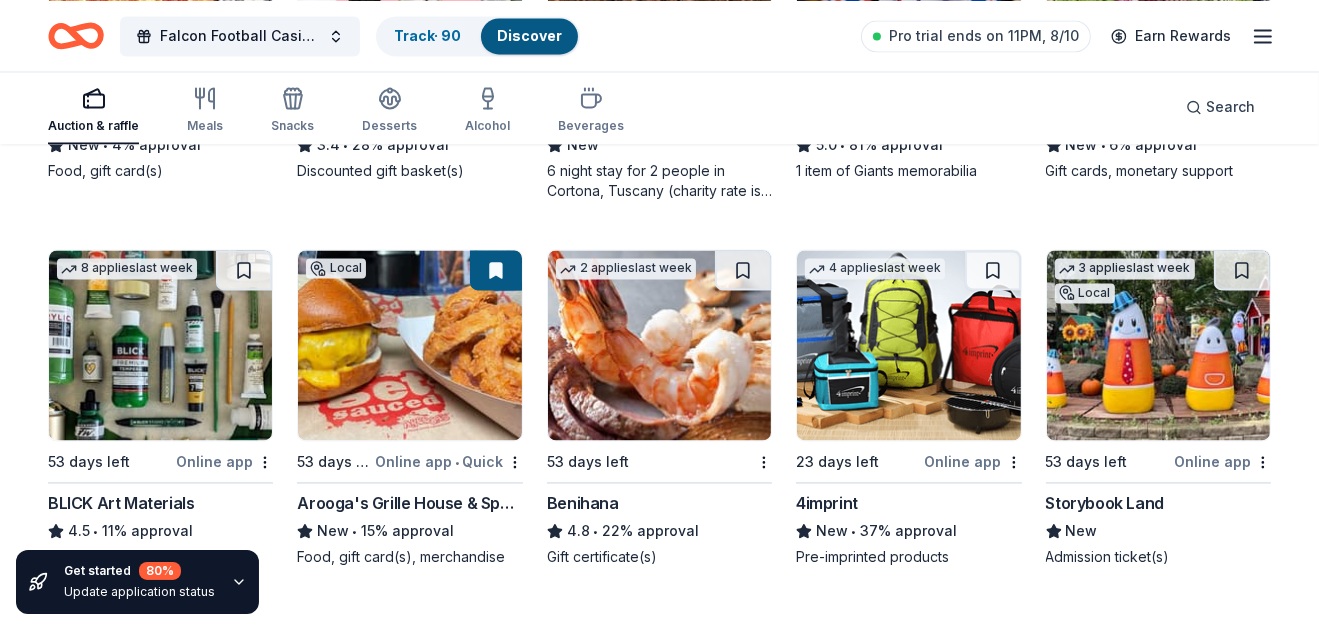 scroll, scrollTop: 3972, scrollLeft: 0, axis: vertical 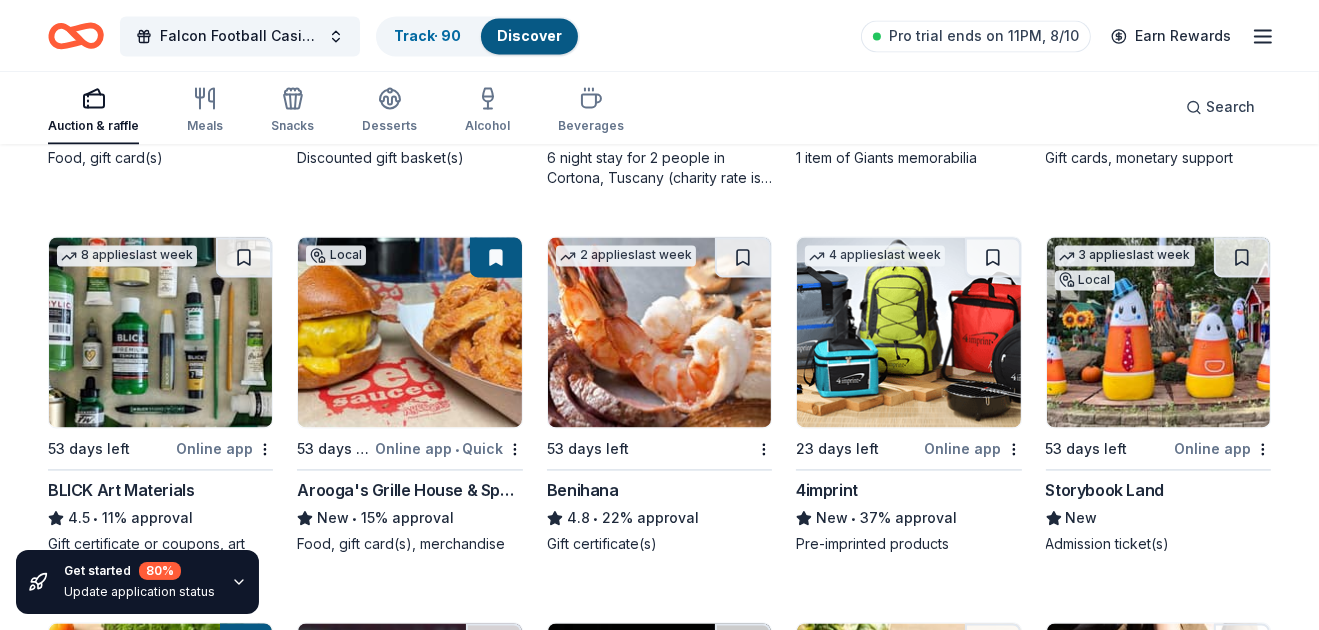 drag, startPoint x: 740, startPoint y: 259, endPoint x: 771, endPoint y: 267, distance: 32.01562 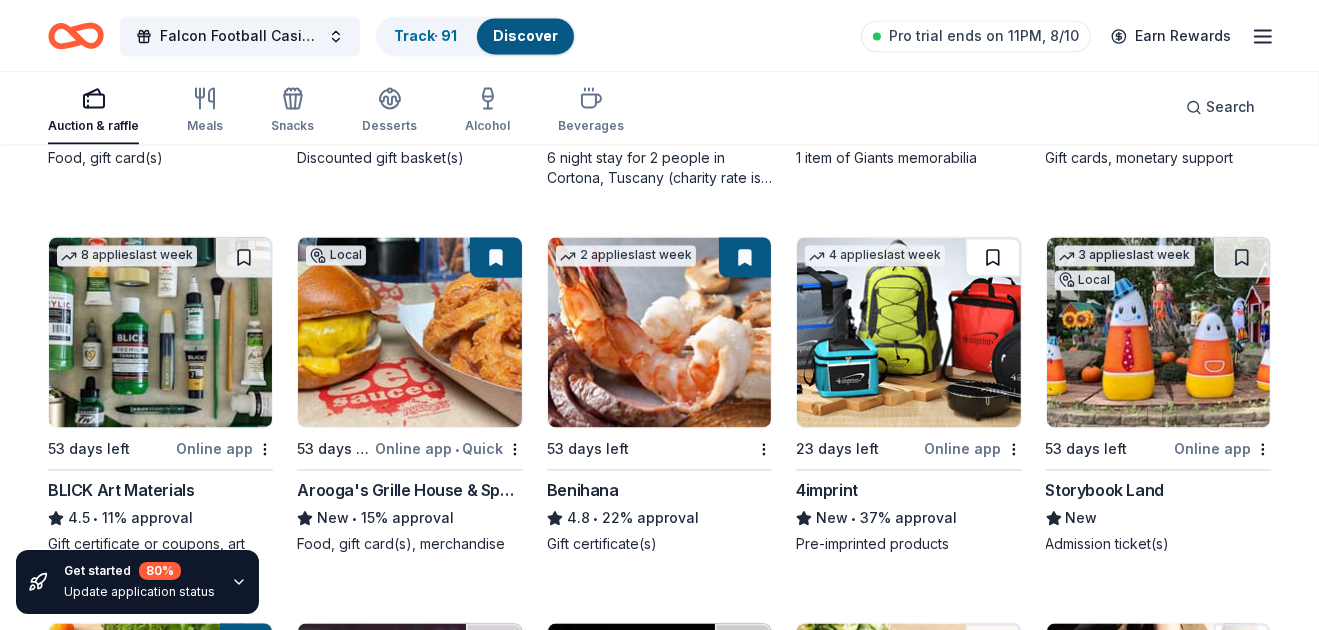 click at bounding box center [993, 257] 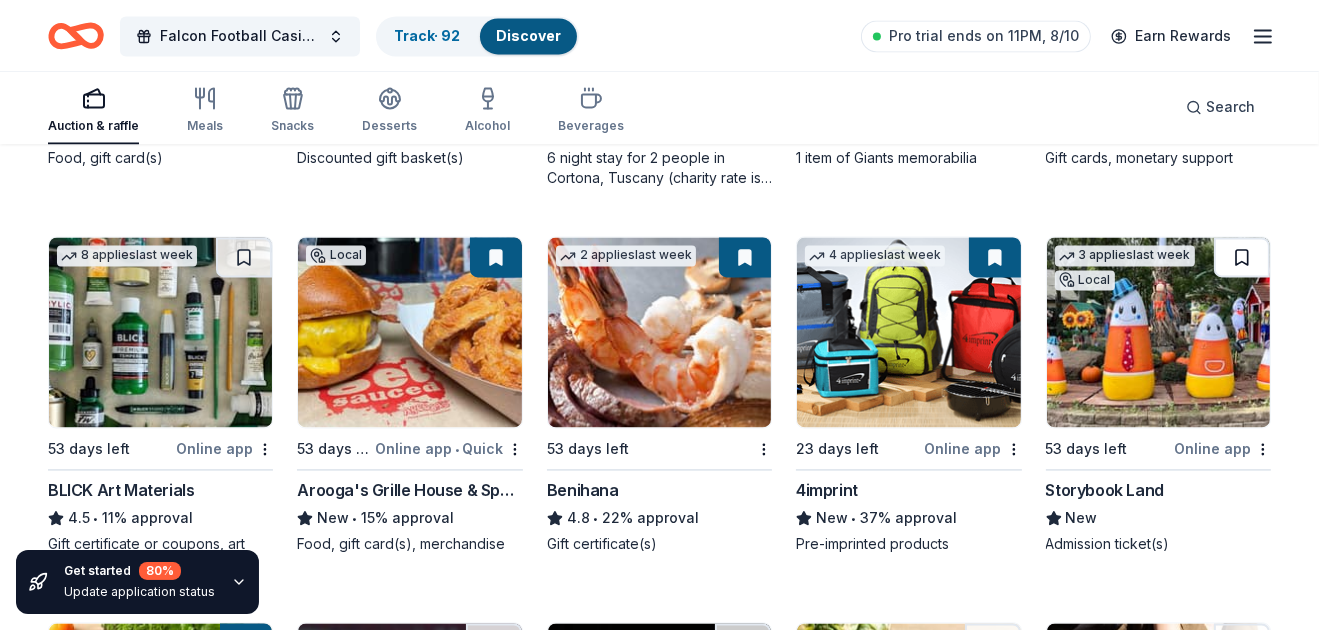 click at bounding box center [1242, 257] 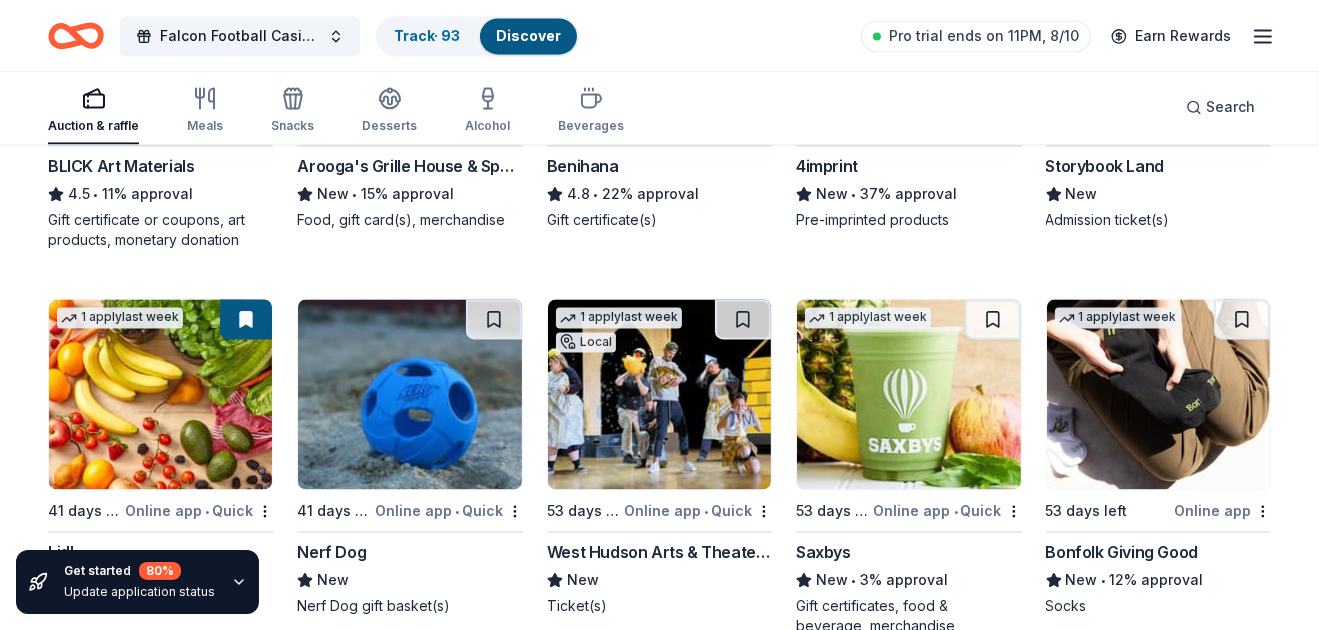 scroll, scrollTop: 4311, scrollLeft: 0, axis: vertical 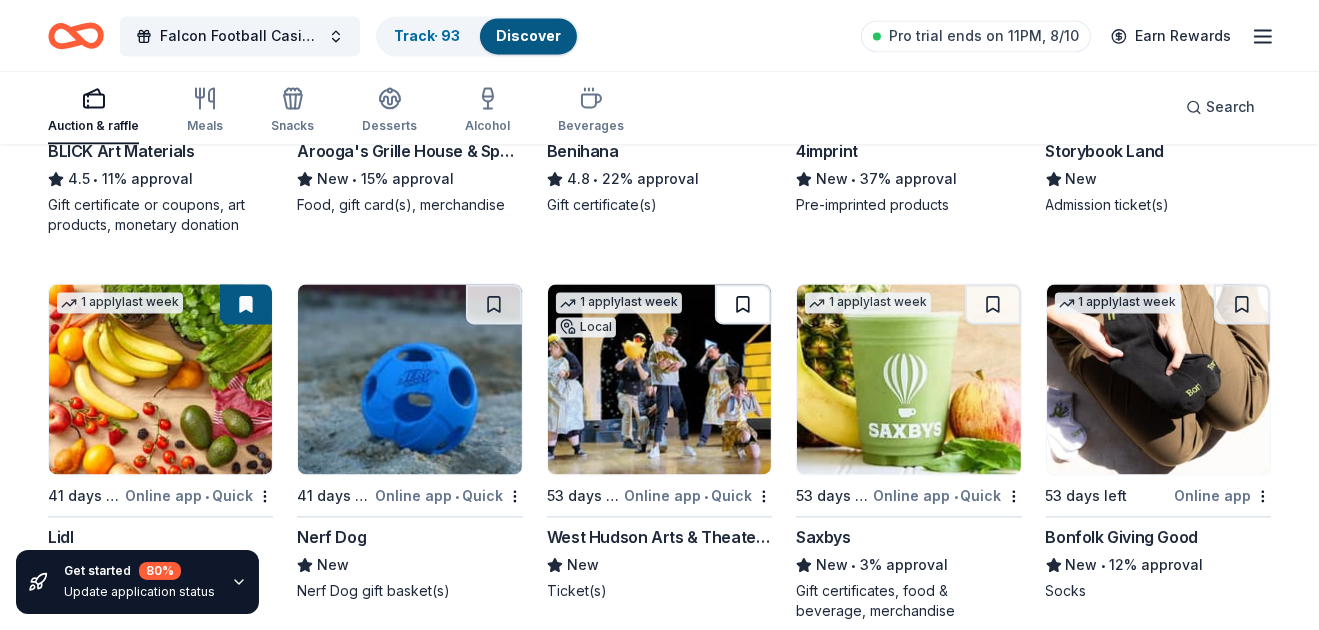 click at bounding box center (743, 304) 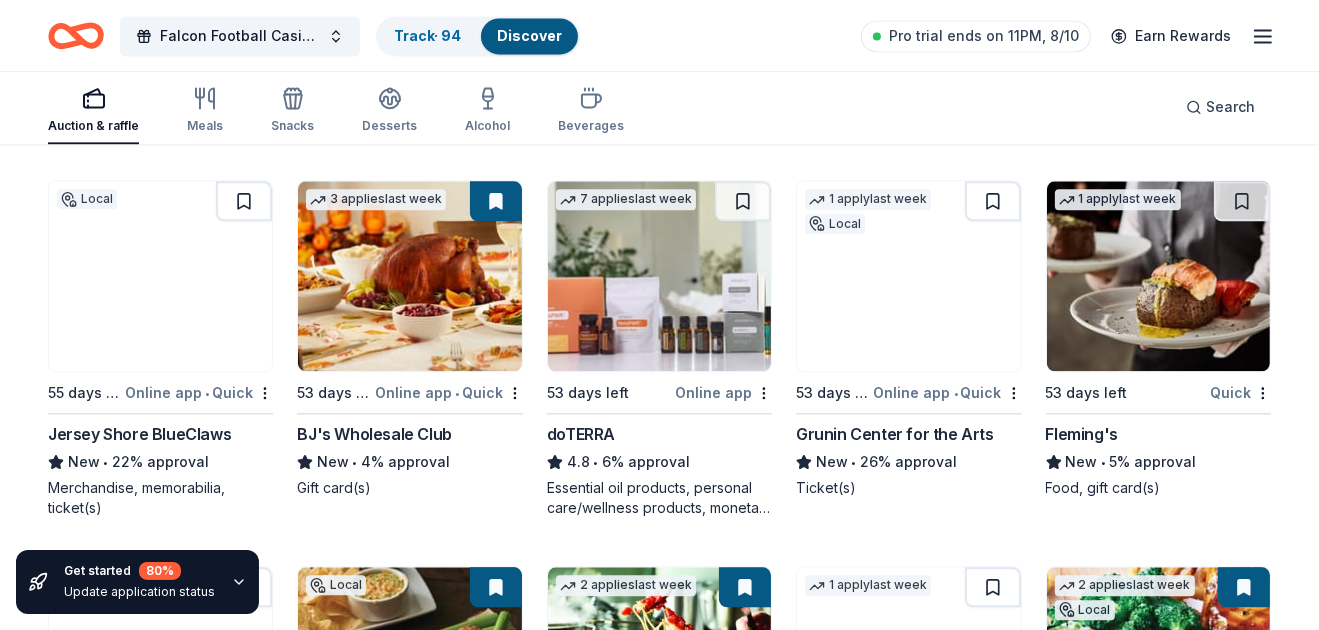 scroll, scrollTop: 4833, scrollLeft: 0, axis: vertical 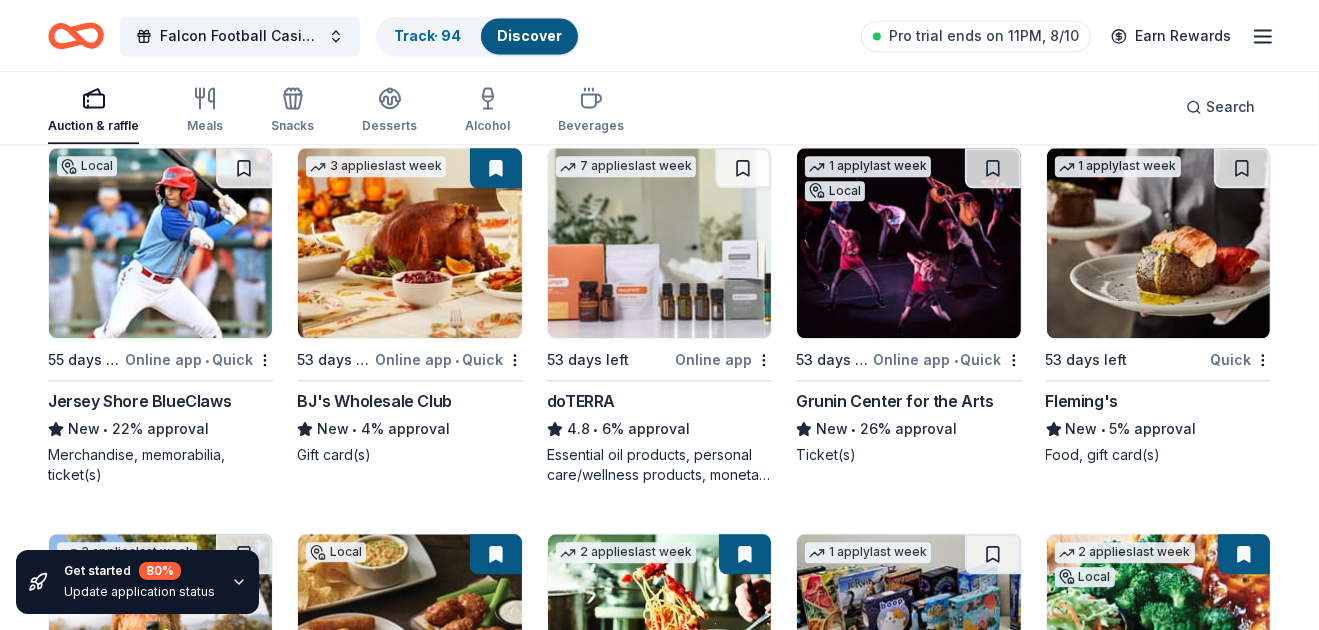 click at bounding box center (244, 168) 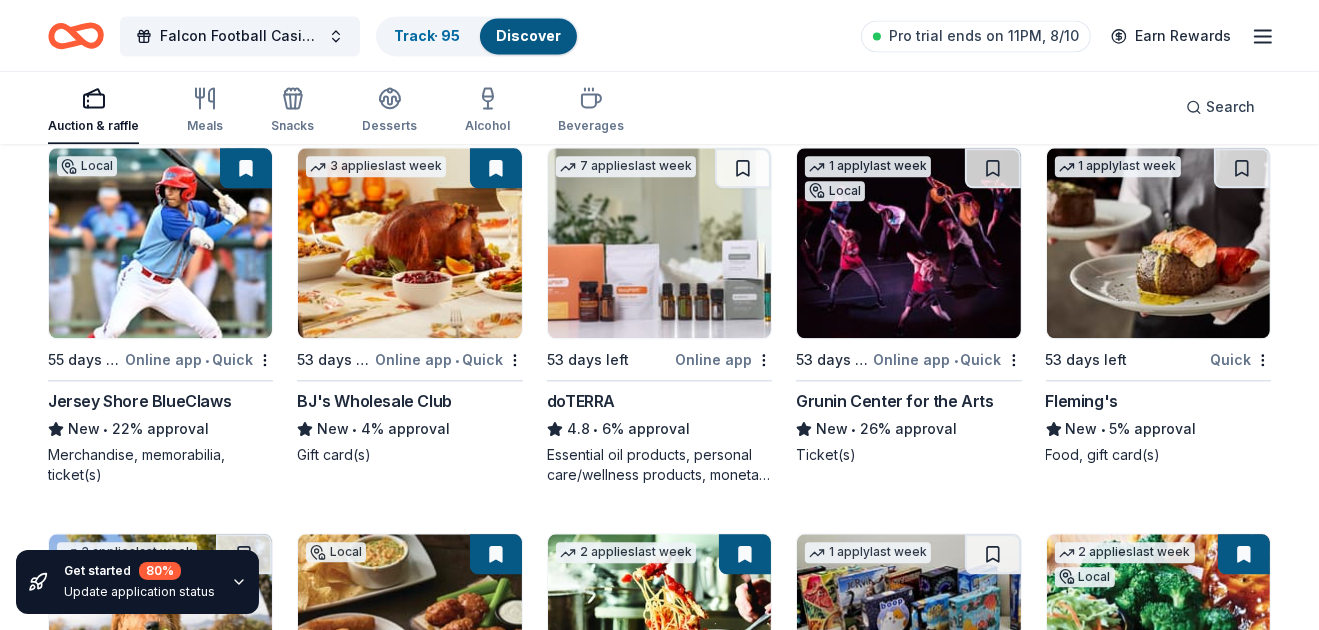 click at bounding box center (743, 168) 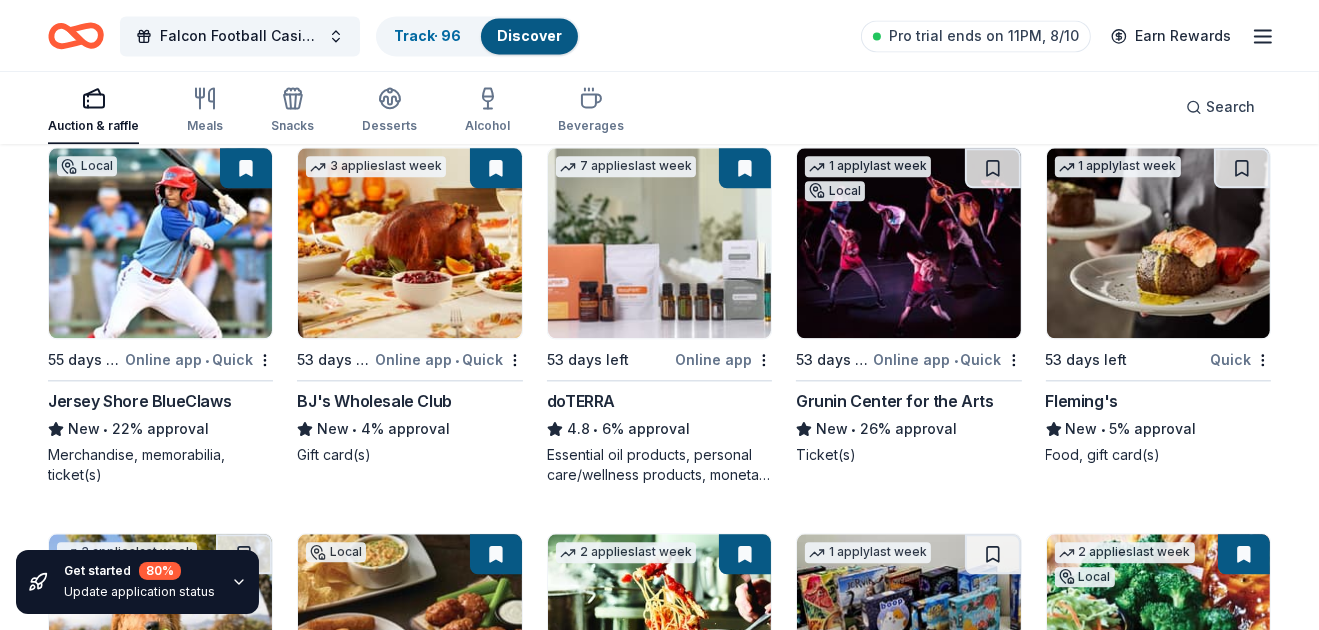 click at bounding box center (1242, 168) 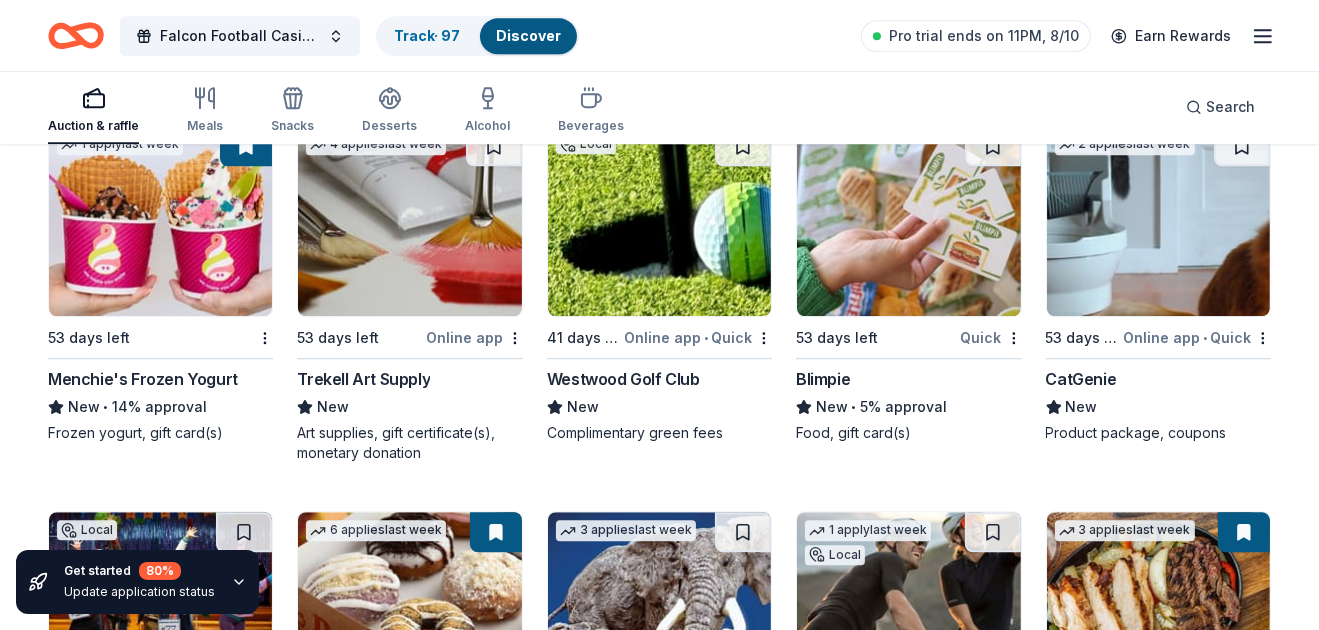 scroll, scrollTop: 5571, scrollLeft: 0, axis: vertical 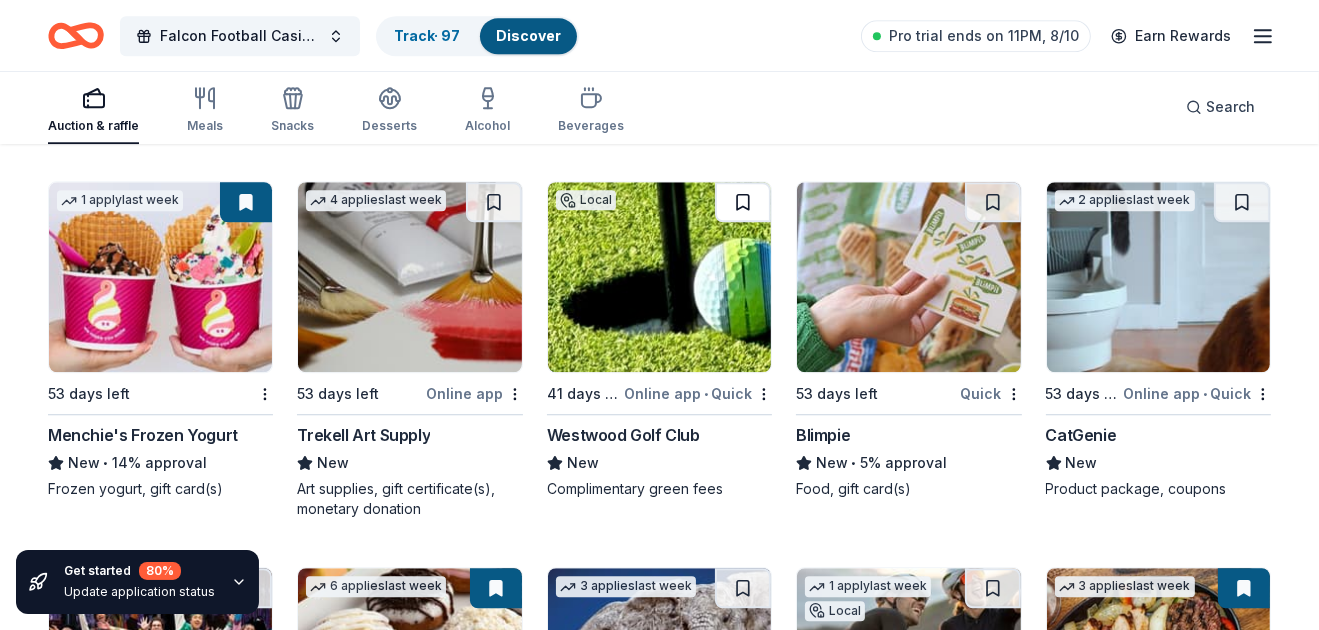click at bounding box center (743, 202) 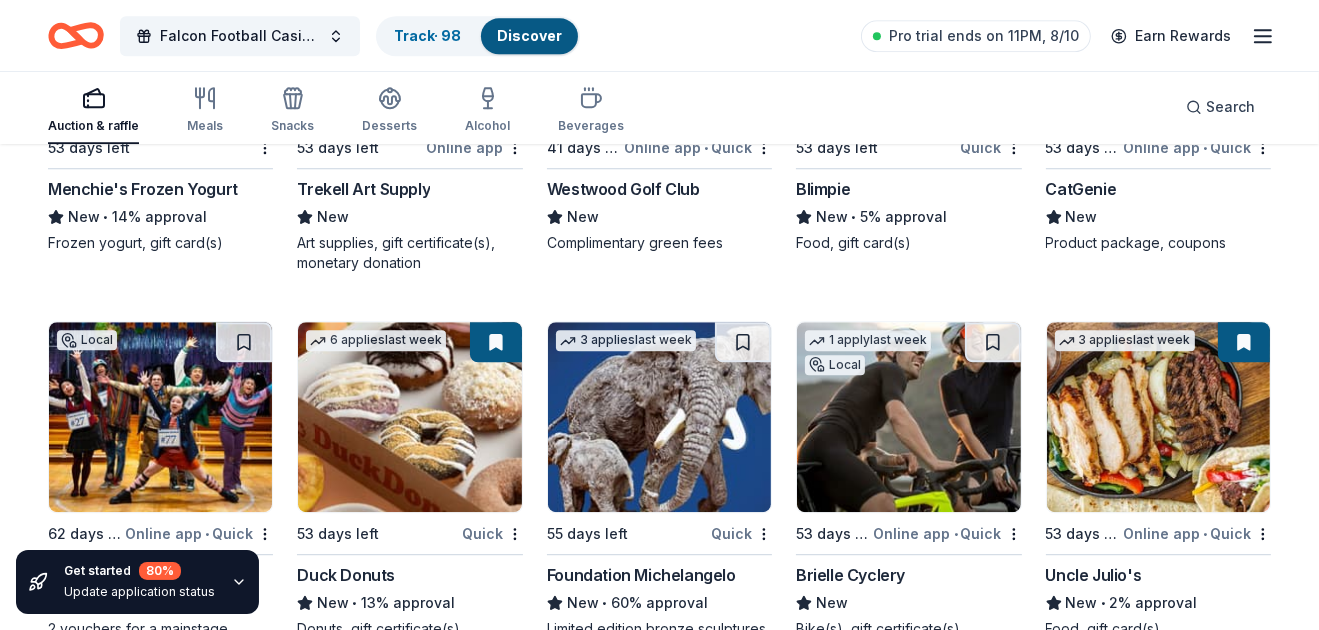 scroll, scrollTop: 5845, scrollLeft: 0, axis: vertical 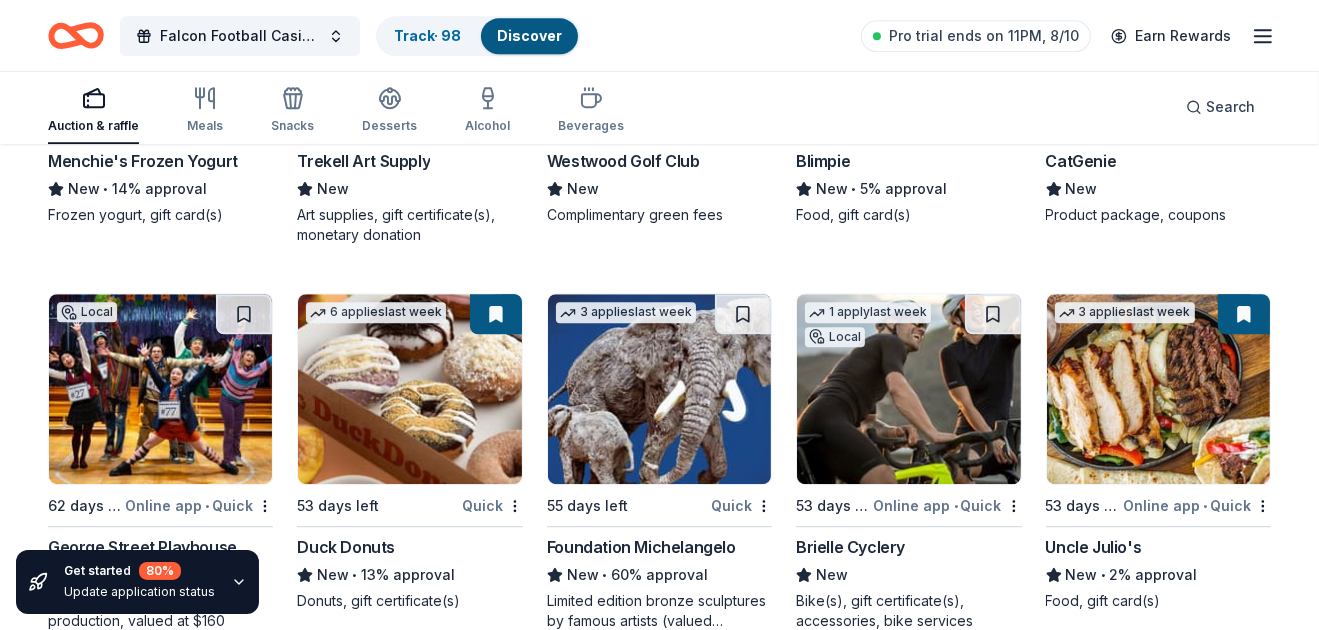 click at bounding box center [244, 314] 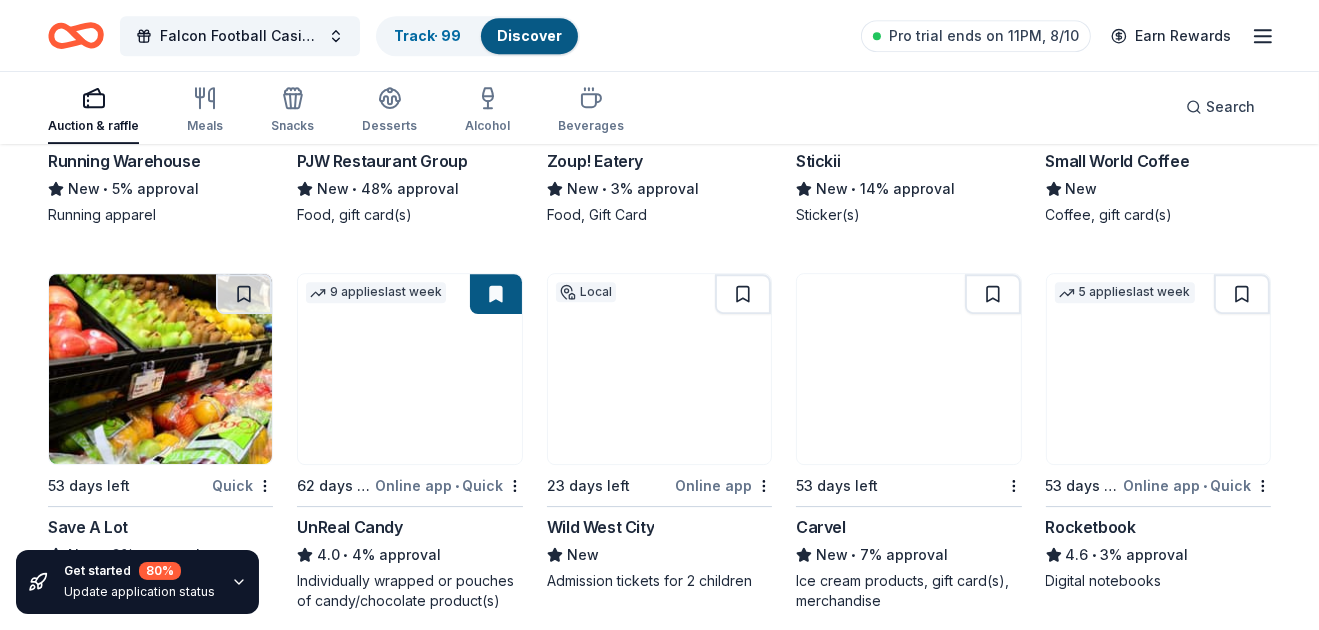 scroll, scrollTop: 6638, scrollLeft: 0, axis: vertical 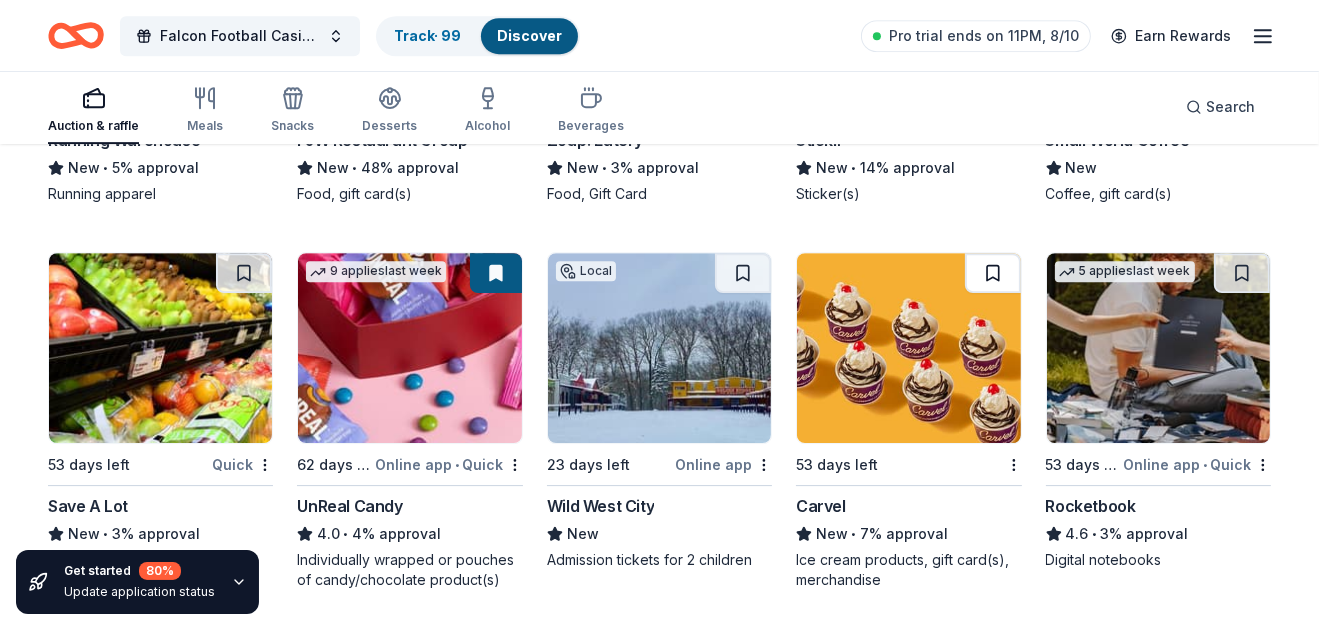 click at bounding box center [993, 273] 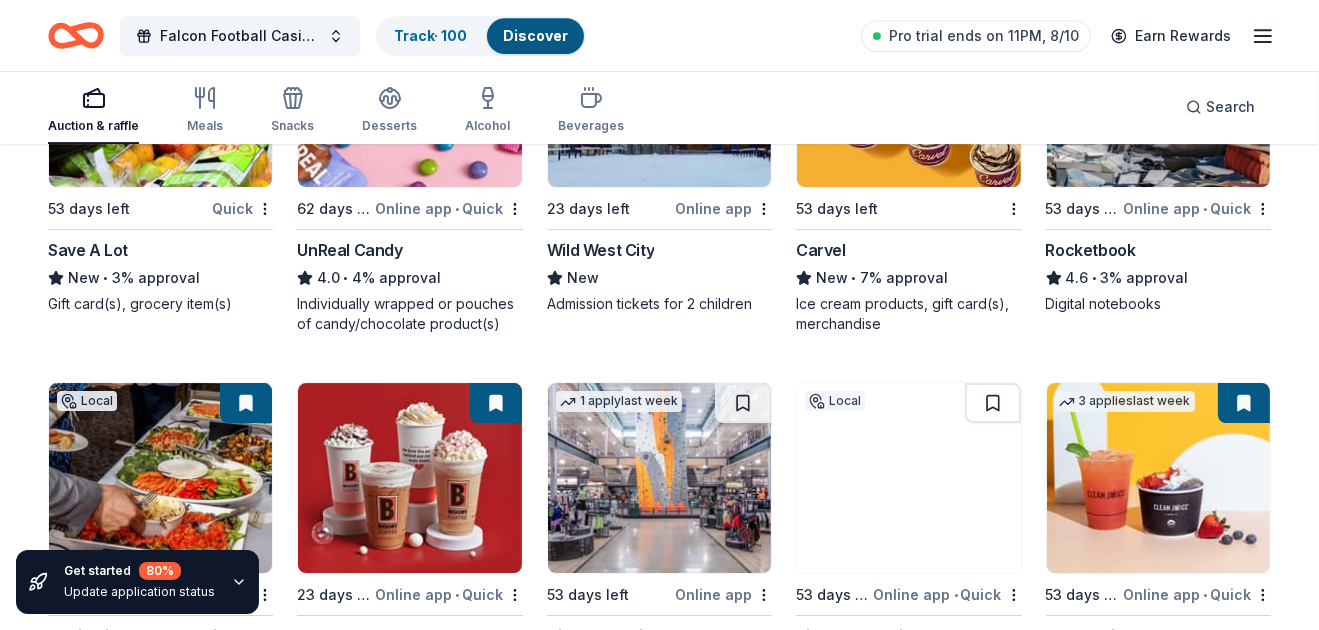 scroll, scrollTop: 6998, scrollLeft: 0, axis: vertical 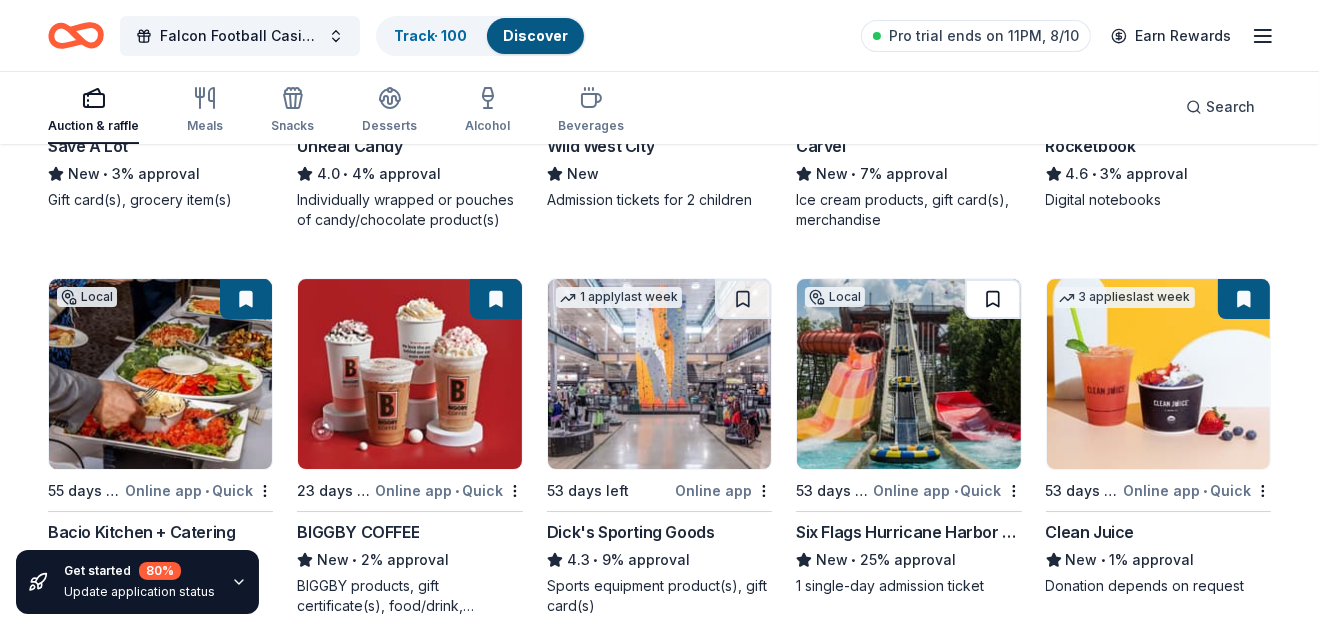 drag, startPoint x: 995, startPoint y: 304, endPoint x: 1041, endPoint y: 318, distance: 48.08326 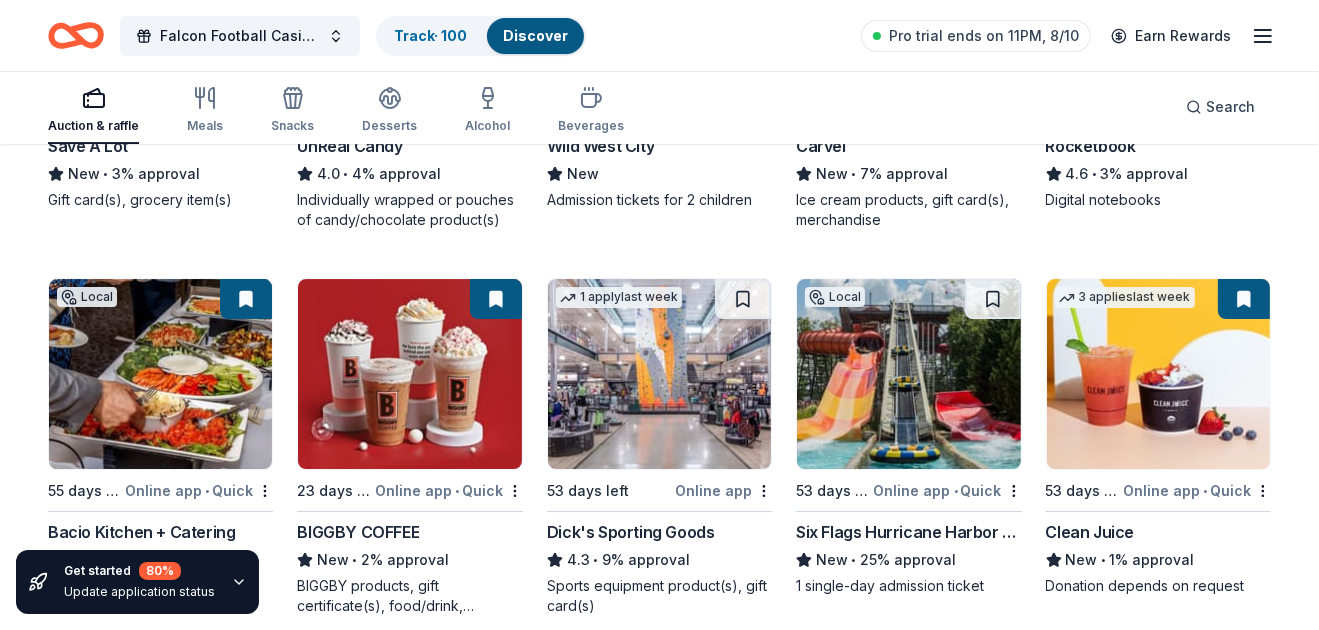 click at bounding box center [993, 299] 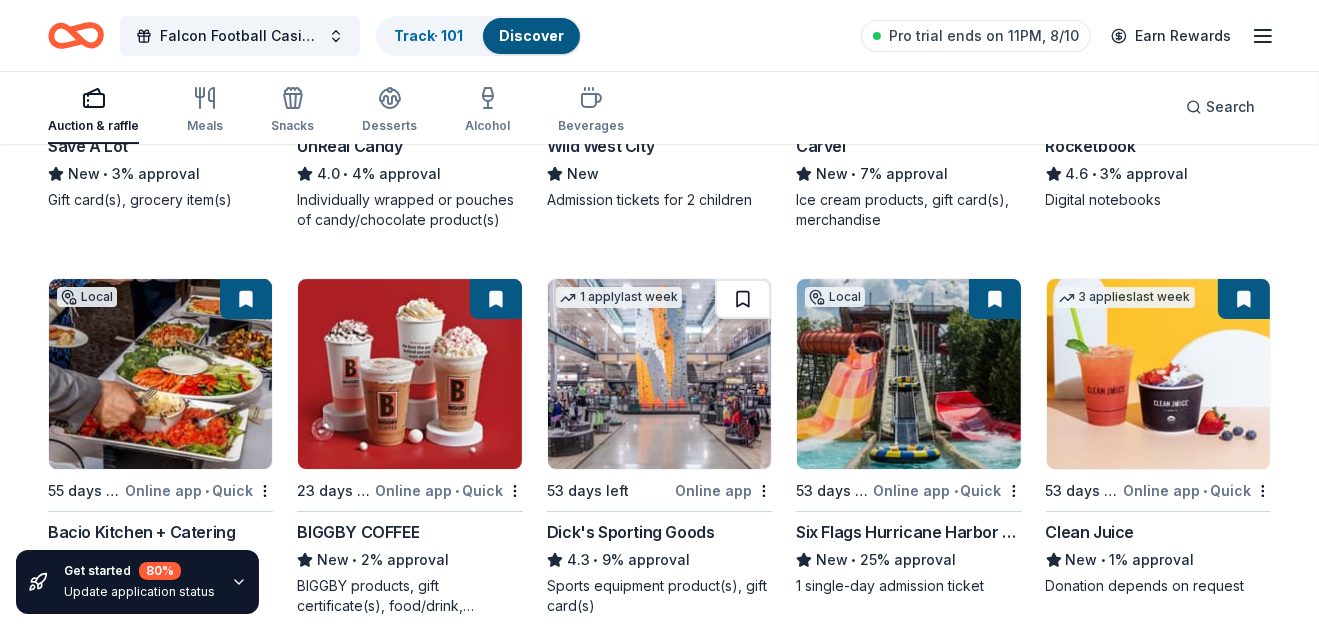 click at bounding box center (743, 299) 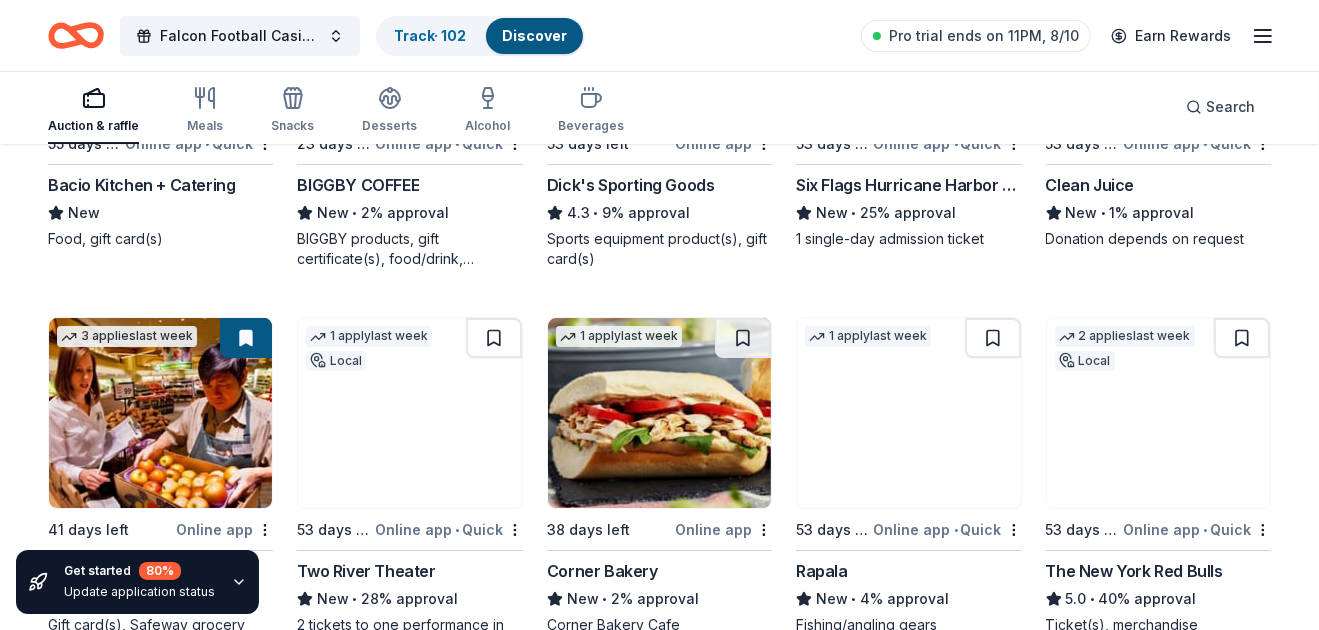 scroll, scrollTop: 7369, scrollLeft: 0, axis: vertical 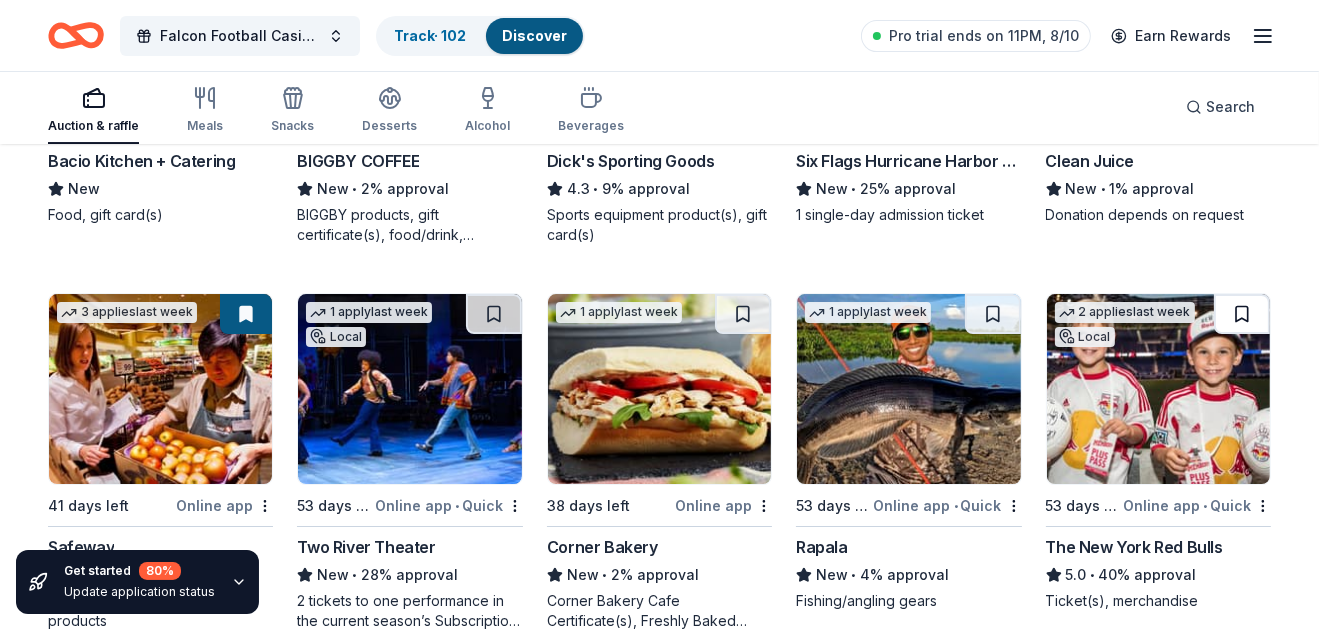 click at bounding box center [1242, 314] 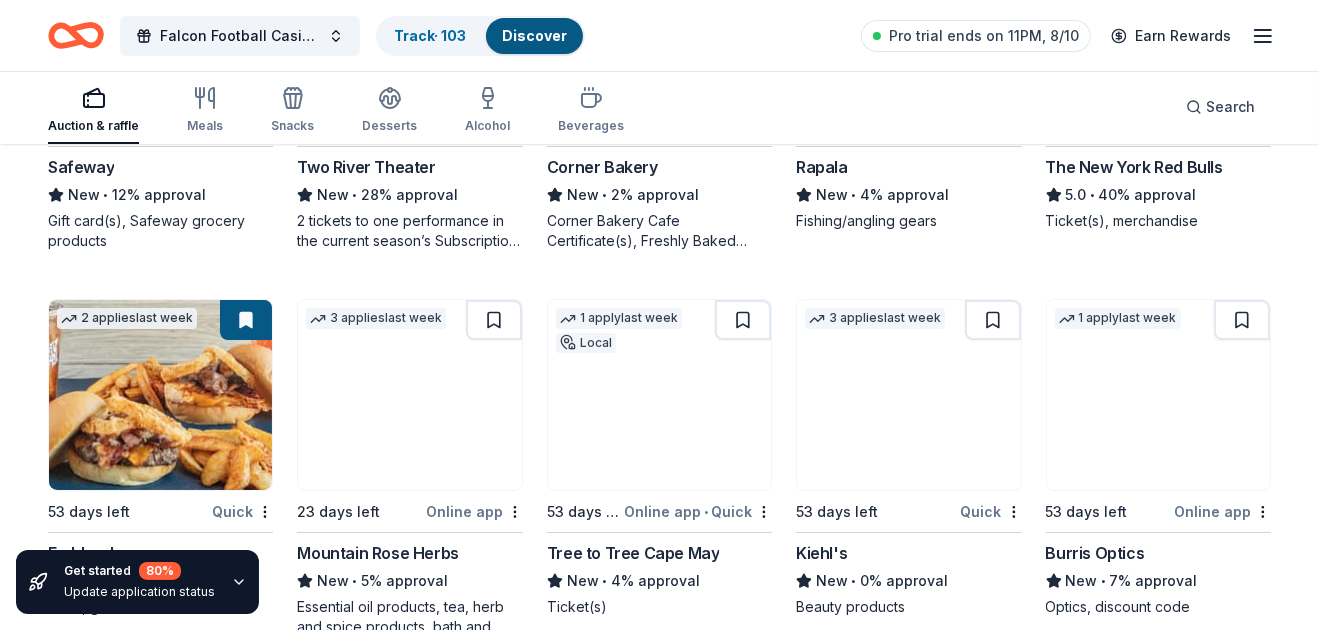 scroll, scrollTop: 7787, scrollLeft: 0, axis: vertical 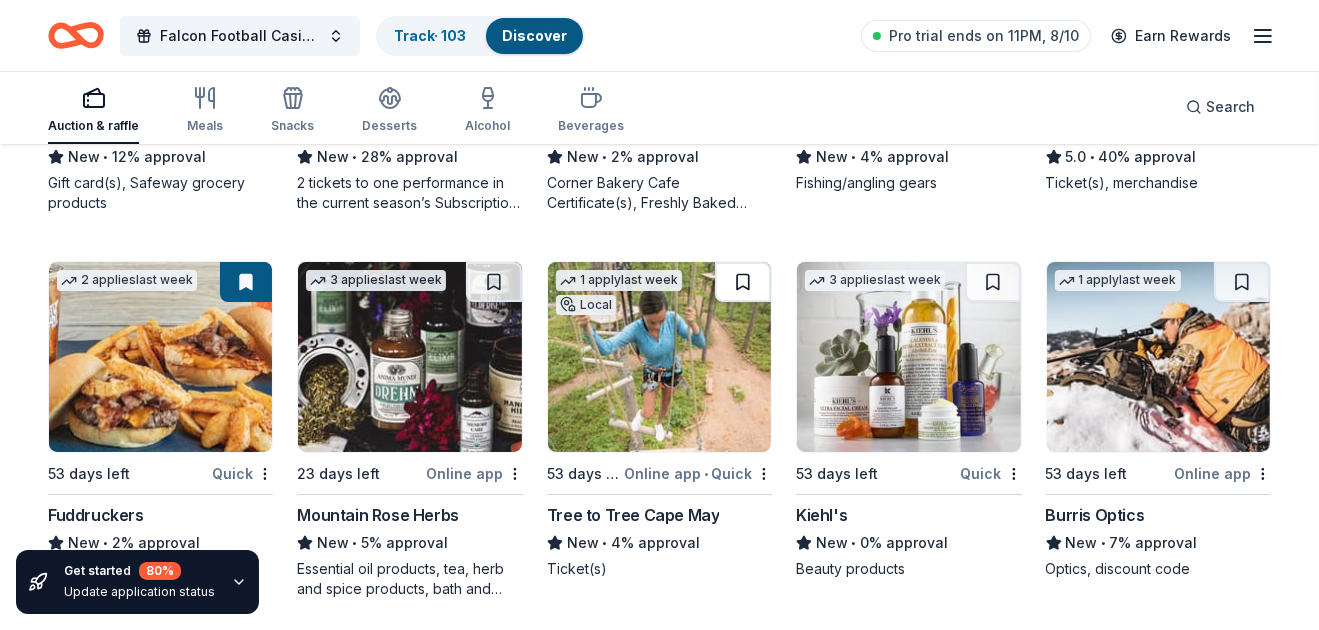 click at bounding box center [743, 282] 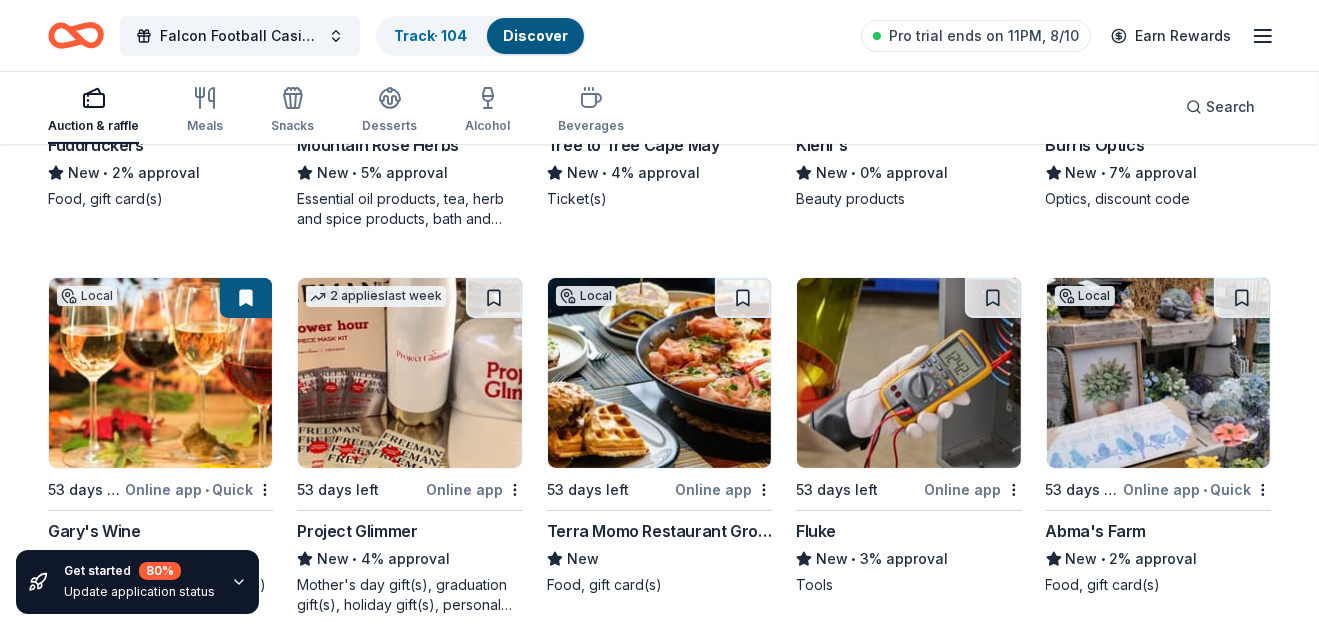scroll, scrollTop: 8239, scrollLeft: 0, axis: vertical 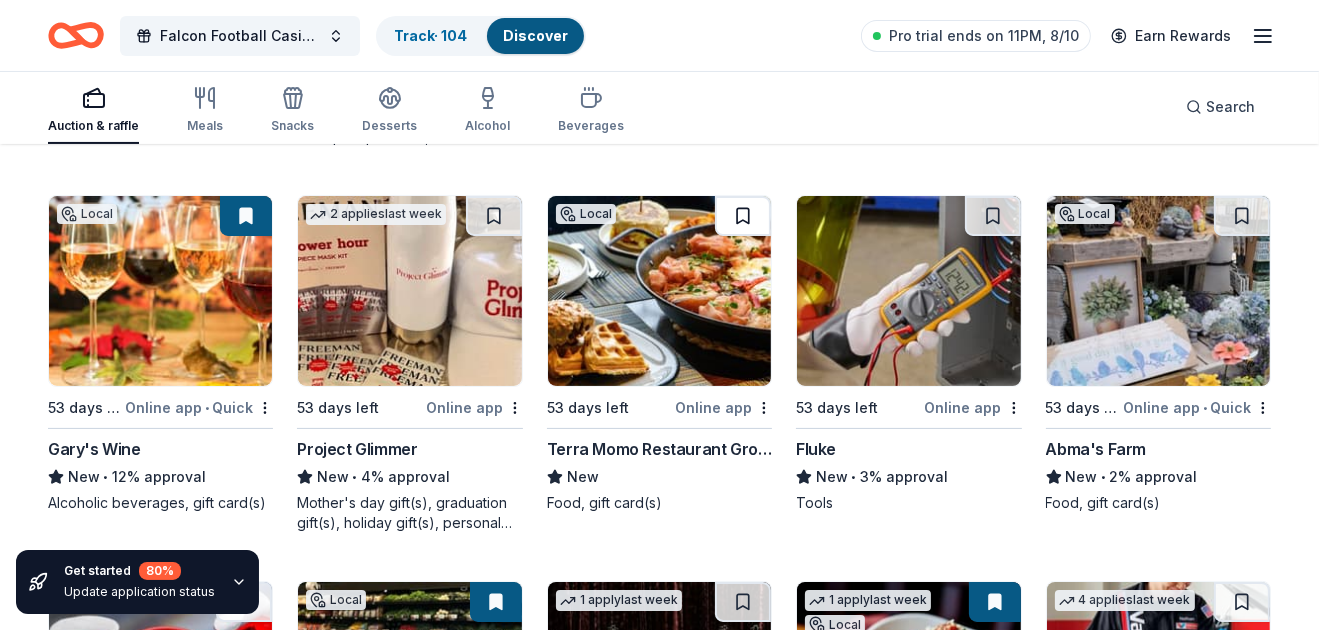 click at bounding box center (743, 216) 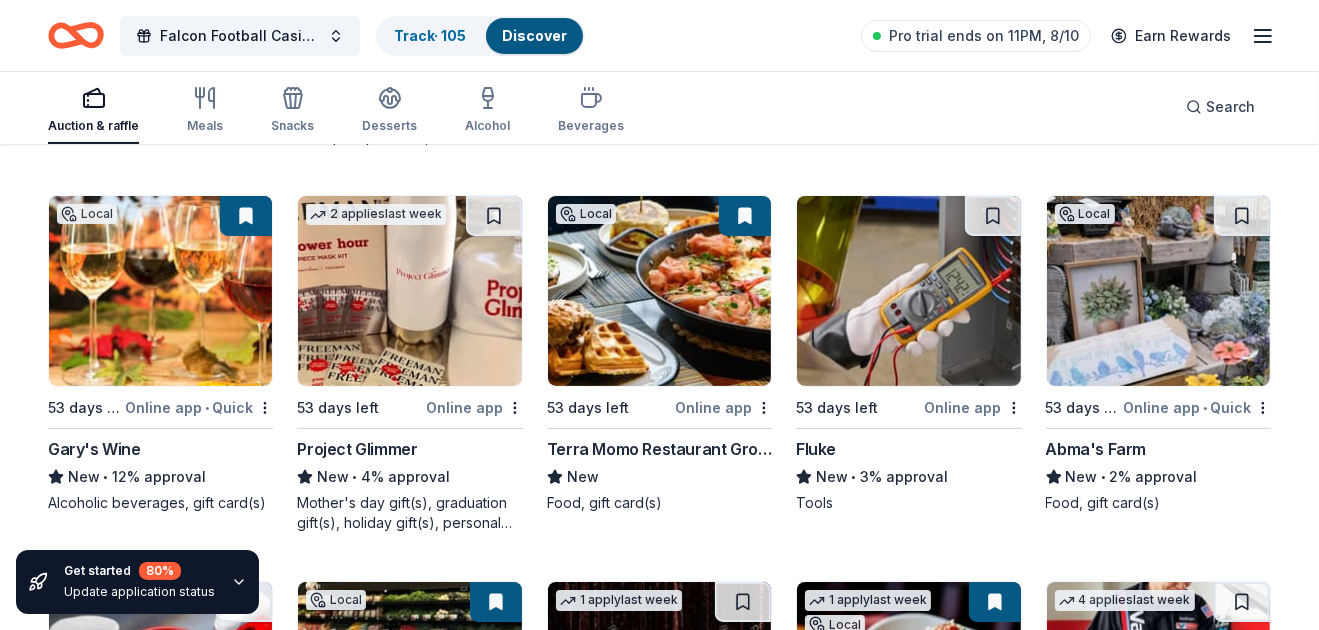 click at bounding box center [246, 216] 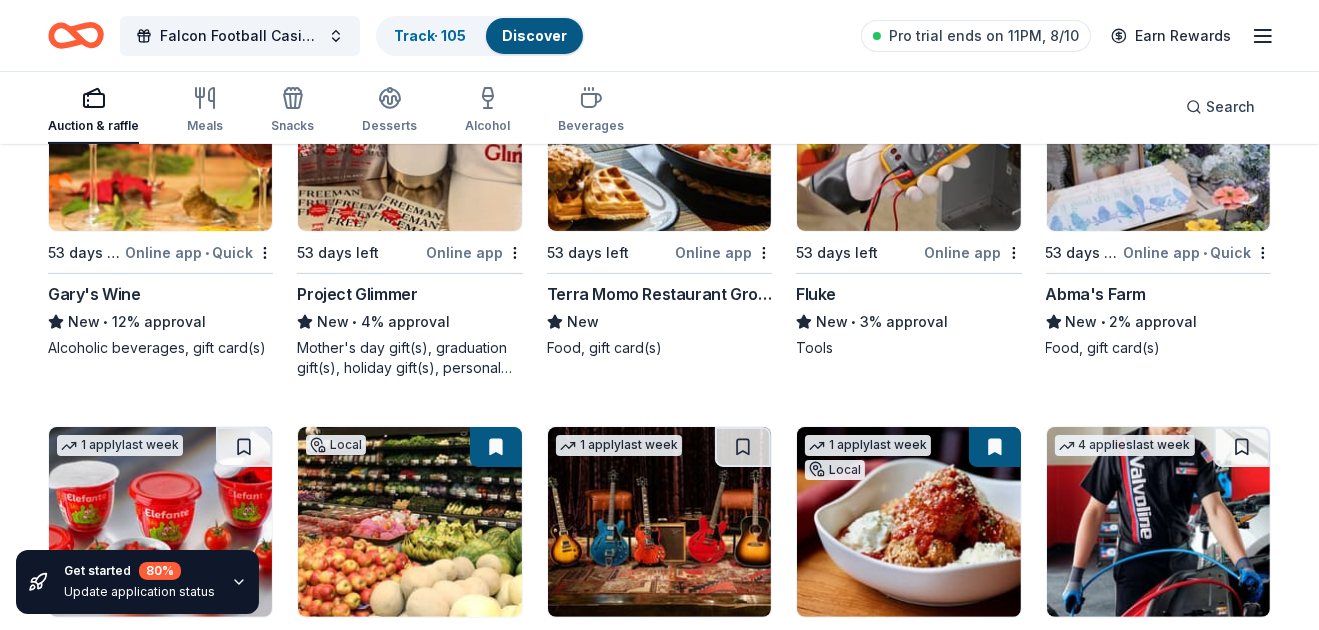scroll, scrollTop: 8598, scrollLeft: 0, axis: vertical 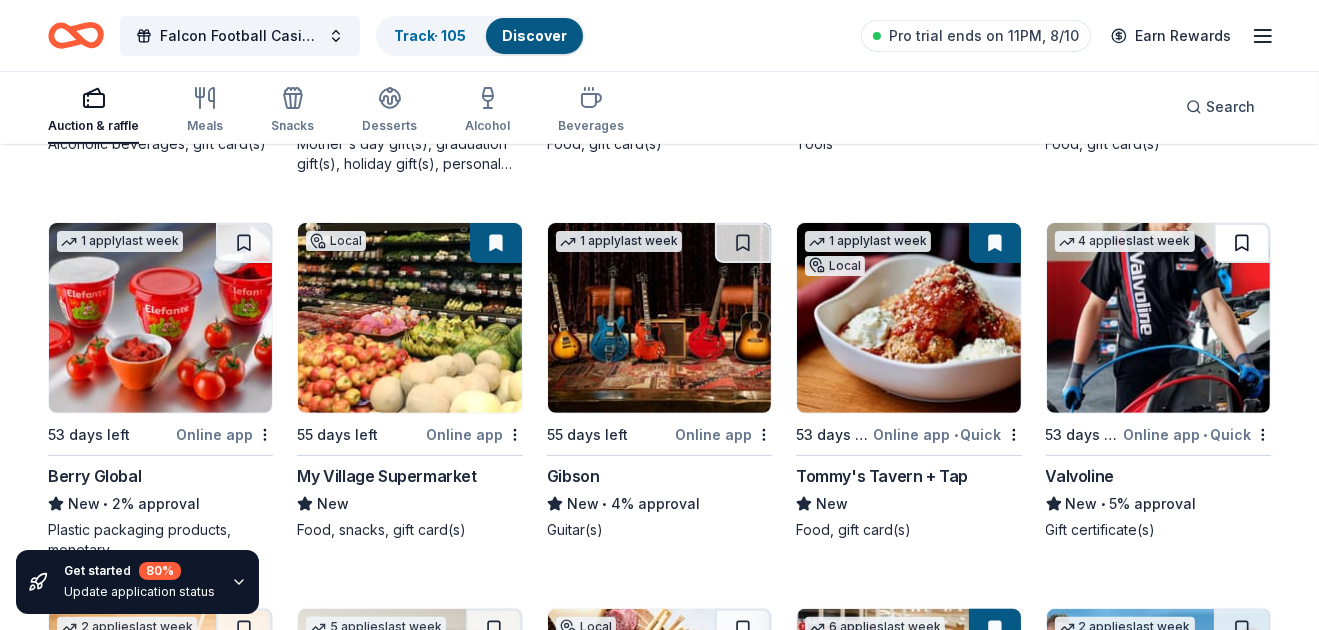 click at bounding box center (1242, 243) 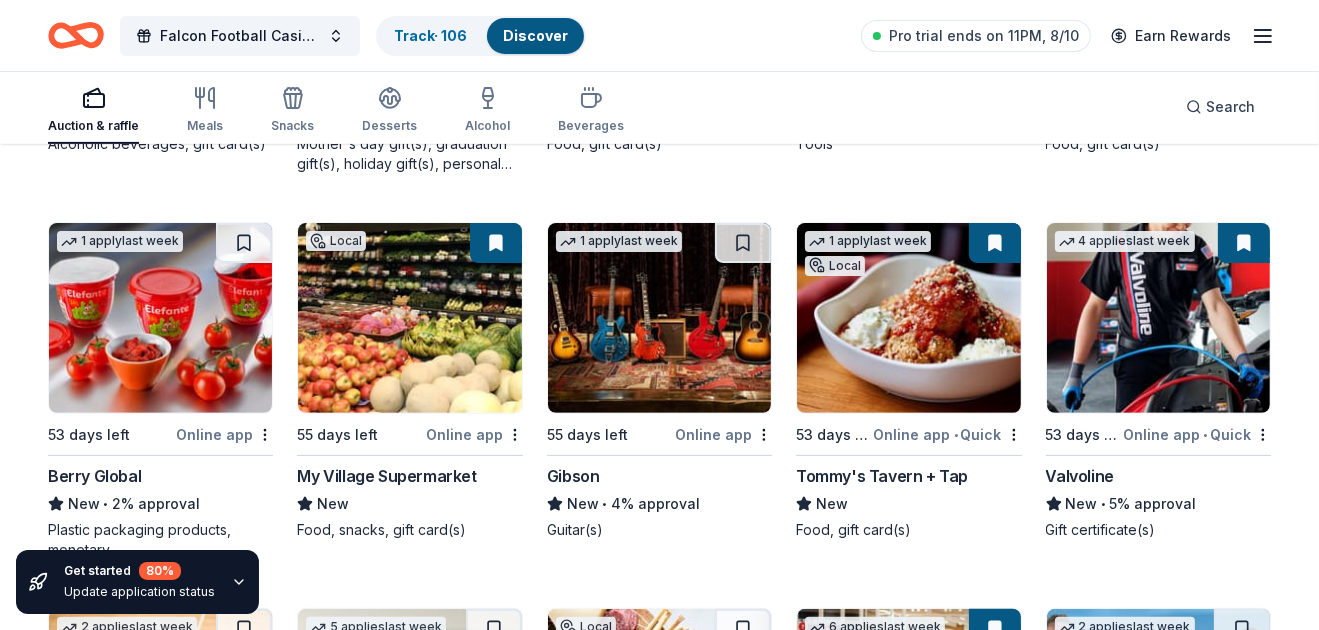 click at bounding box center (659, 318) 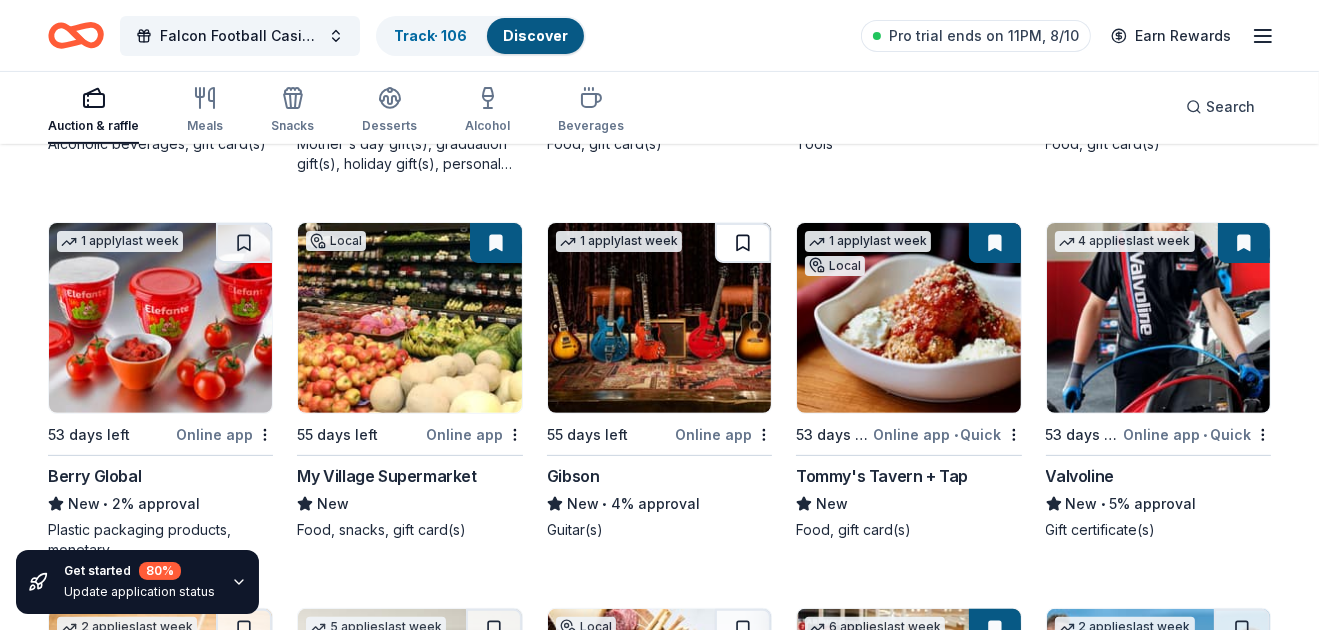 click at bounding box center [743, 243] 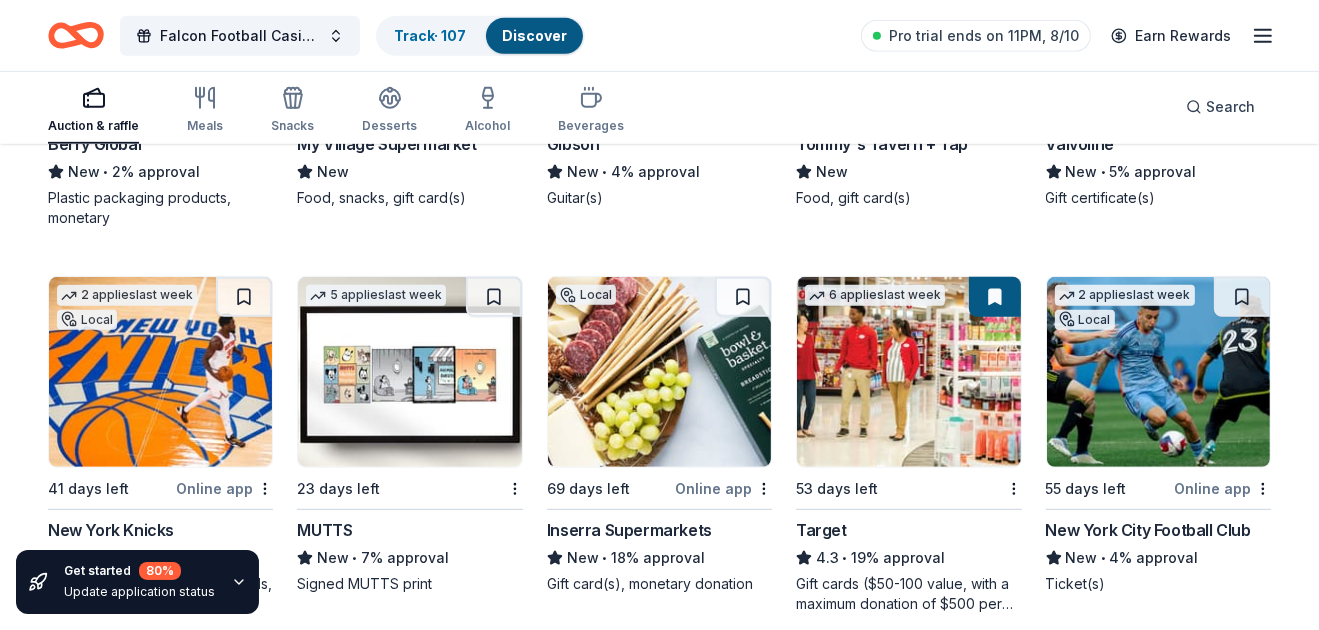 scroll, scrollTop: 9053, scrollLeft: 0, axis: vertical 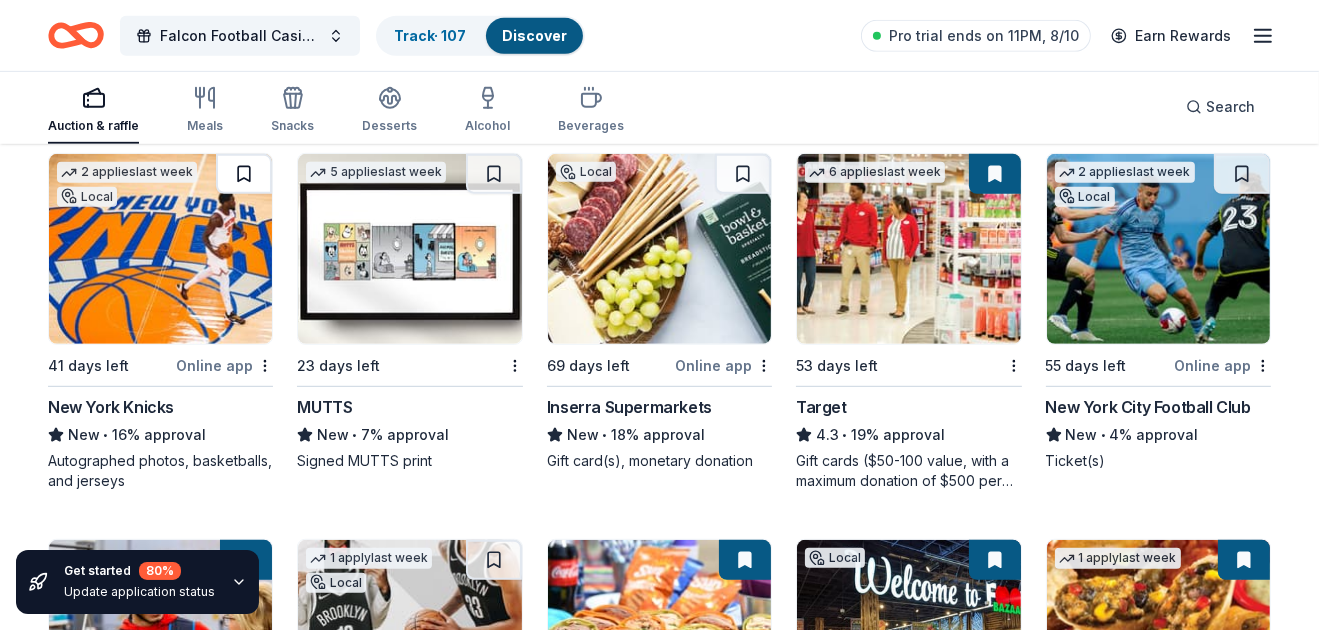 click at bounding box center [244, 174] 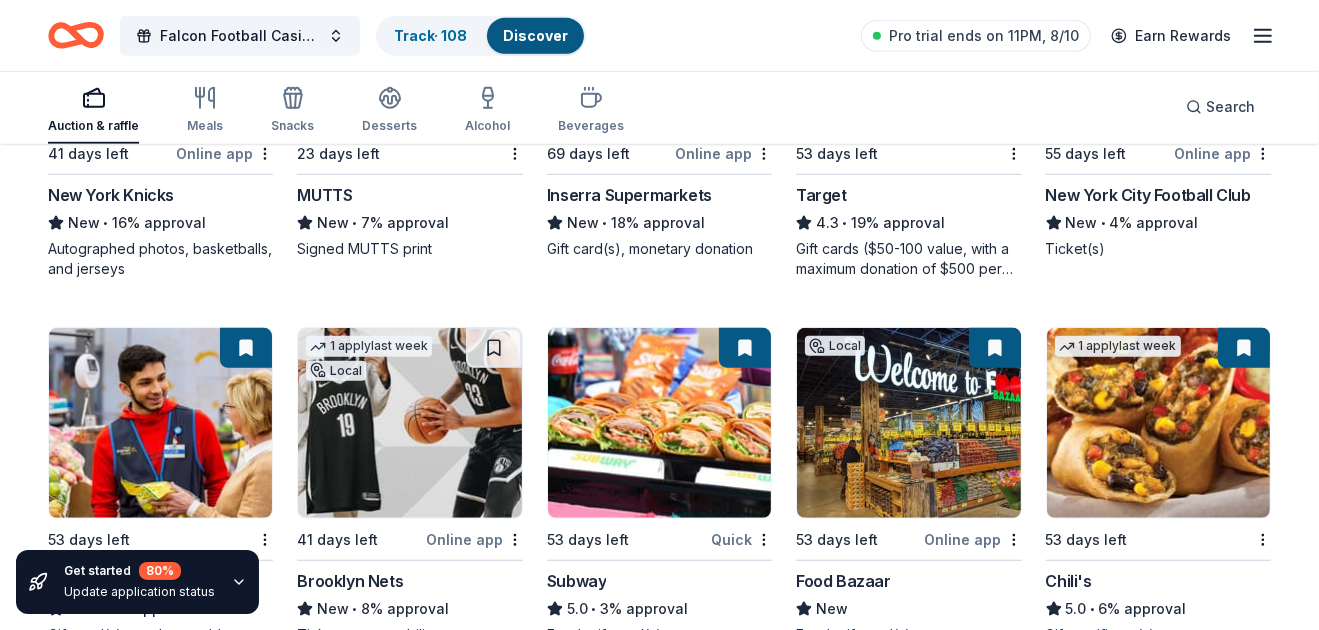 scroll, scrollTop: 9323, scrollLeft: 0, axis: vertical 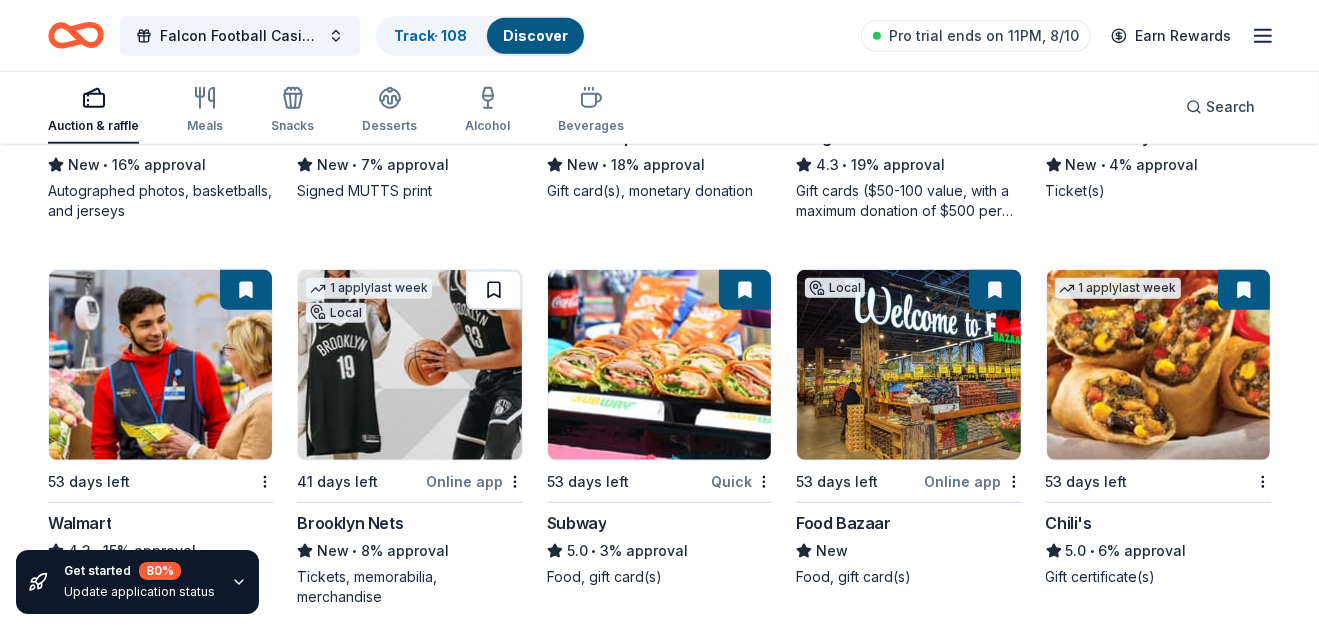 click at bounding box center [494, 290] 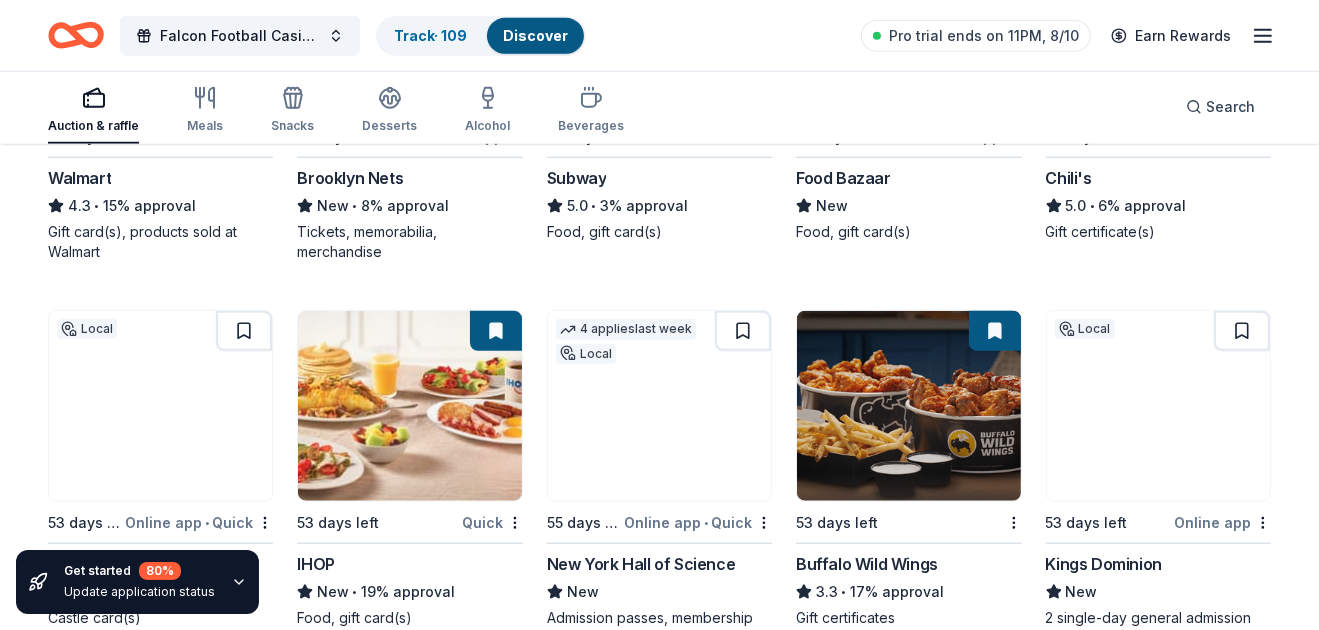 scroll, scrollTop: 9697, scrollLeft: 0, axis: vertical 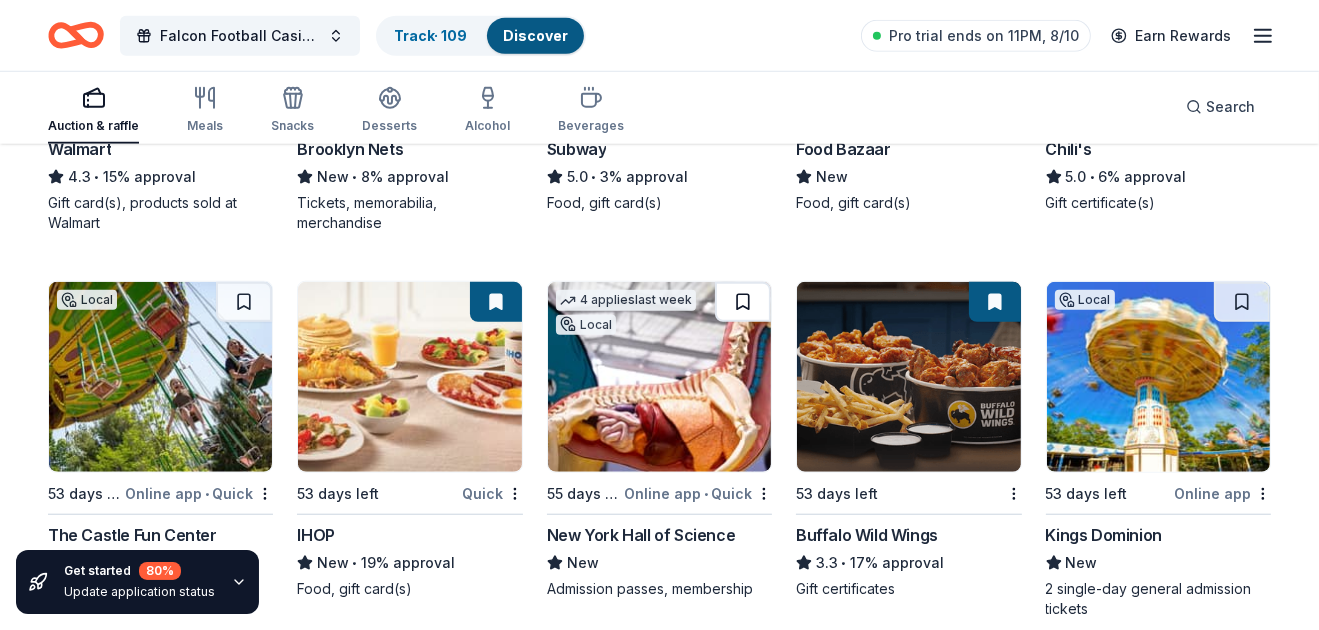 click at bounding box center [743, 302] 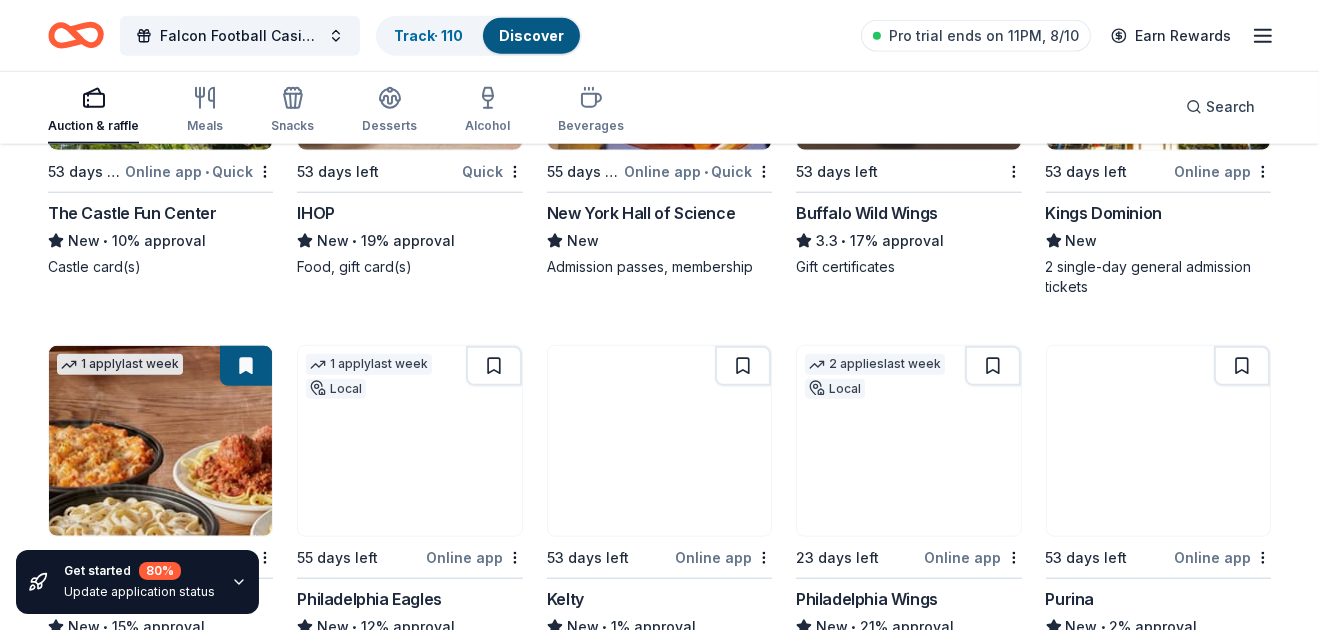 scroll, scrollTop: 10035, scrollLeft: 0, axis: vertical 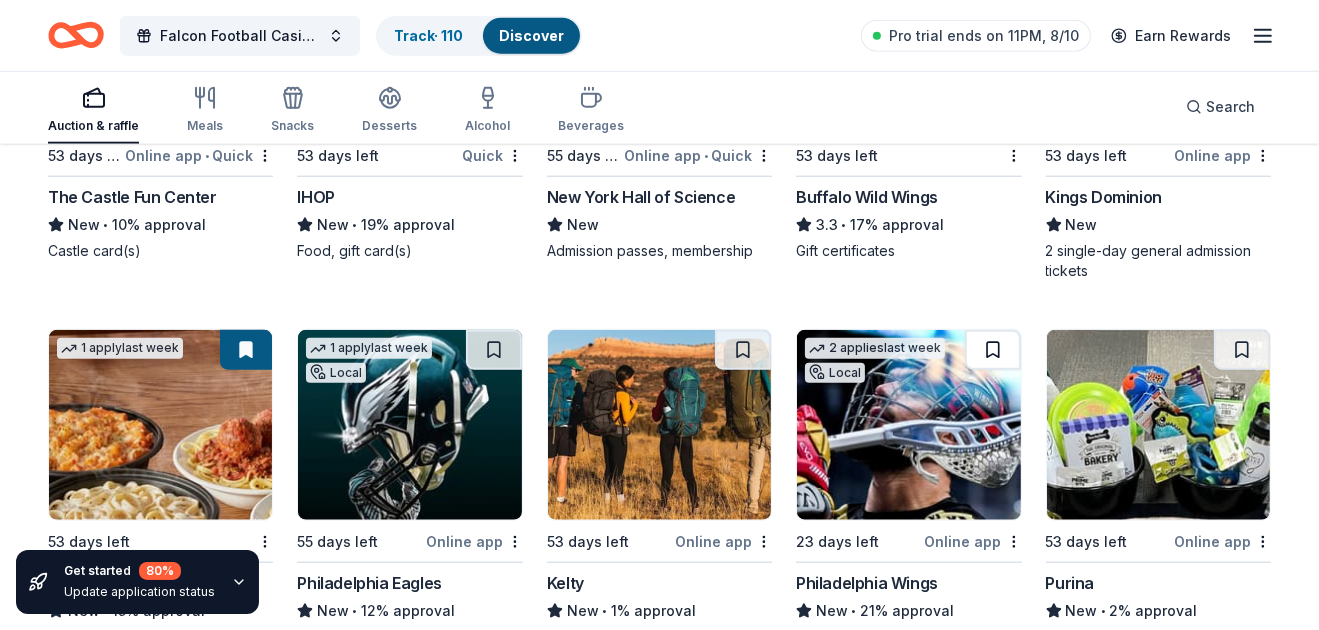 click at bounding box center (993, 350) 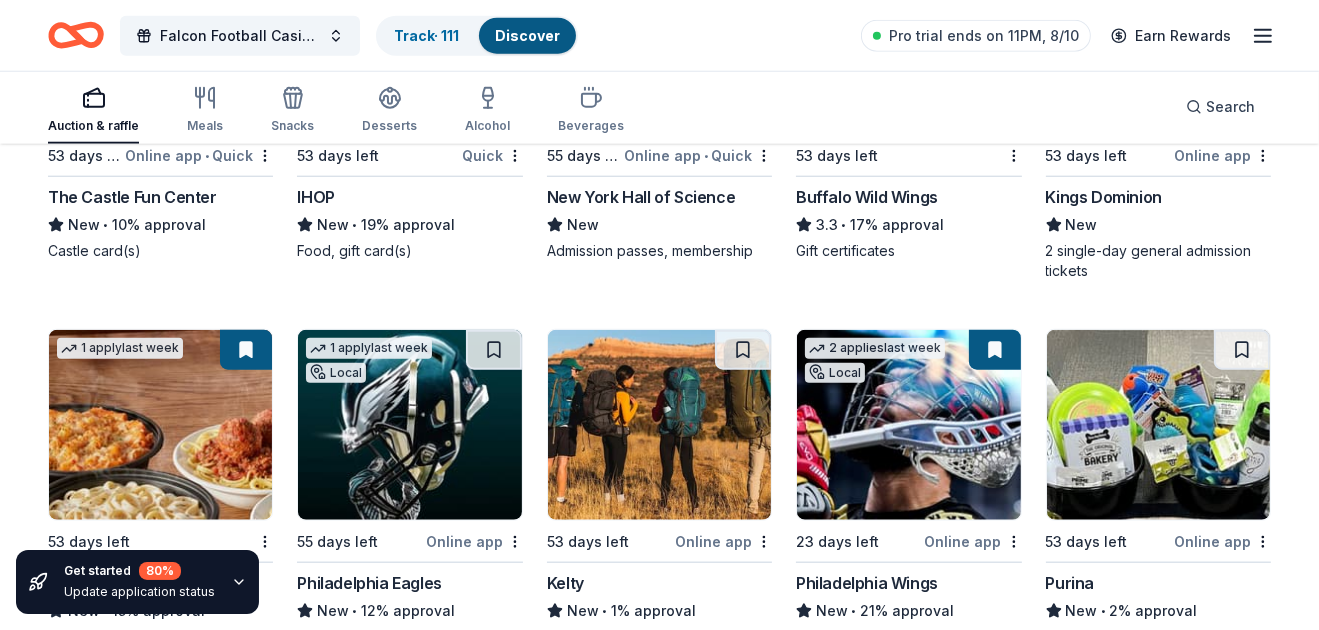 click at bounding box center [494, 350] 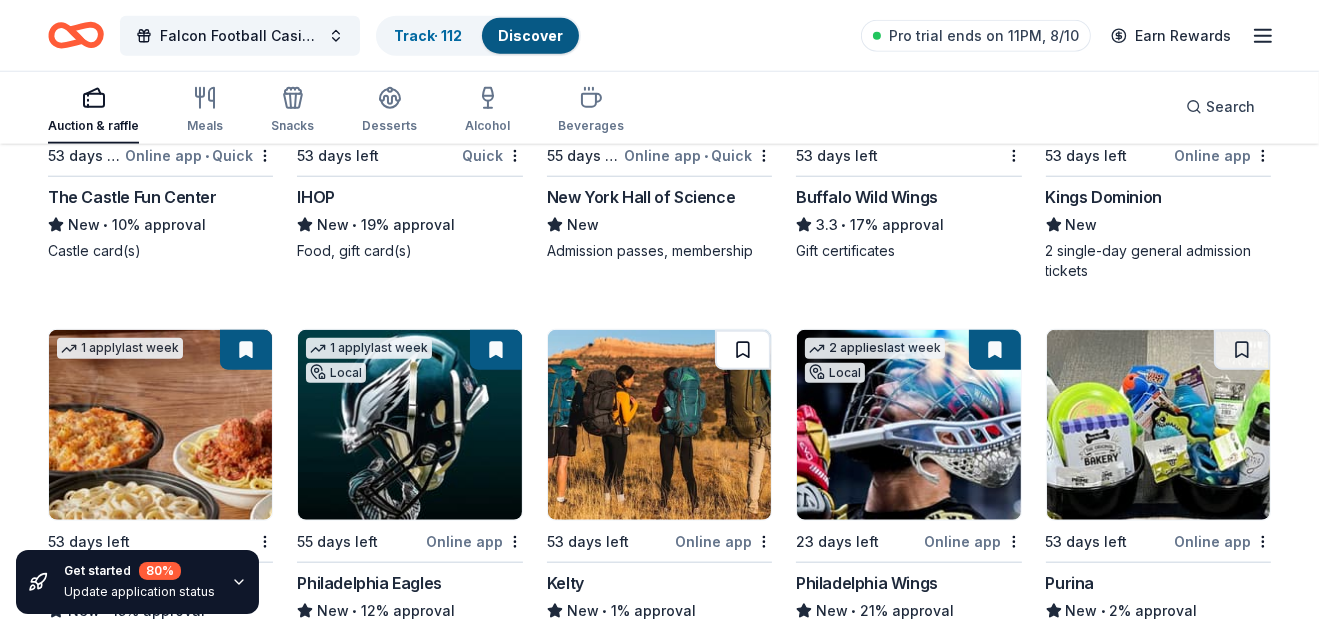 click at bounding box center [743, 350] 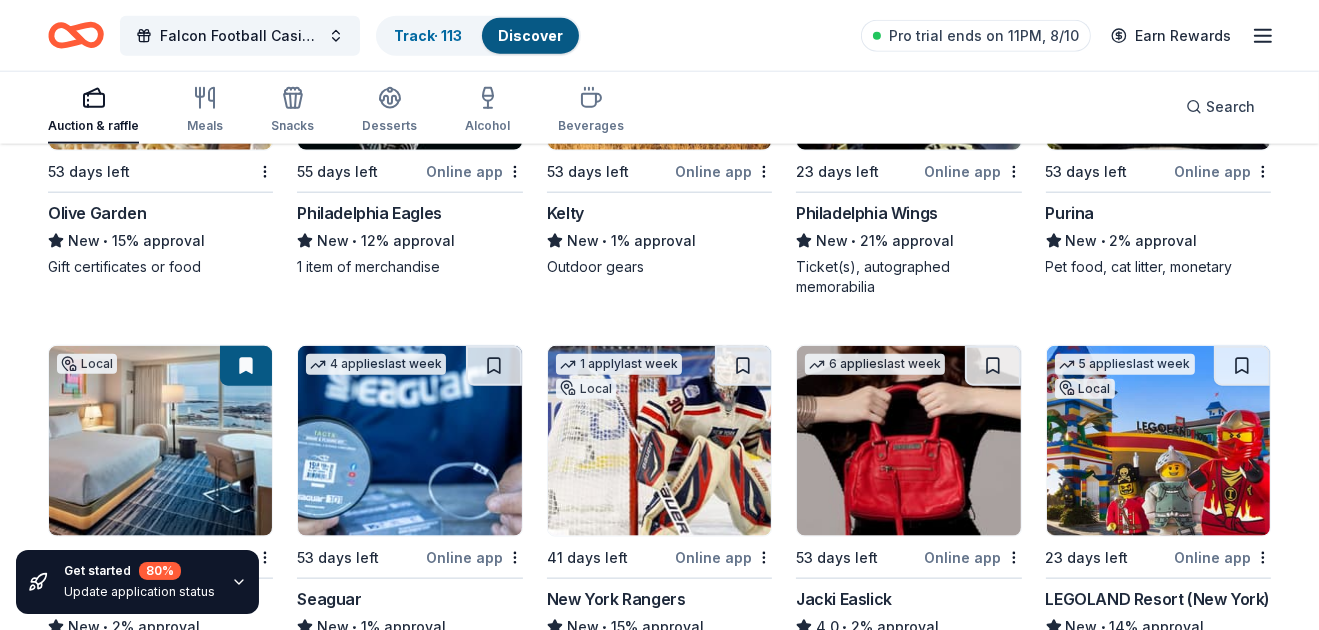 scroll, scrollTop: 10468, scrollLeft: 0, axis: vertical 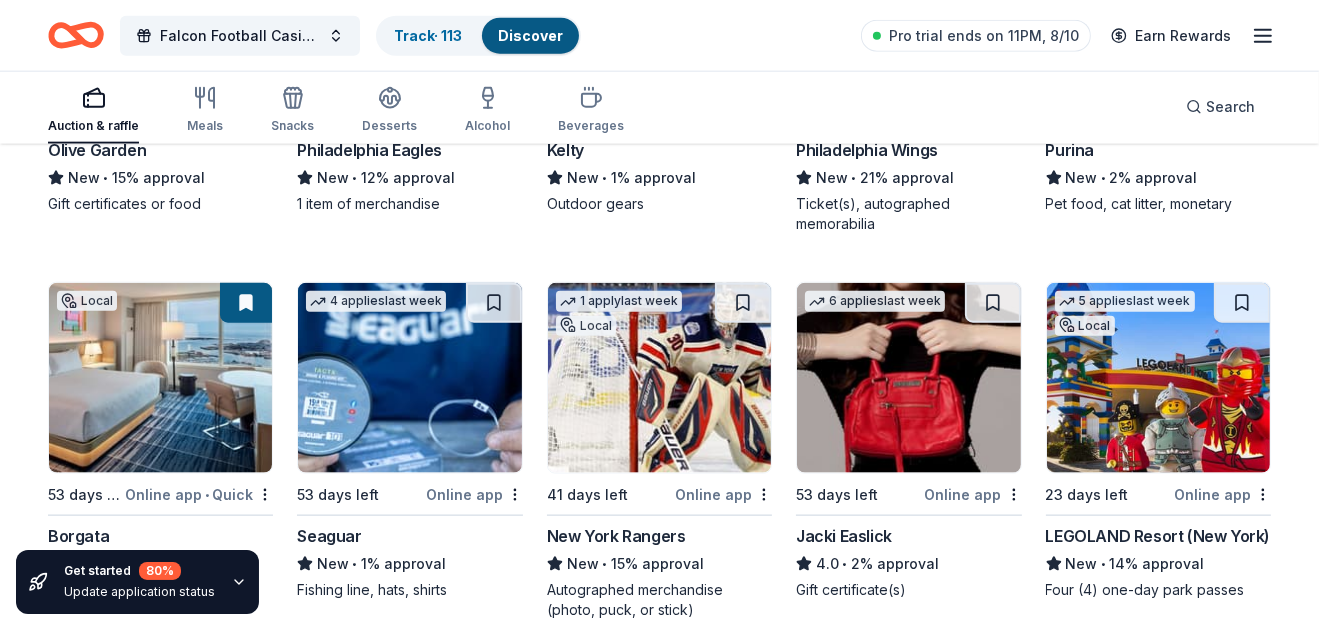 drag, startPoint x: 747, startPoint y: 287, endPoint x: 758, endPoint y: 293, distance: 12.529964 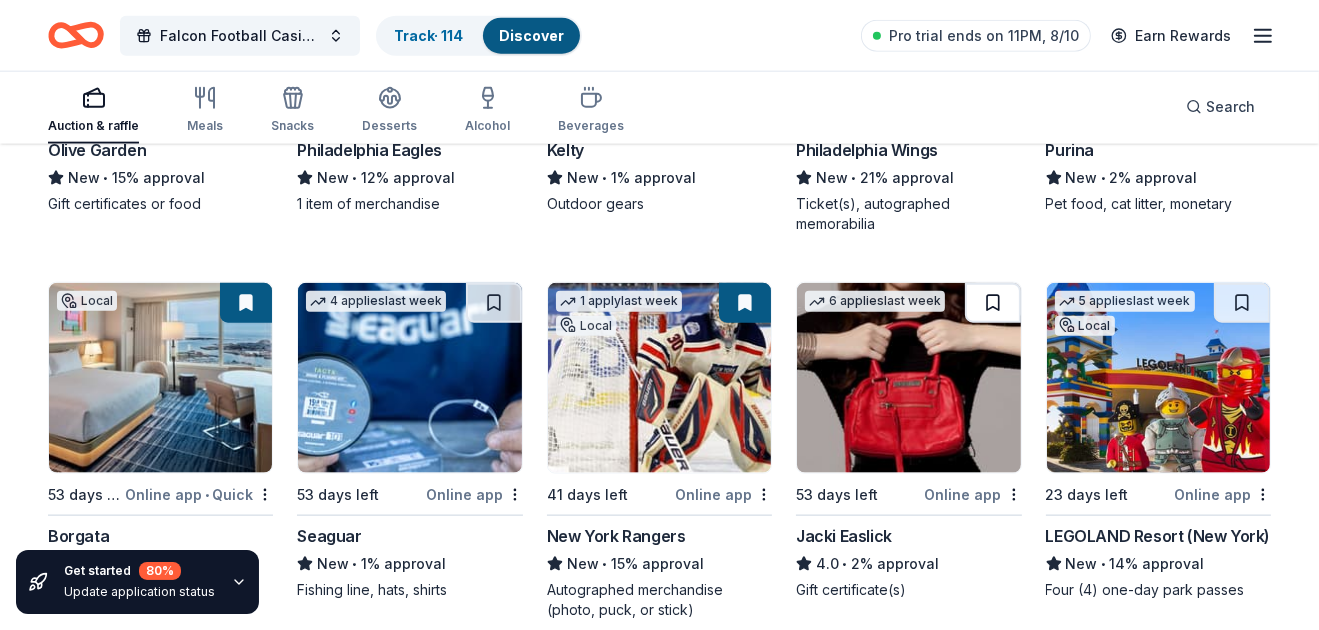 click at bounding box center [993, 303] 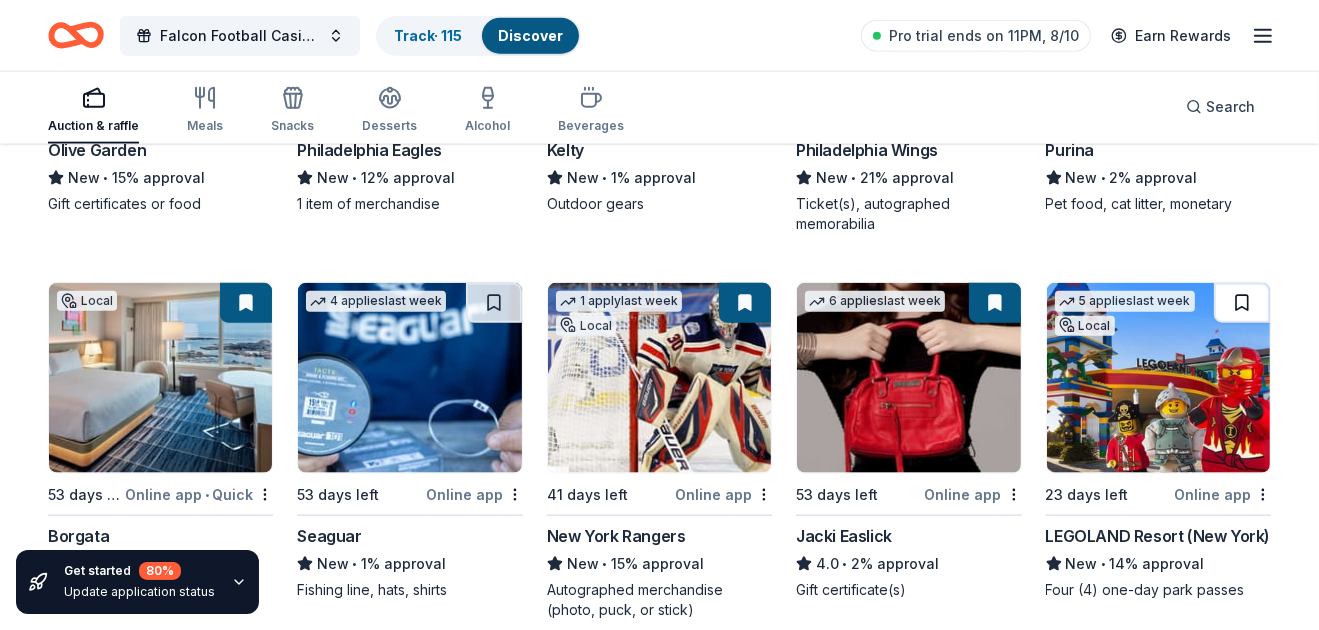 click at bounding box center (1242, 303) 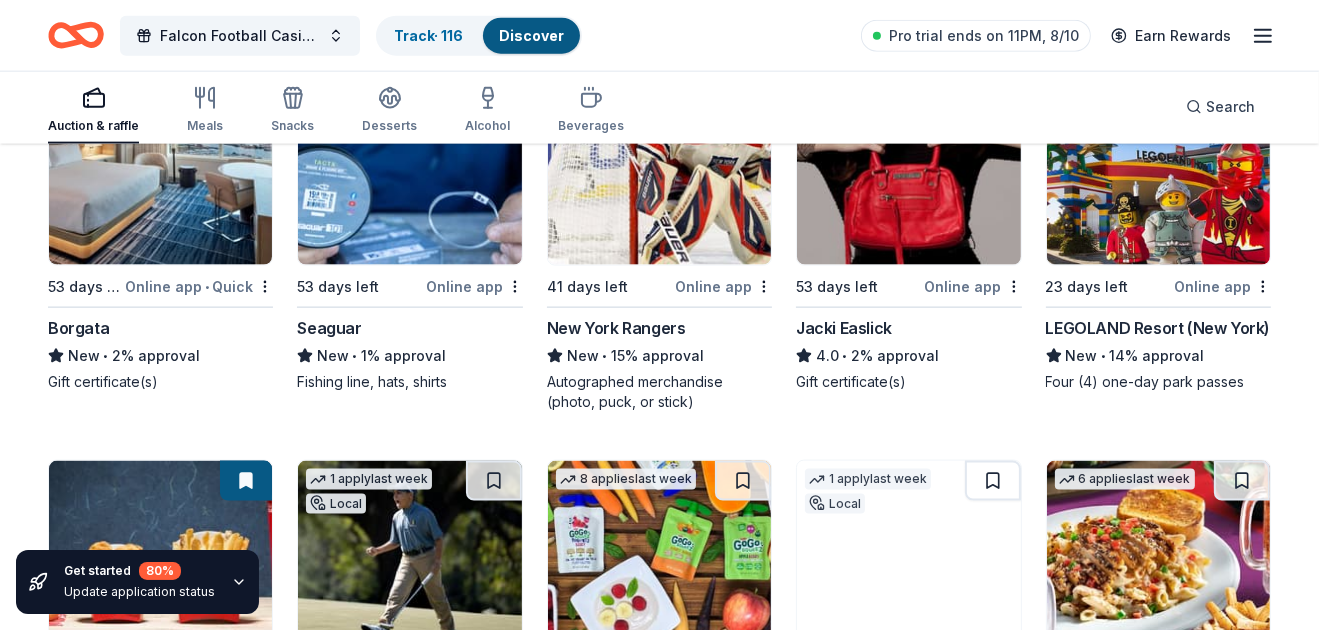 scroll, scrollTop: 10912, scrollLeft: 0, axis: vertical 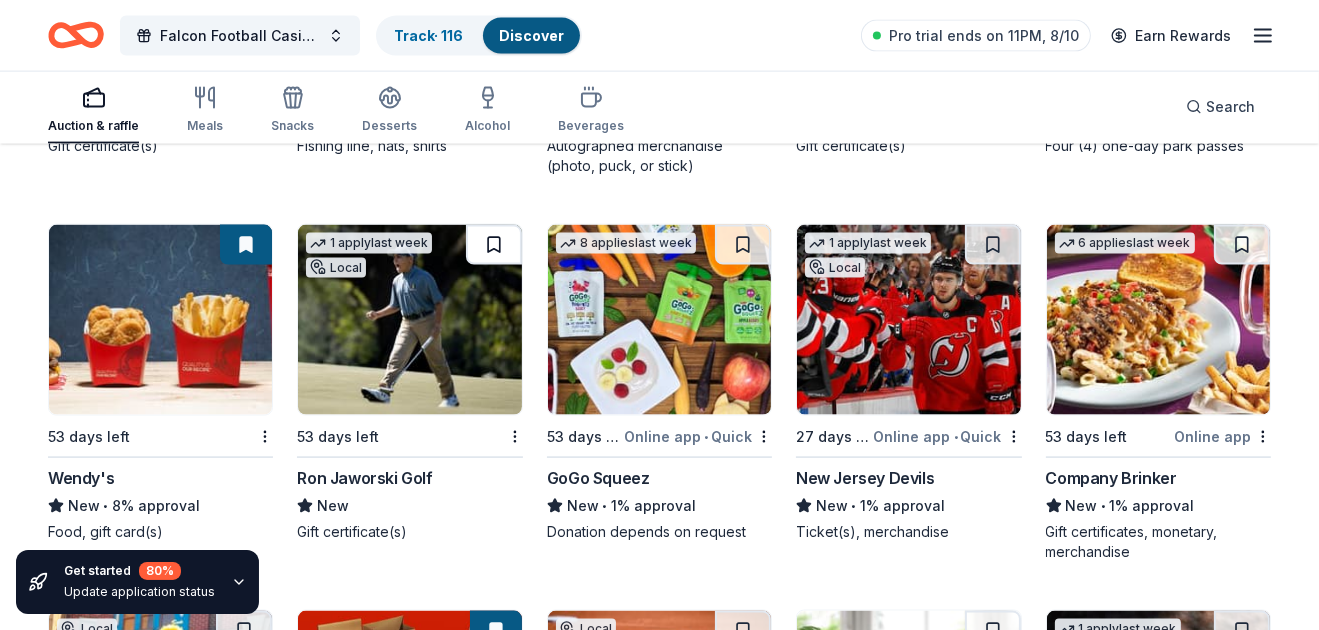 click at bounding box center [494, 245] 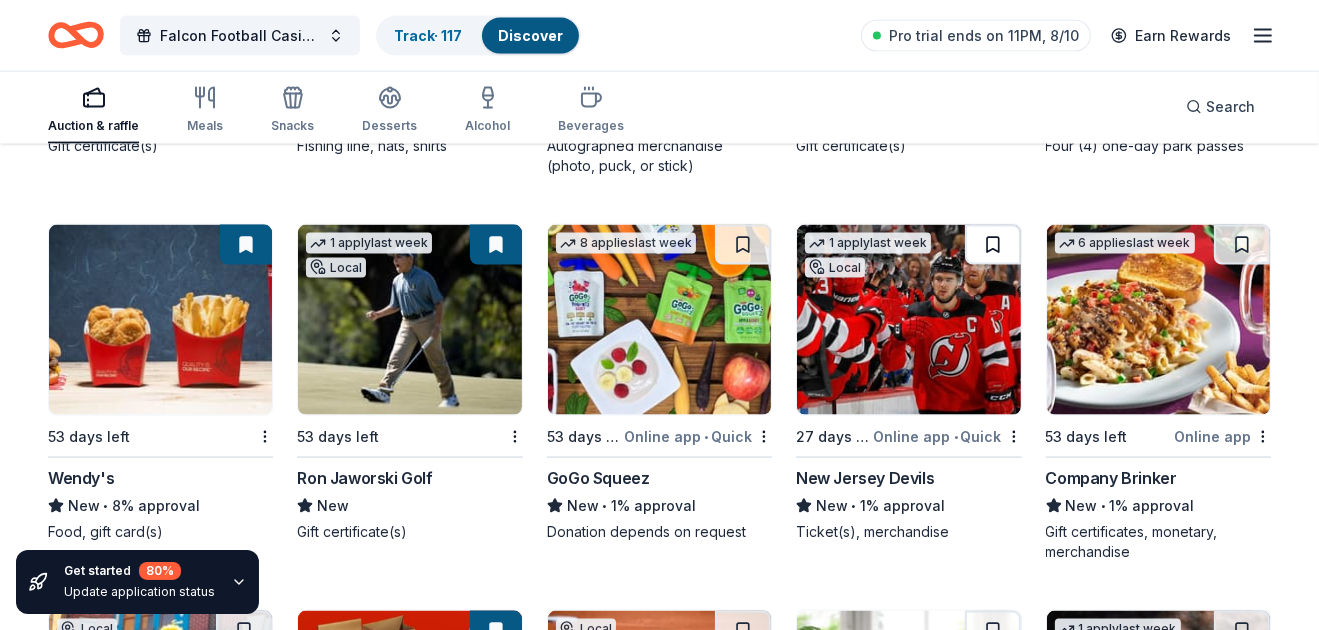 click at bounding box center [993, 245] 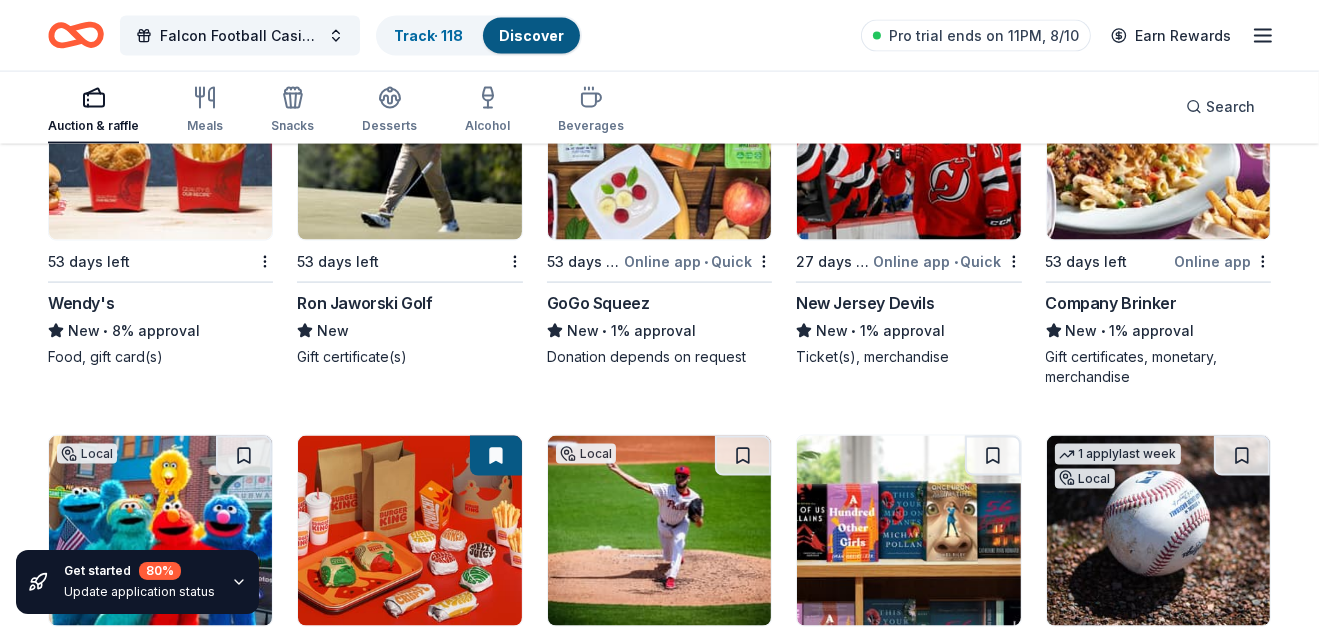 scroll, scrollTop: 11155, scrollLeft: 0, axis: vertical 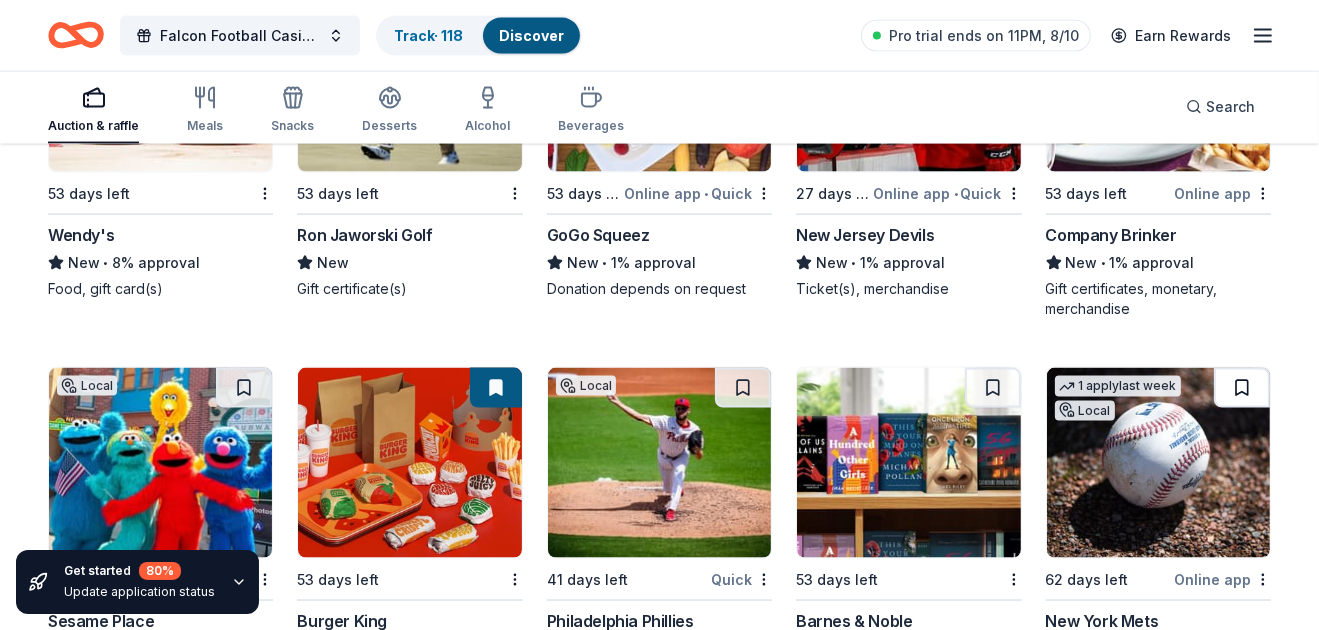 click at bounding box center (1242, 388) 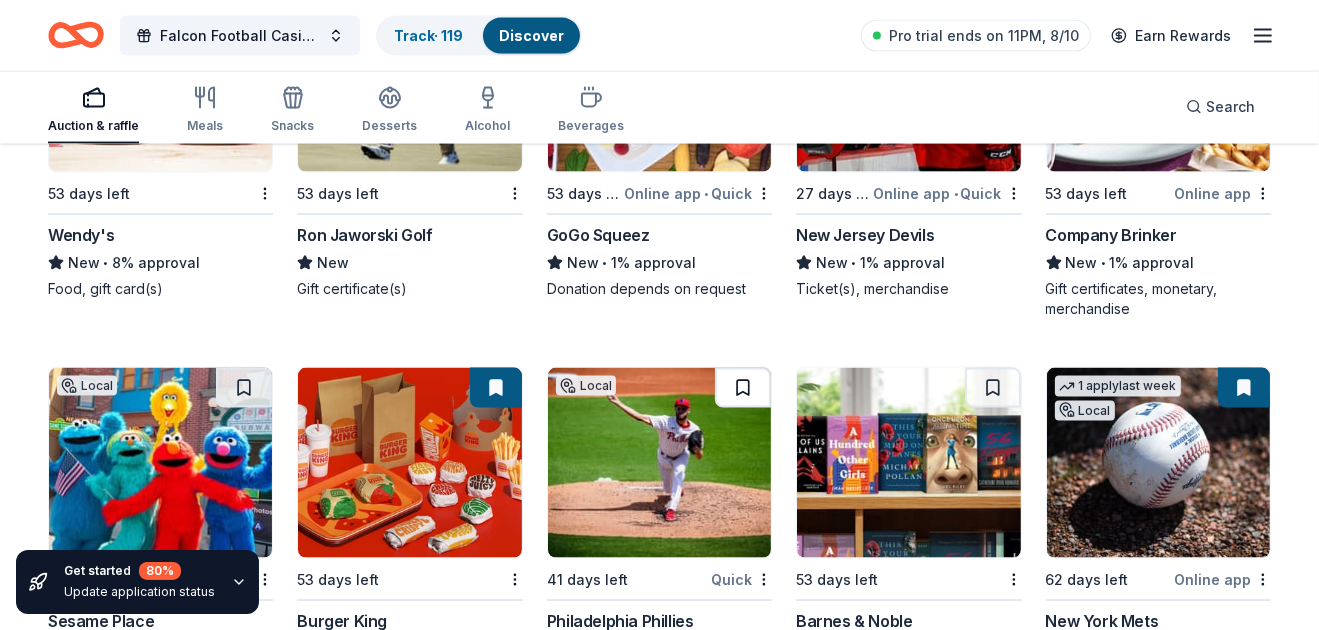 click at bounding box center [743, 388] 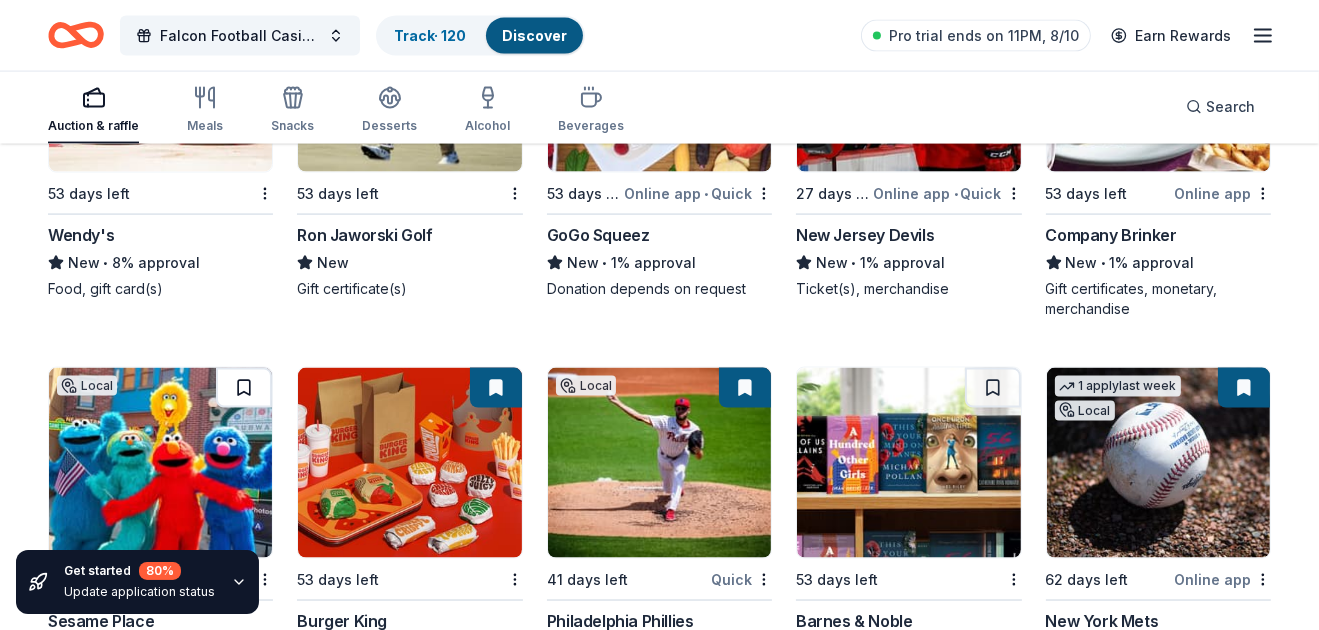 click at bounding box center (244, 388) 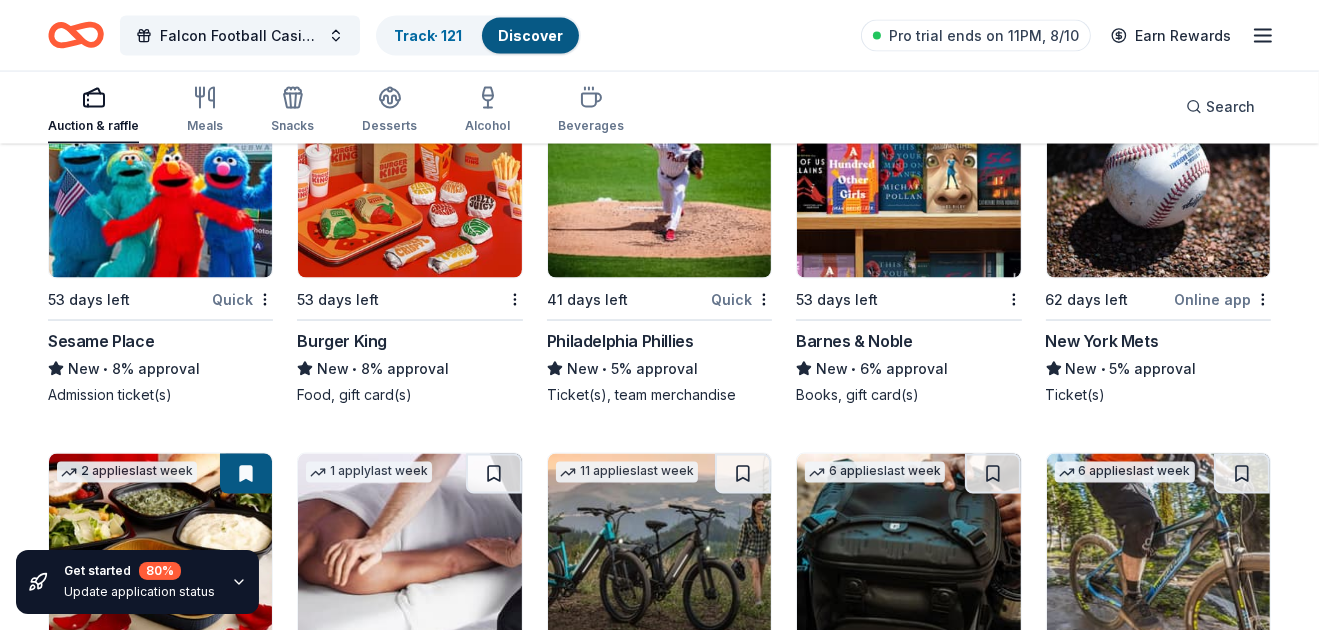 scroll, scrollTop: 11631, scrollLeft: 0, axis: vertical 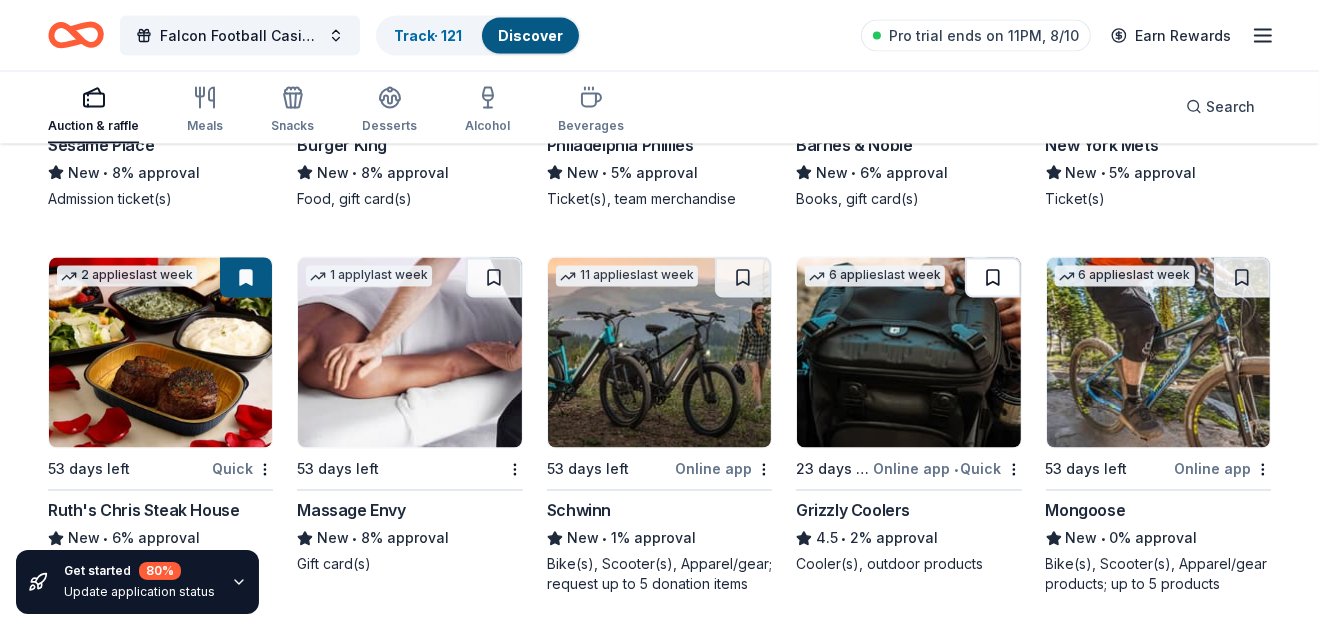 click at bounding box center (993, 278) 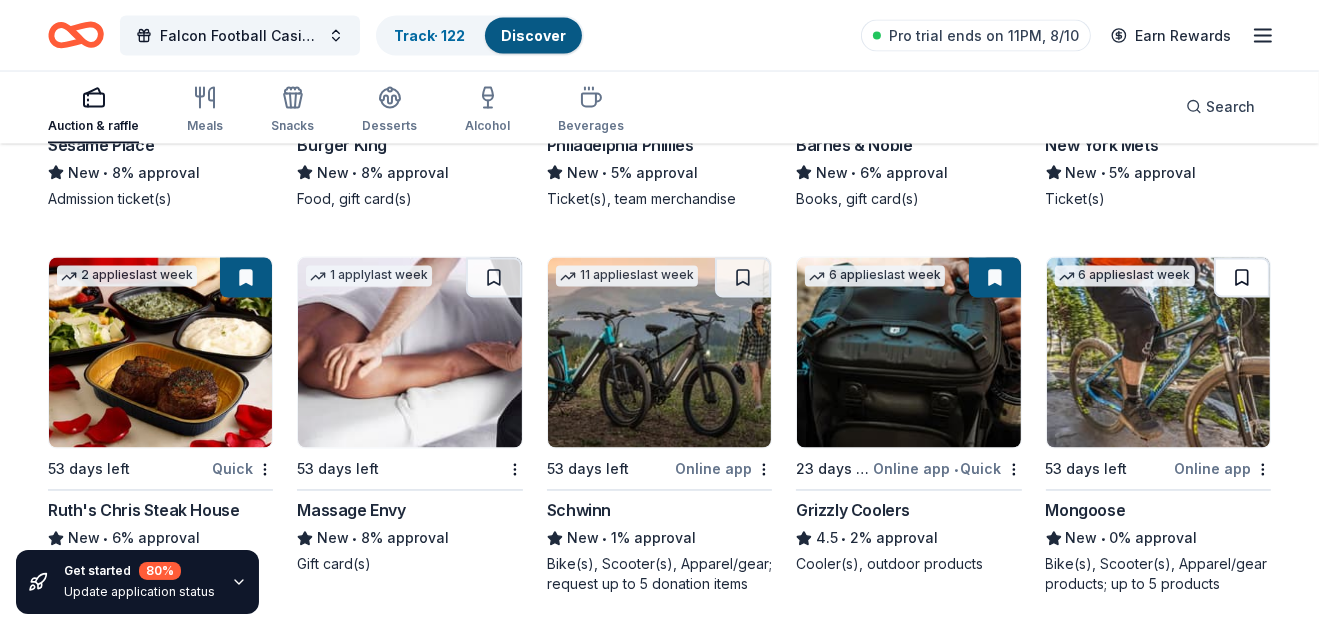 click at bounding box center [1242, 278] 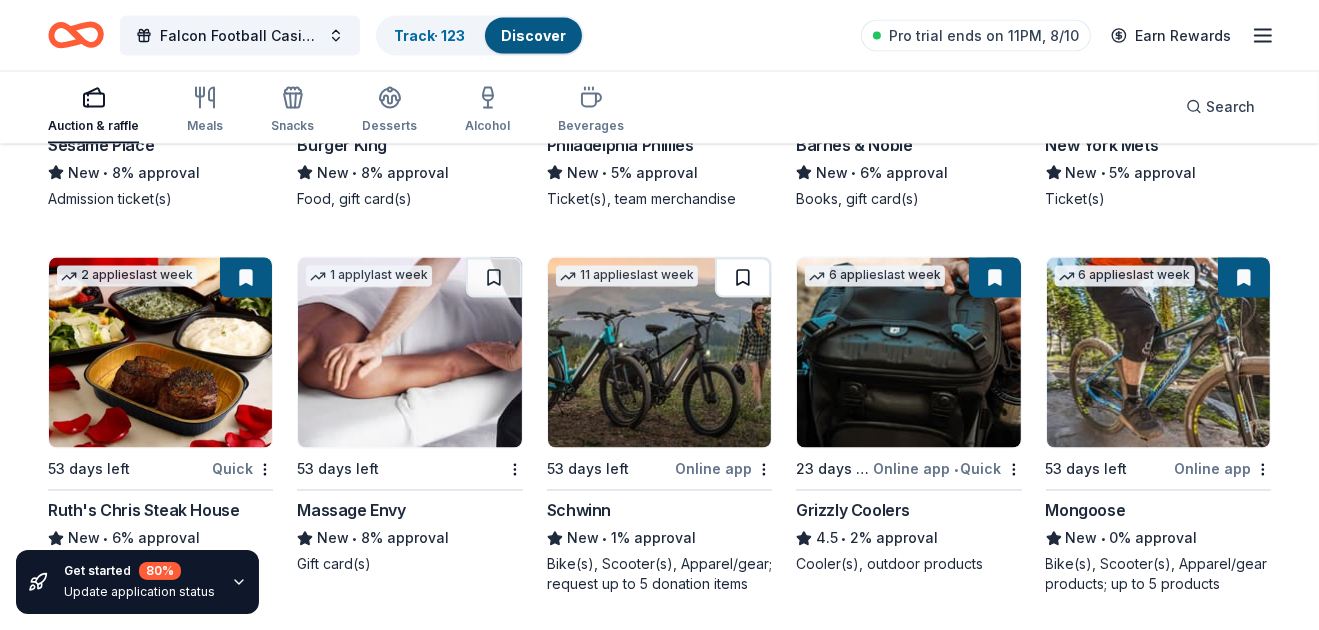 click at bounding box center [743, 278] 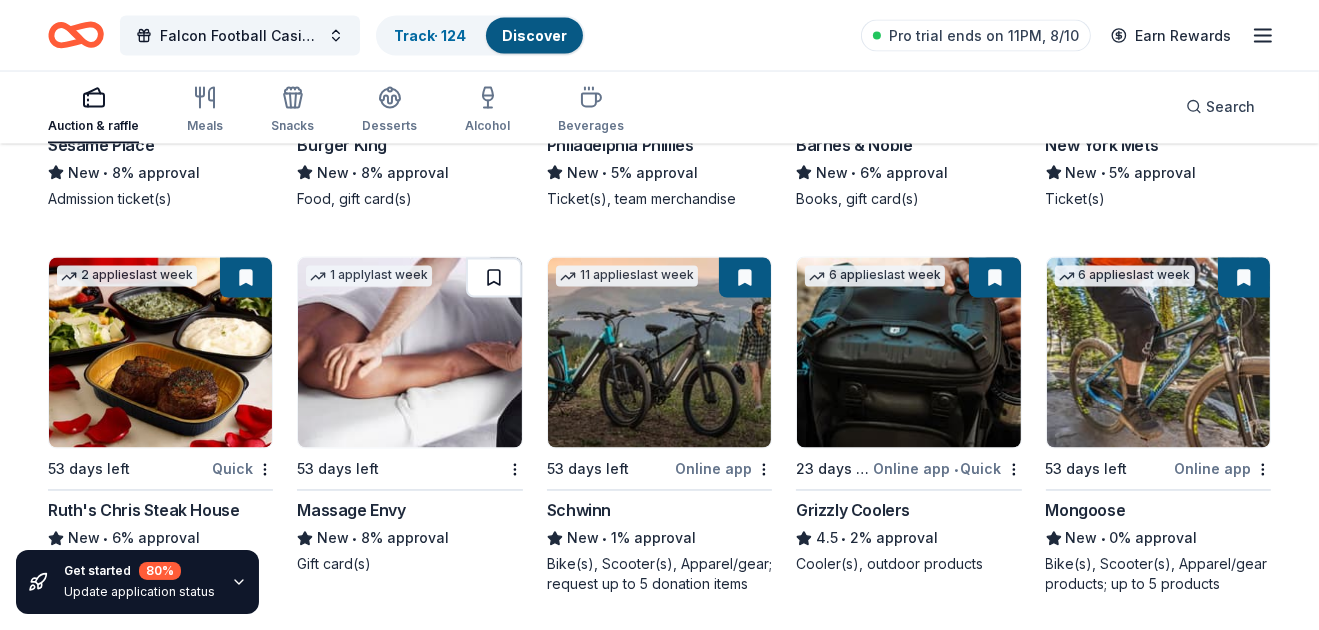click at bounding box center (494, 278) 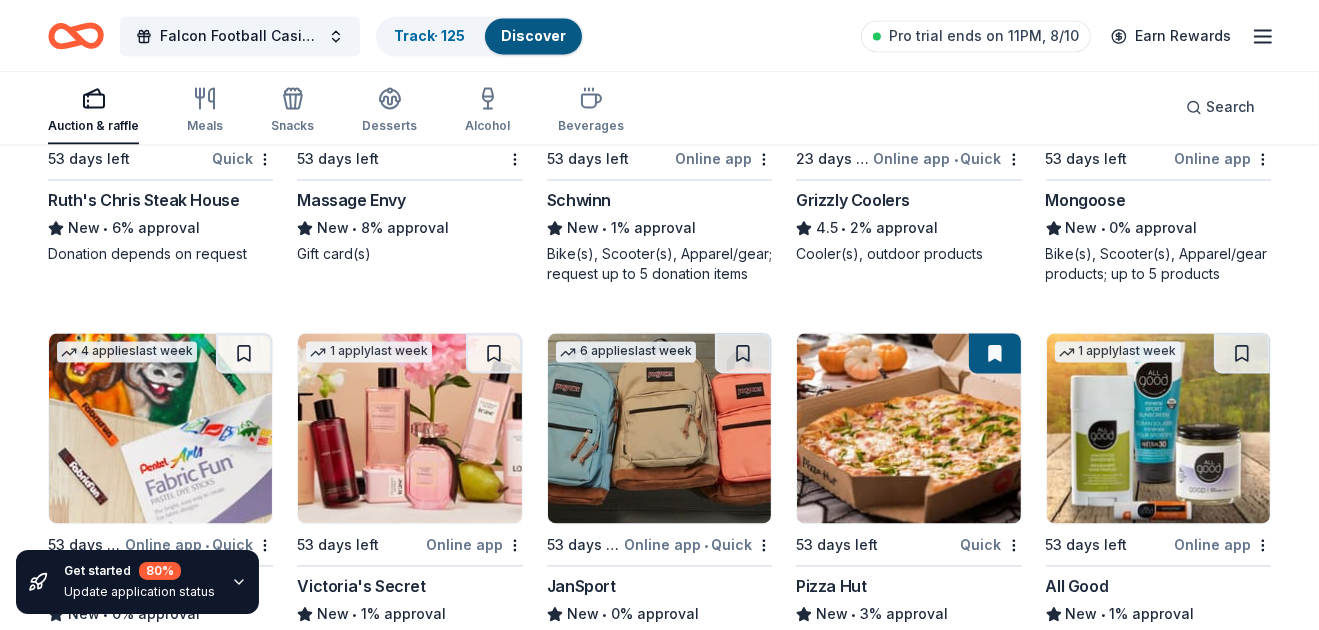 scroll, scrollTop: 12067, scrollLeft: 0, axis: vertical 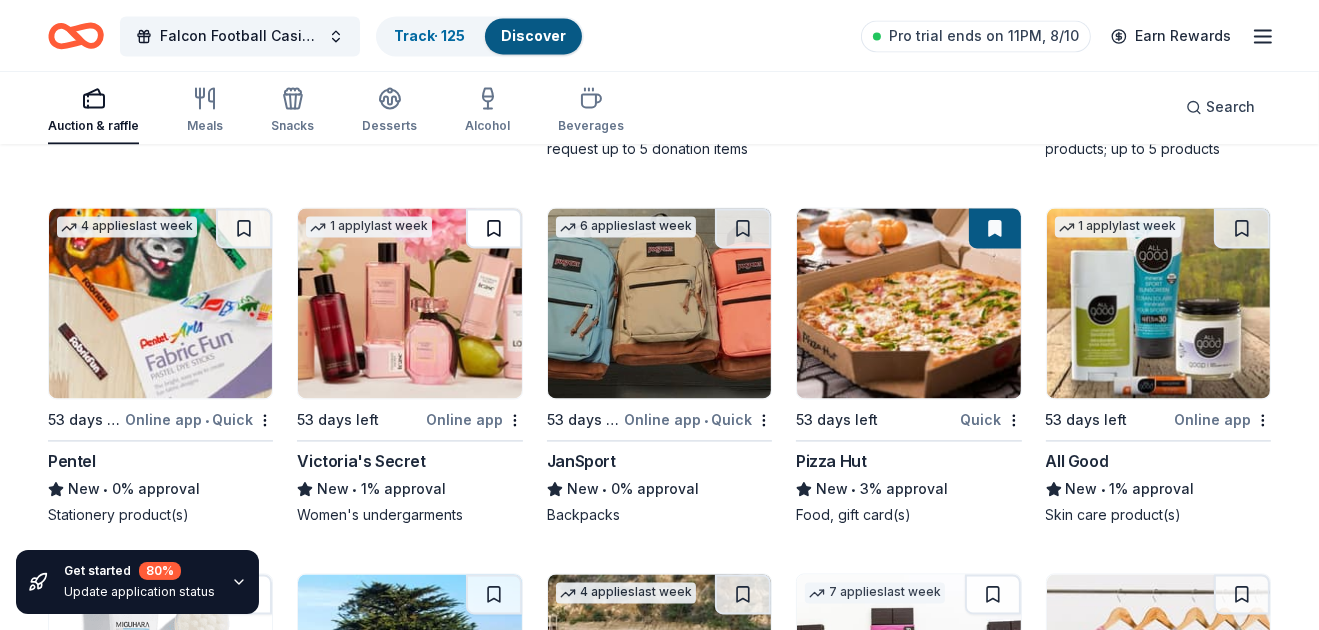 click at bounding box center [494, 228] 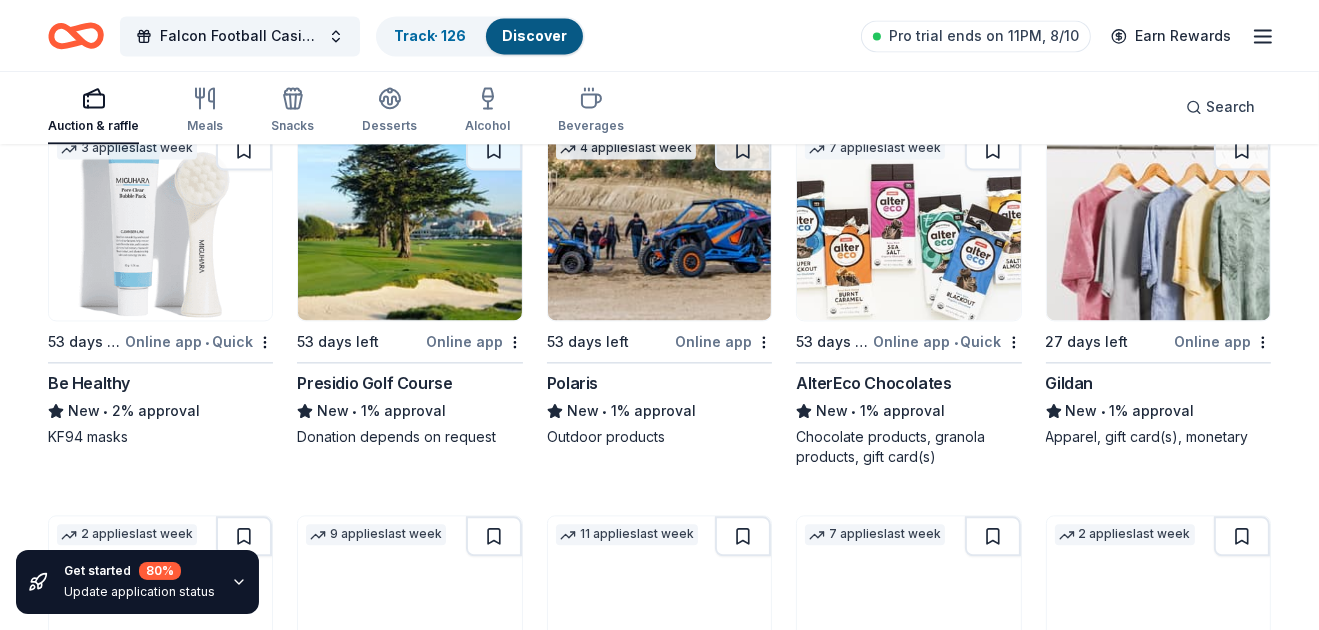 scroll, scrollTop: 12454, scrollLeft: 0, axis: vertical 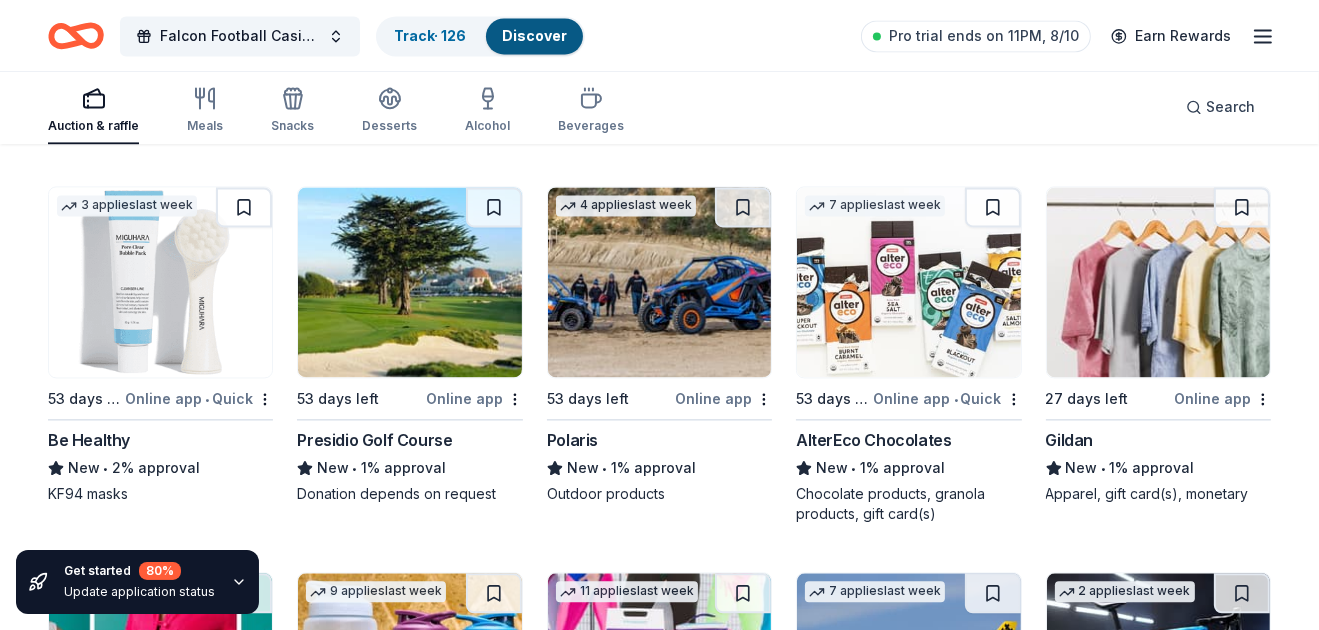 click on "Presidio Golf Course" at bounding box center [374, 440] 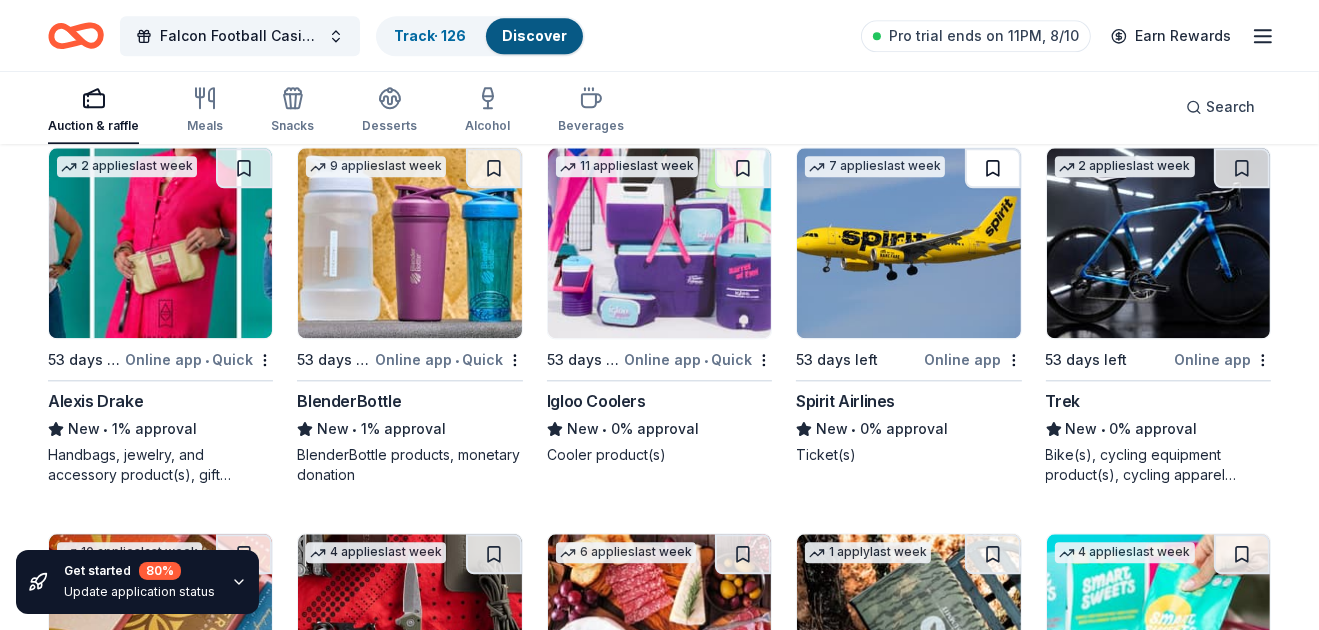 click at bounding box center [993, 168] 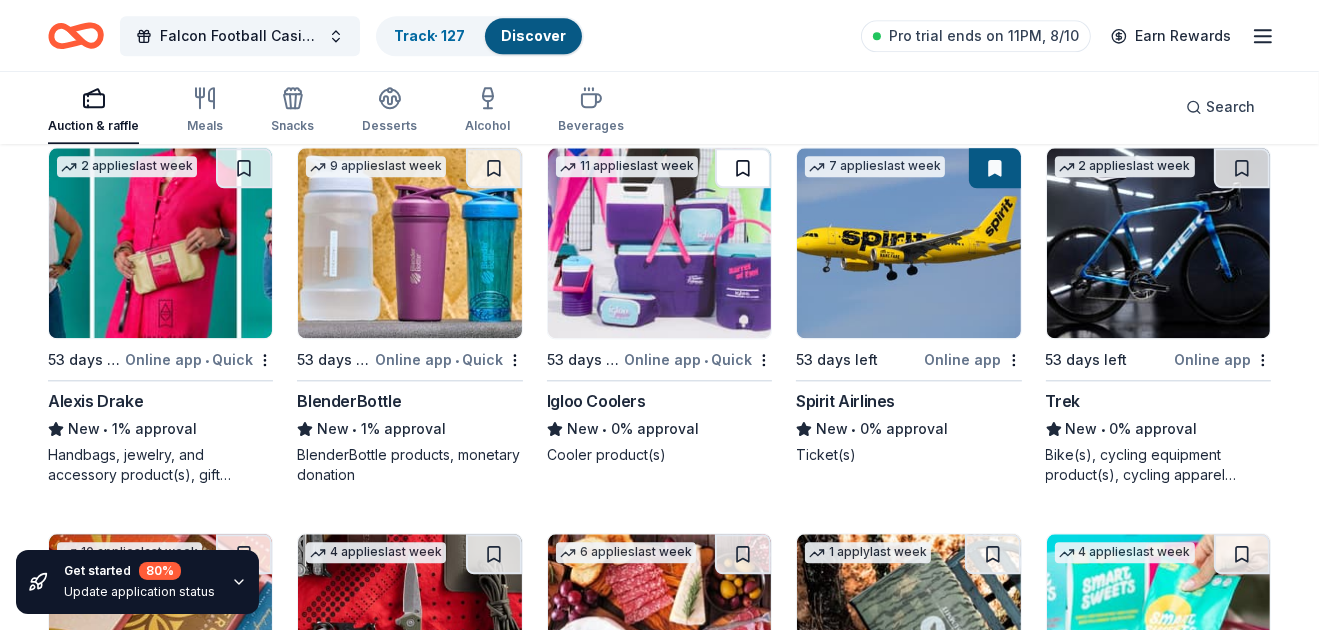 click at bounding box center (743, 168) 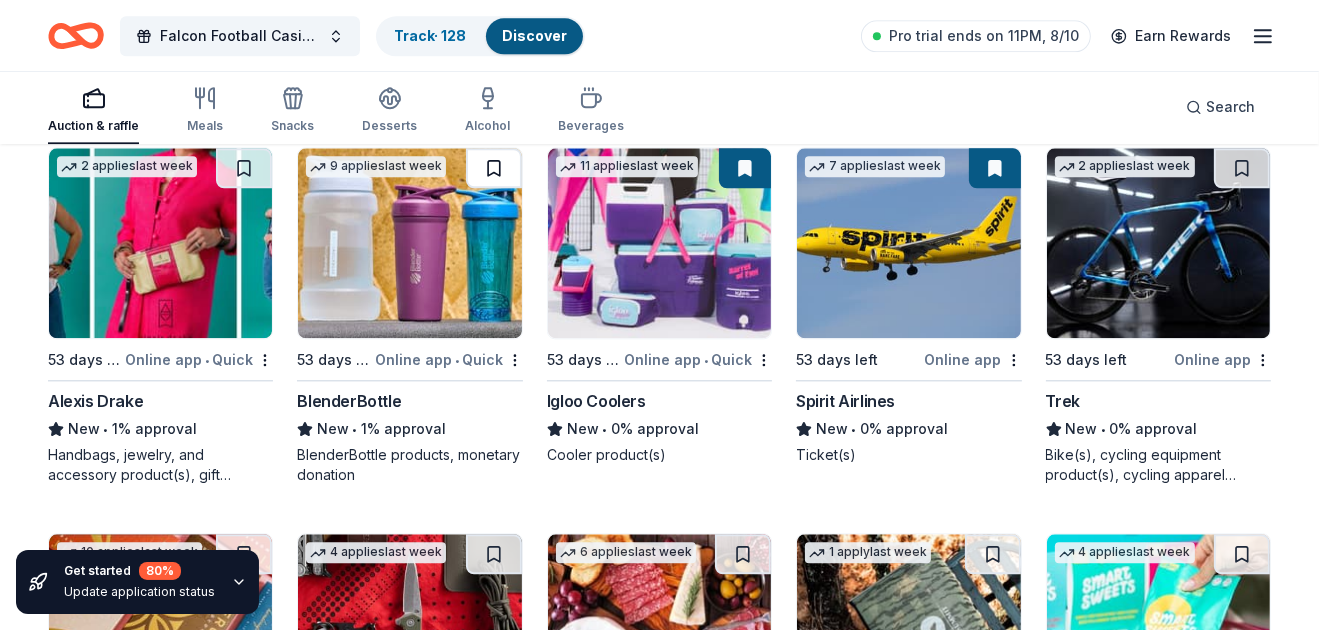 click at bounding box center (494, 168) 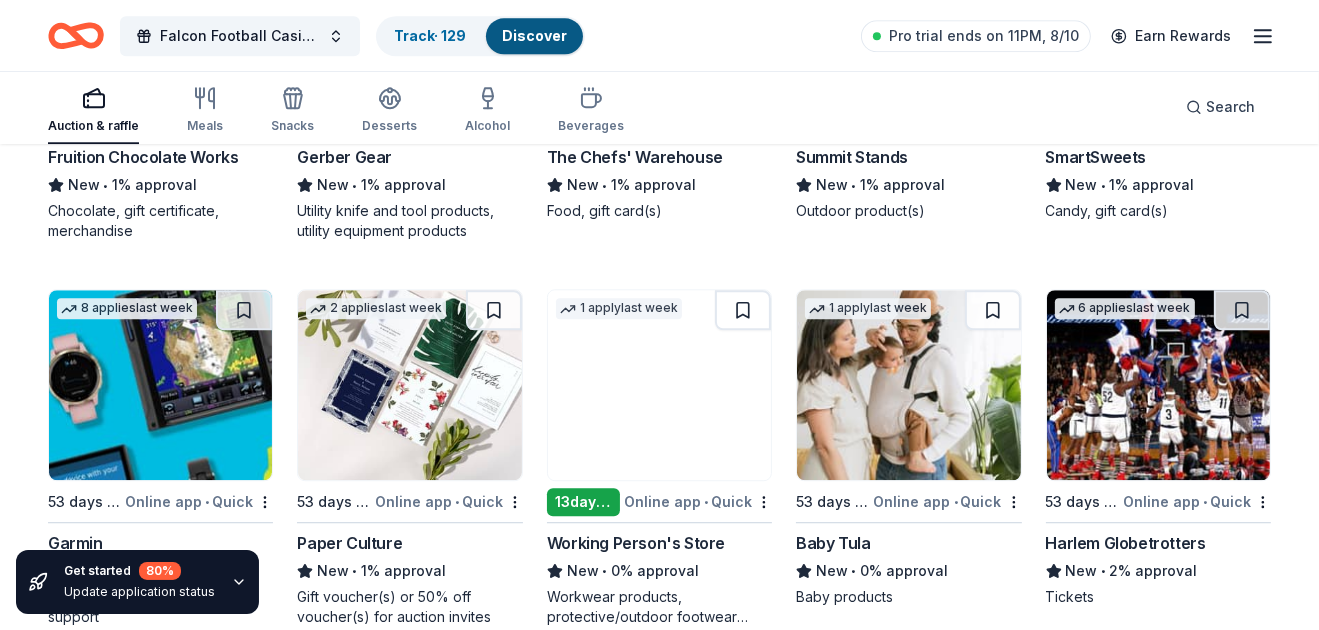 scroll, scrollTop: 13549, scrollLeft: 0, axis: vertical 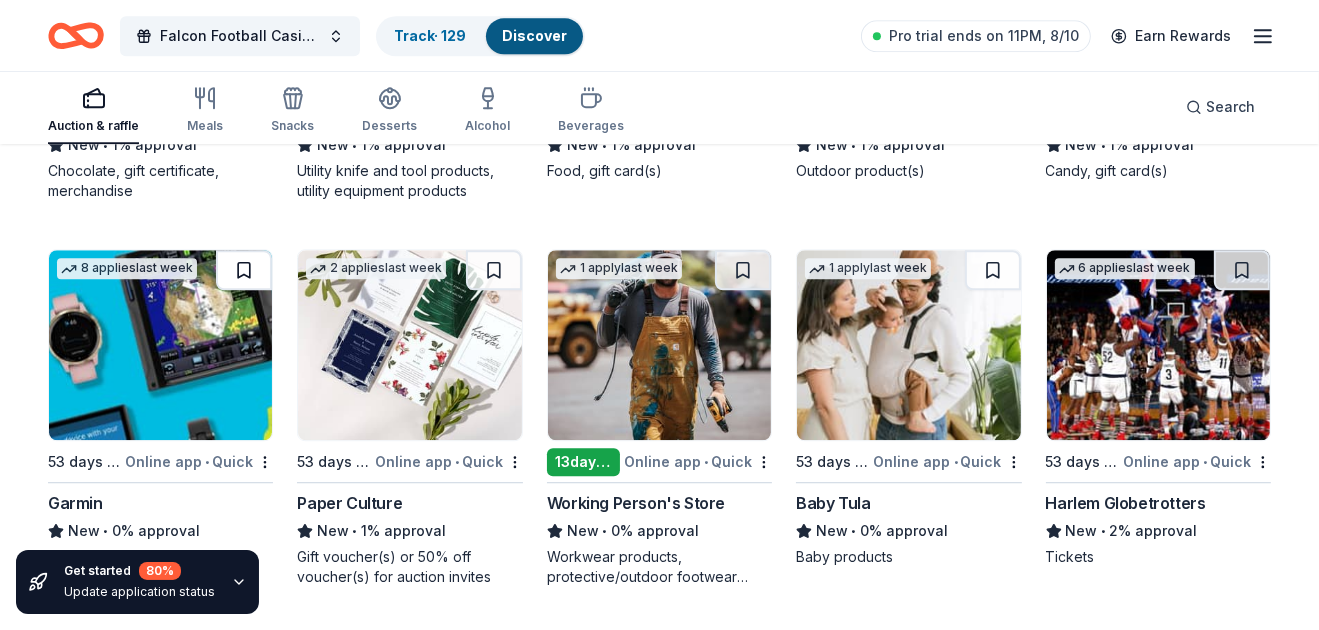 click at bounding box center [244, 270] 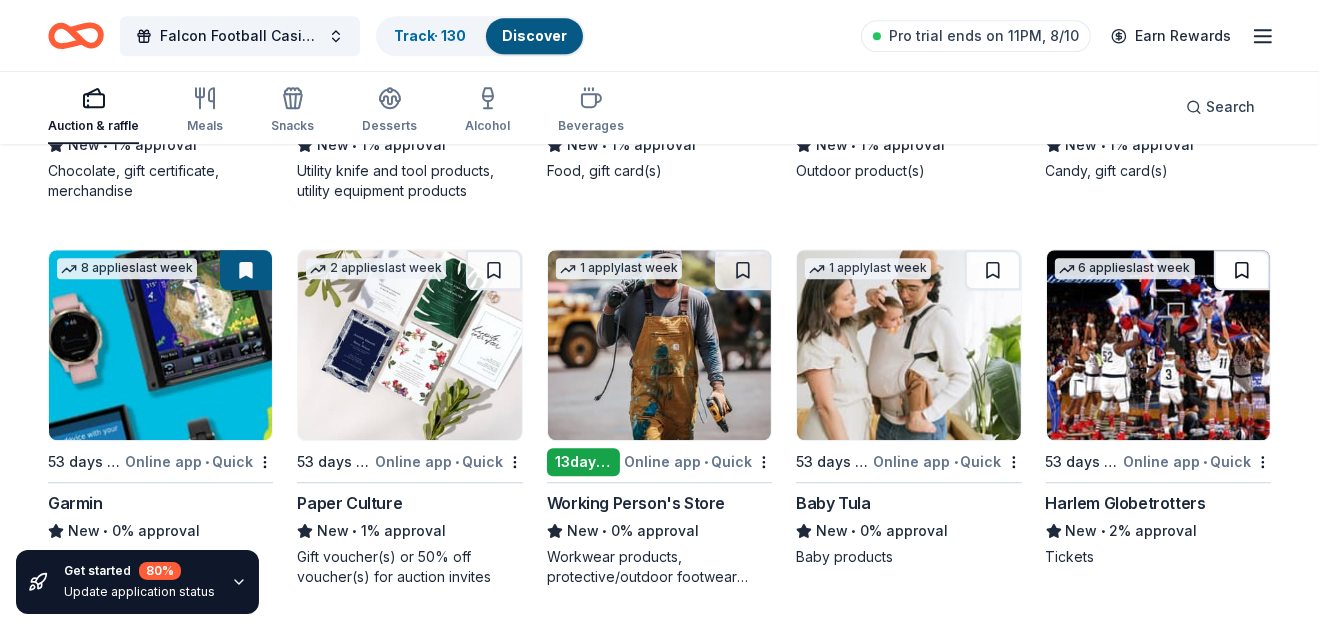 click at bounding box center (1242, 270) 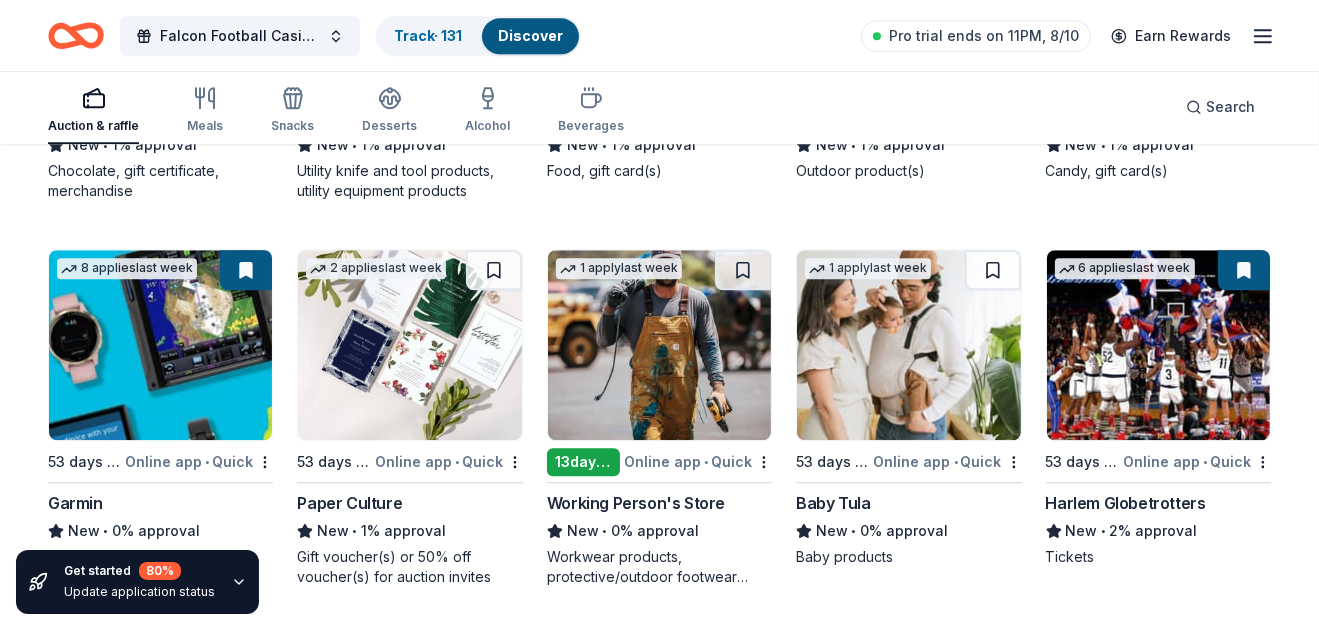 scroll, scrollTop: 14044, scrollLeft: 0, axis: vertical 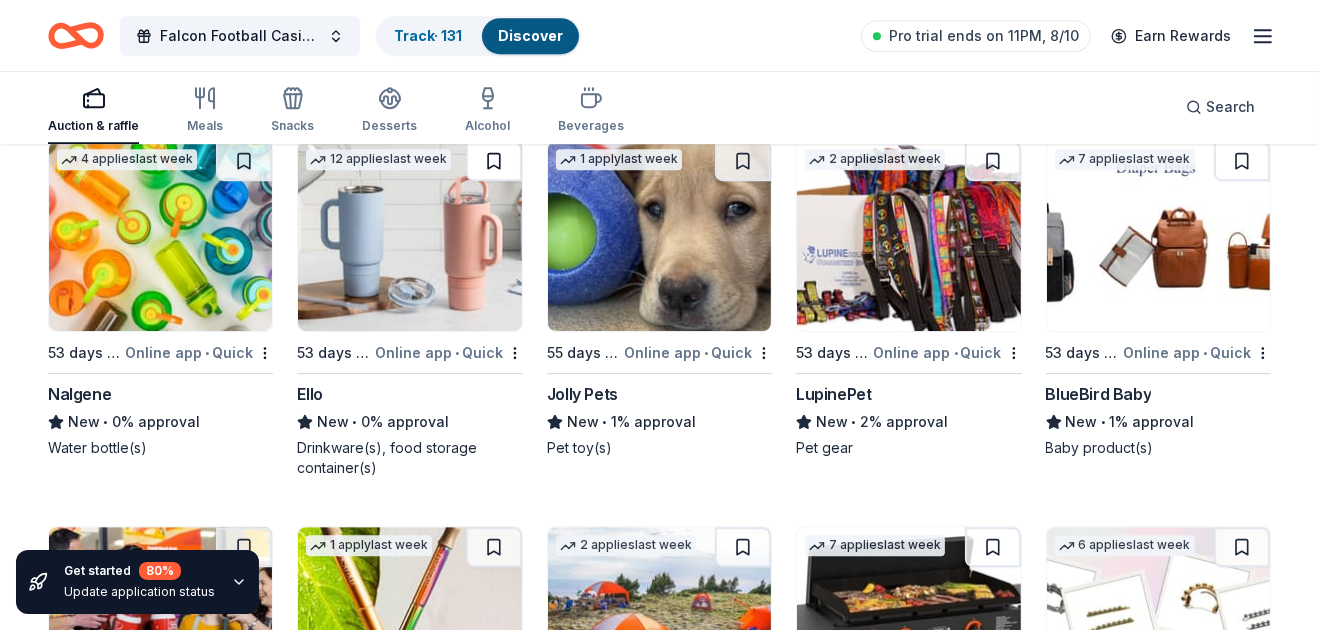 click at bounding box center [494, 161] 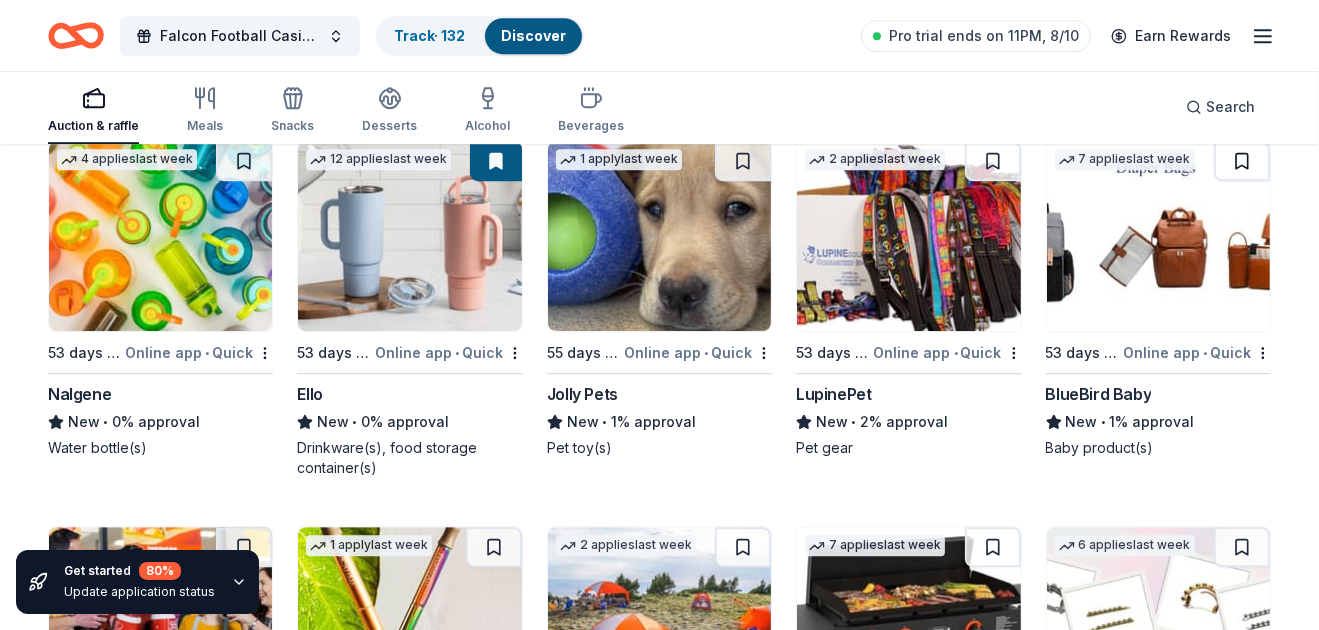 click at bounding box center [1242, 161] 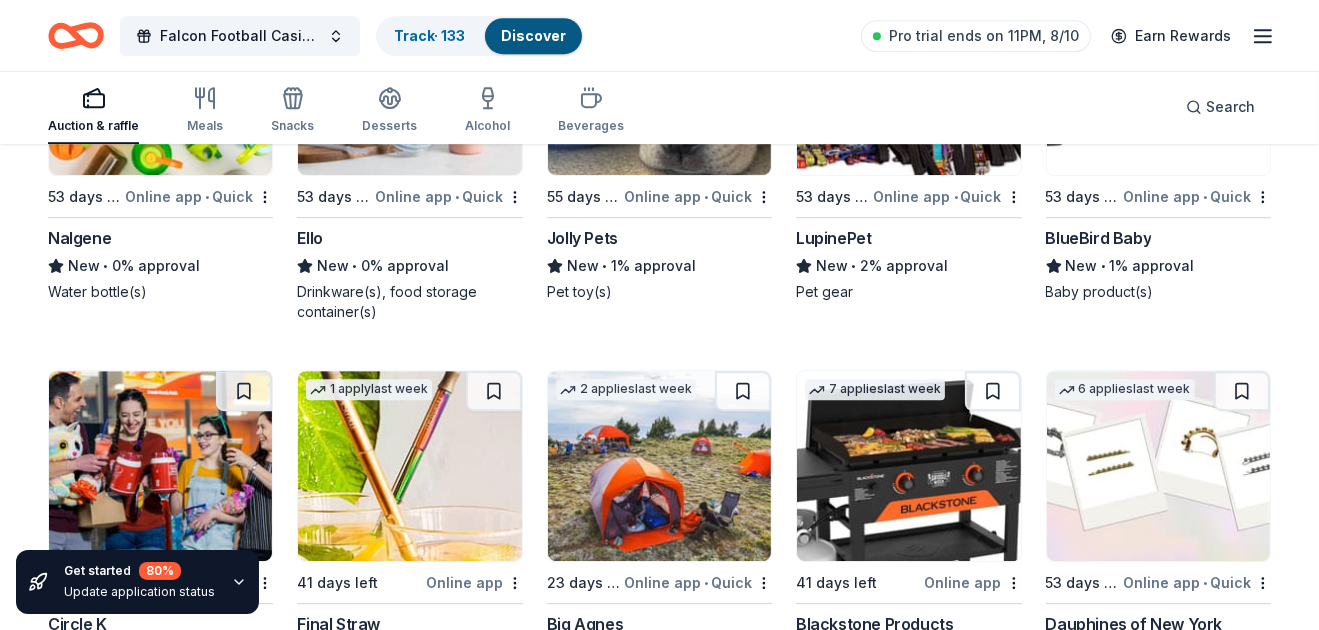 scroll, scrollTop: 14328, scrollLeft: 0, axis: vertical 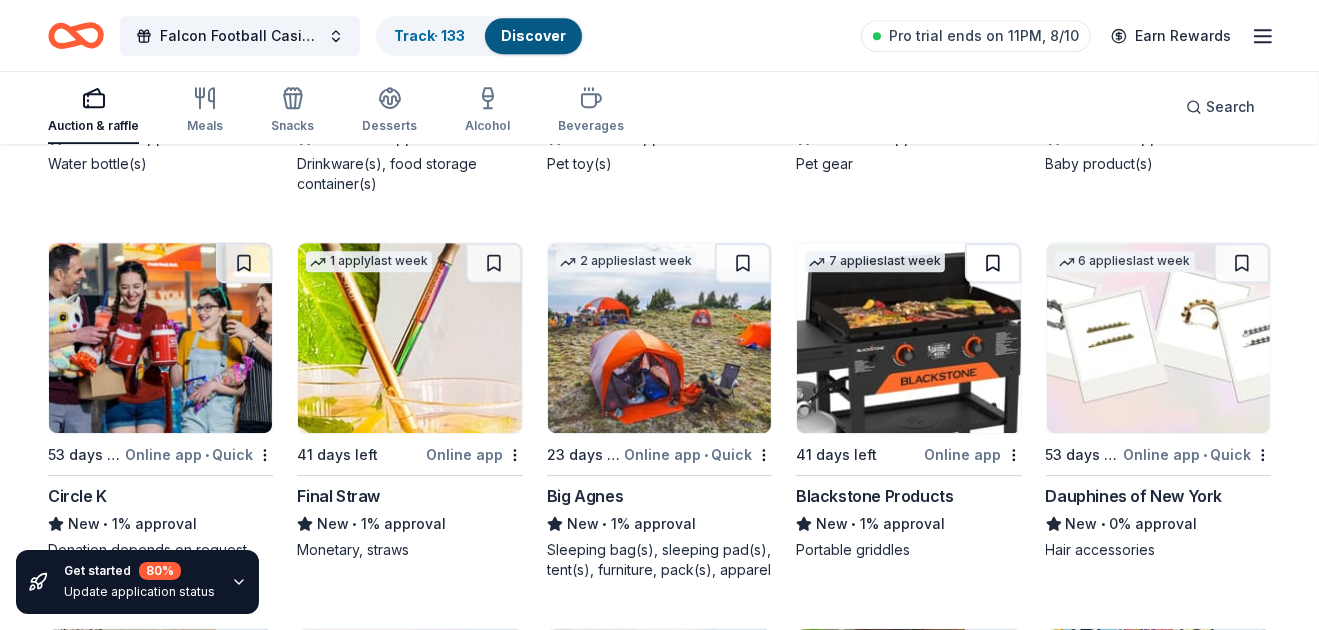 click at bounding box center (993, 263) 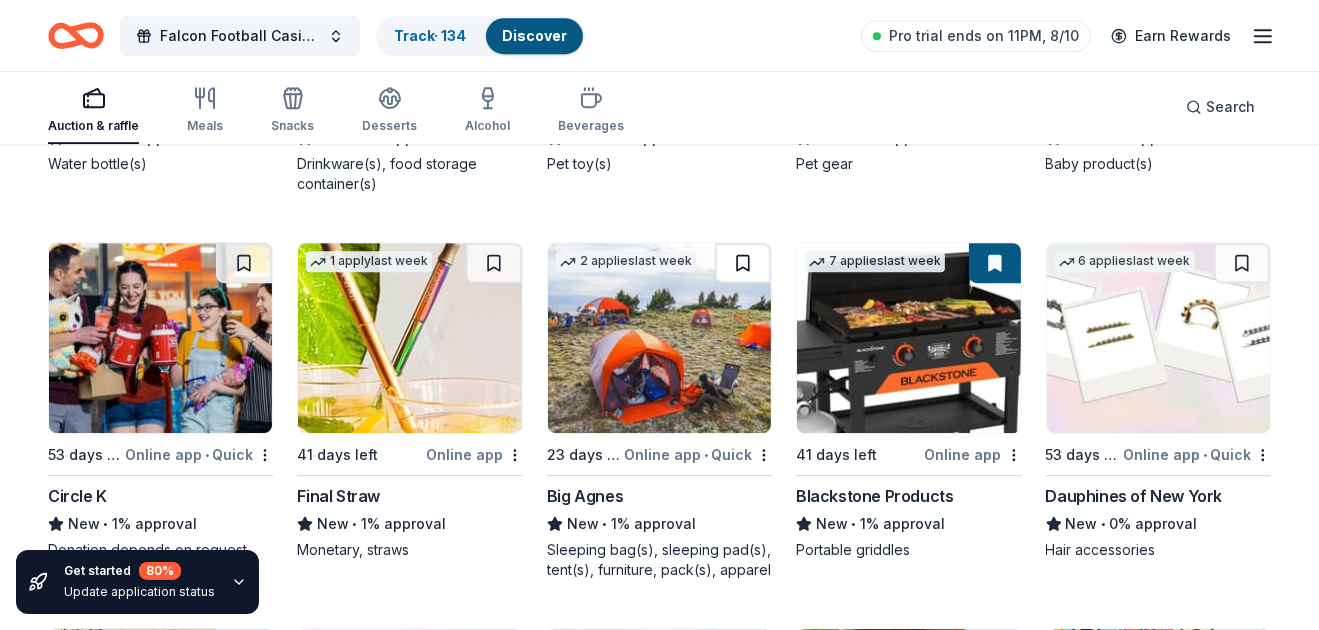 click at bounding box center [743, 263] 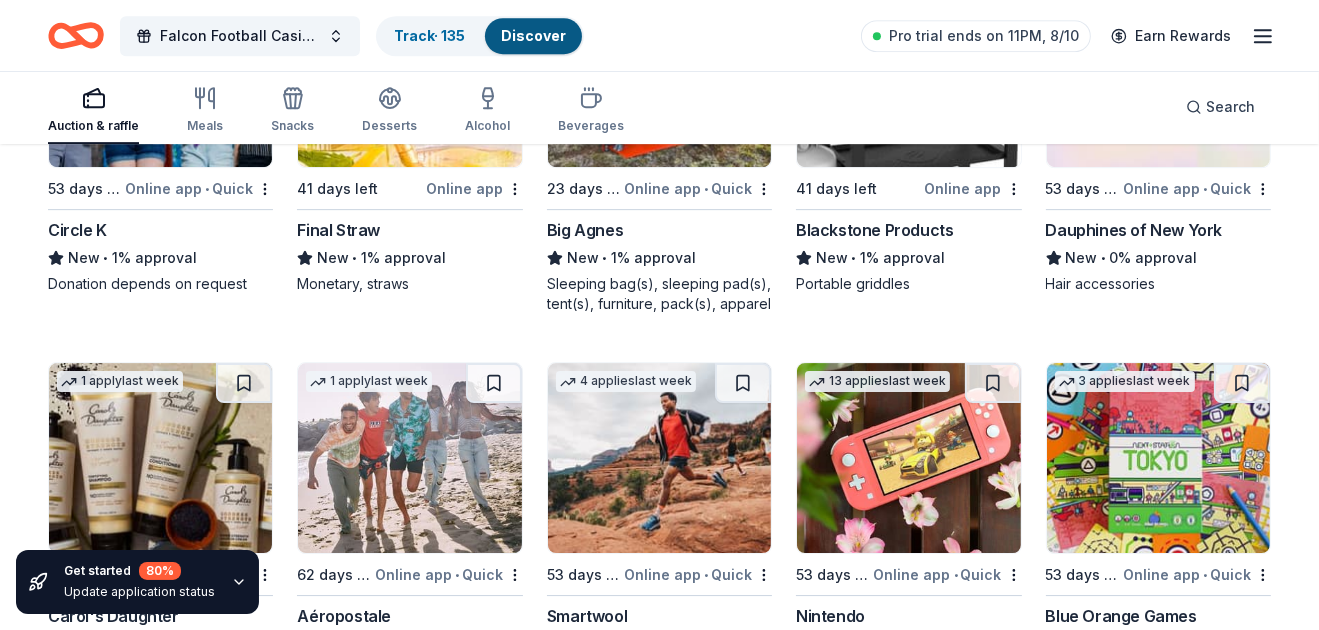 scroll, scrollTop: 14648, scrollLeft: 0, axis: vertical 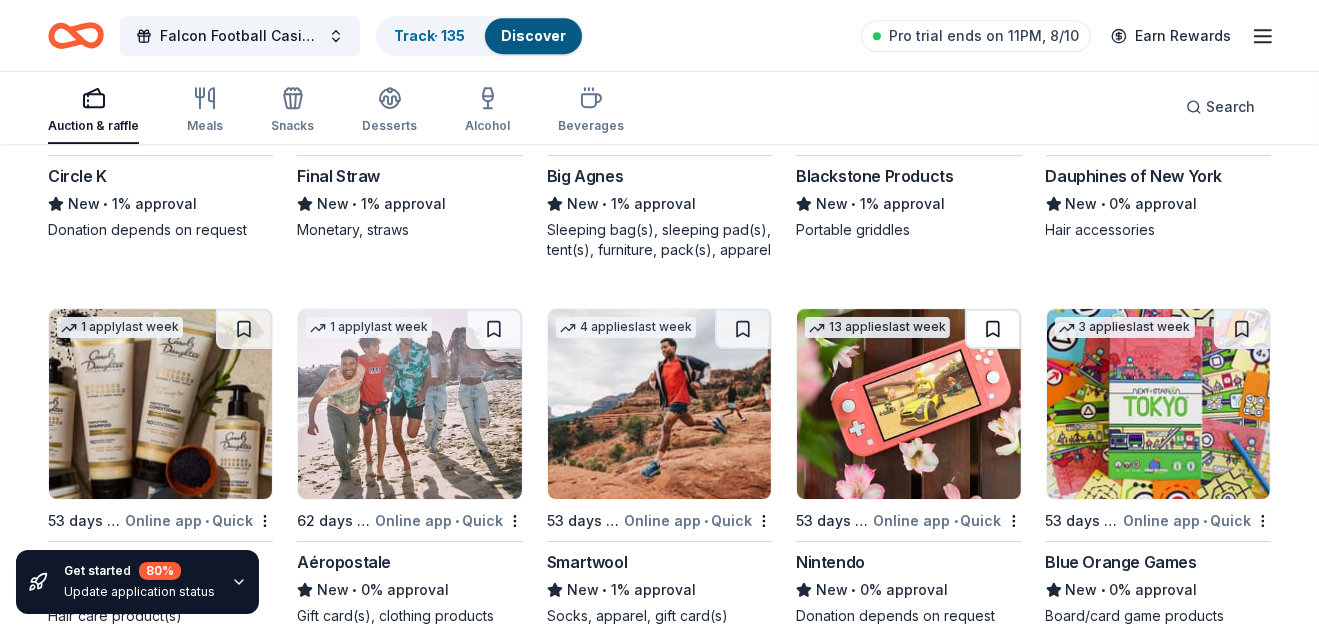 click at bounding box center [993, 329] 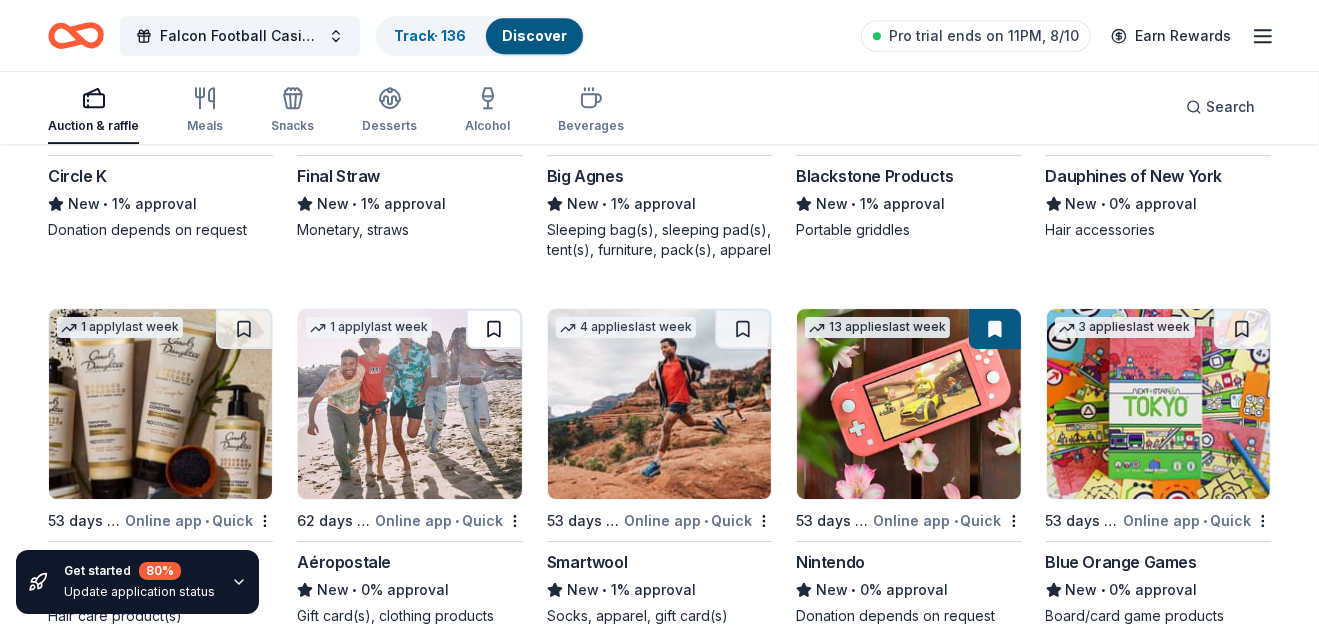 click at bounding box center [494, 329] 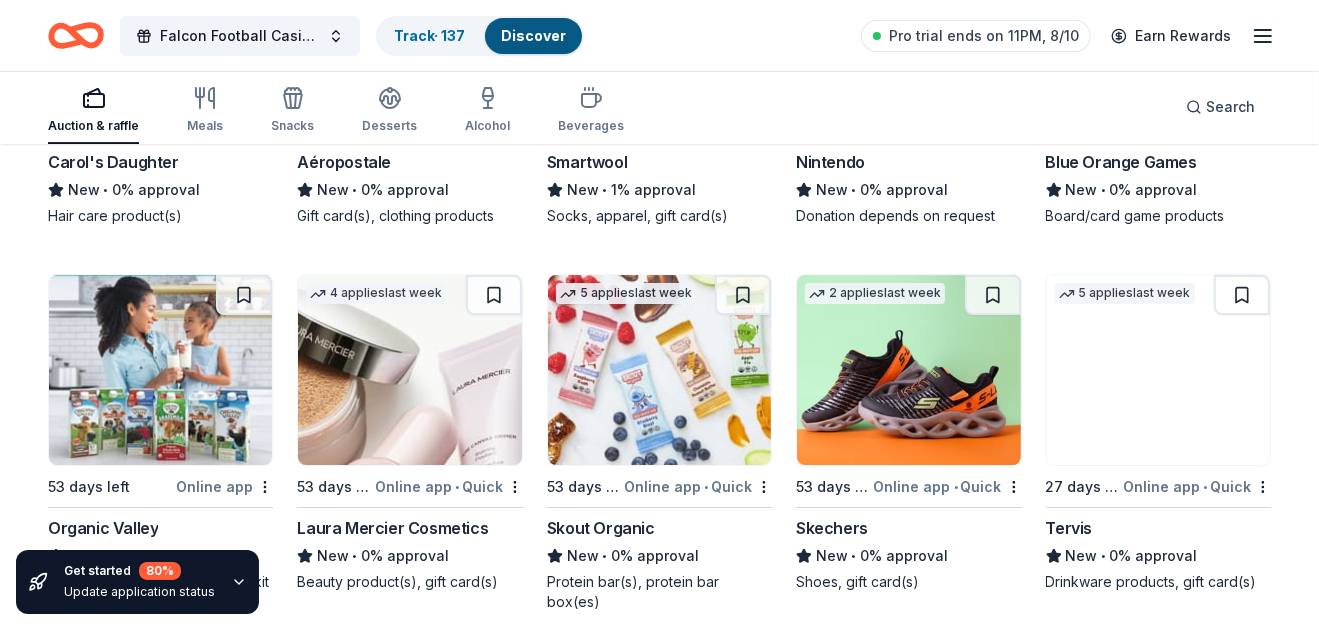 scroll, scrollTop: 15061, scrollLeft: 0, axis: vertical 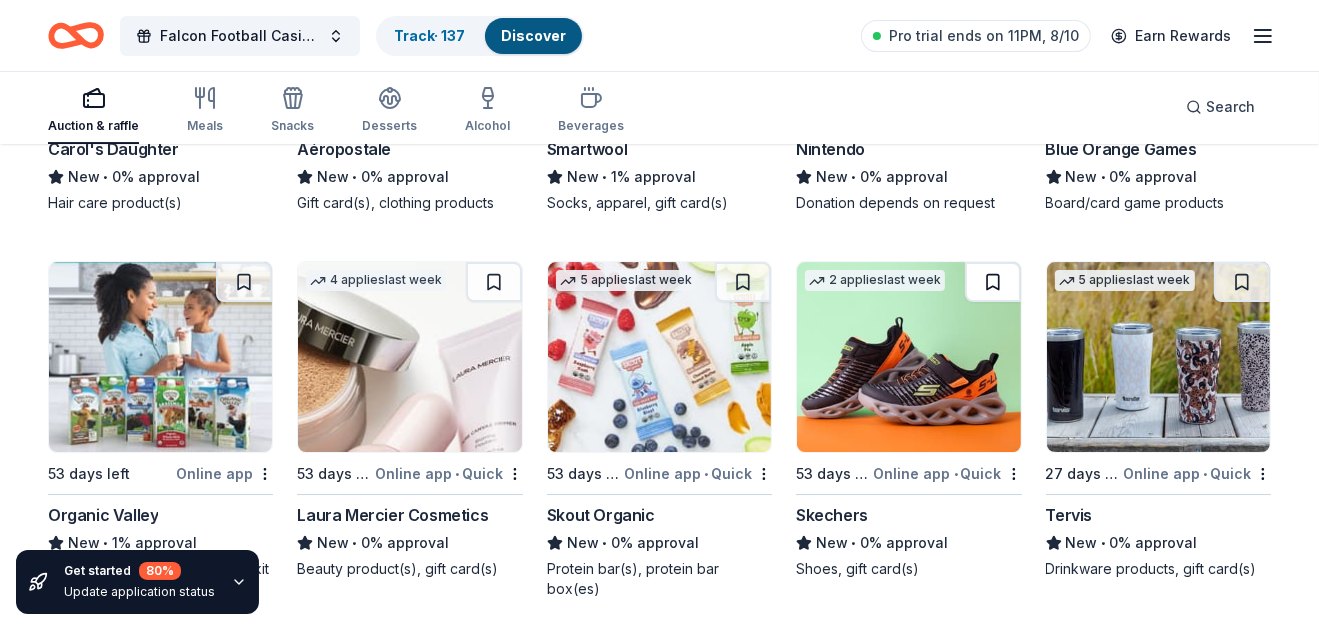 click at bounding box center [993, 282] 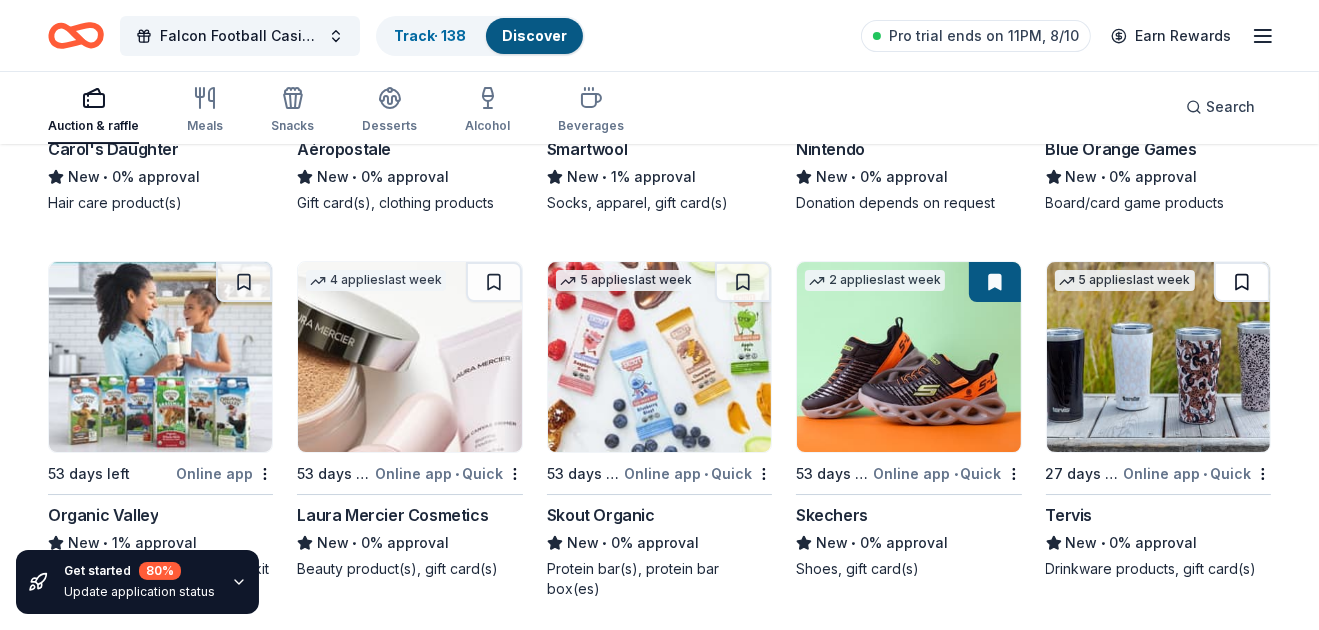 click at bounding box center (1242, 282) 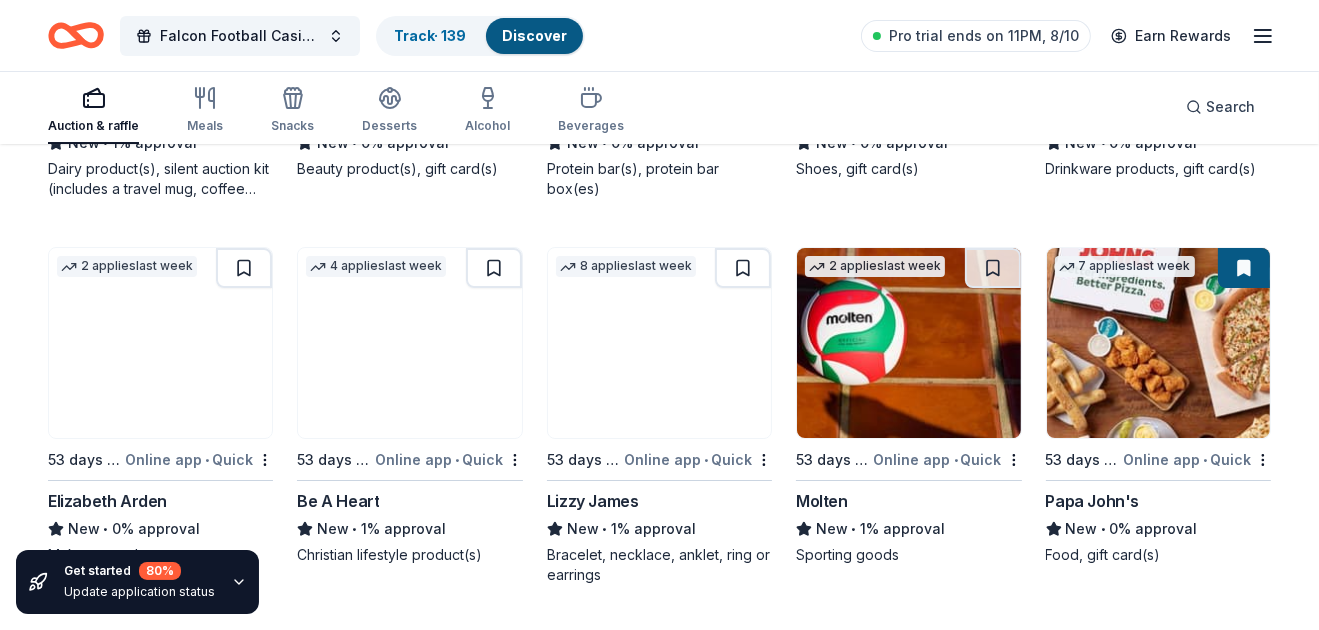 scroll, scrollTop: 15514, scrollLeft: 0, axis: vertical 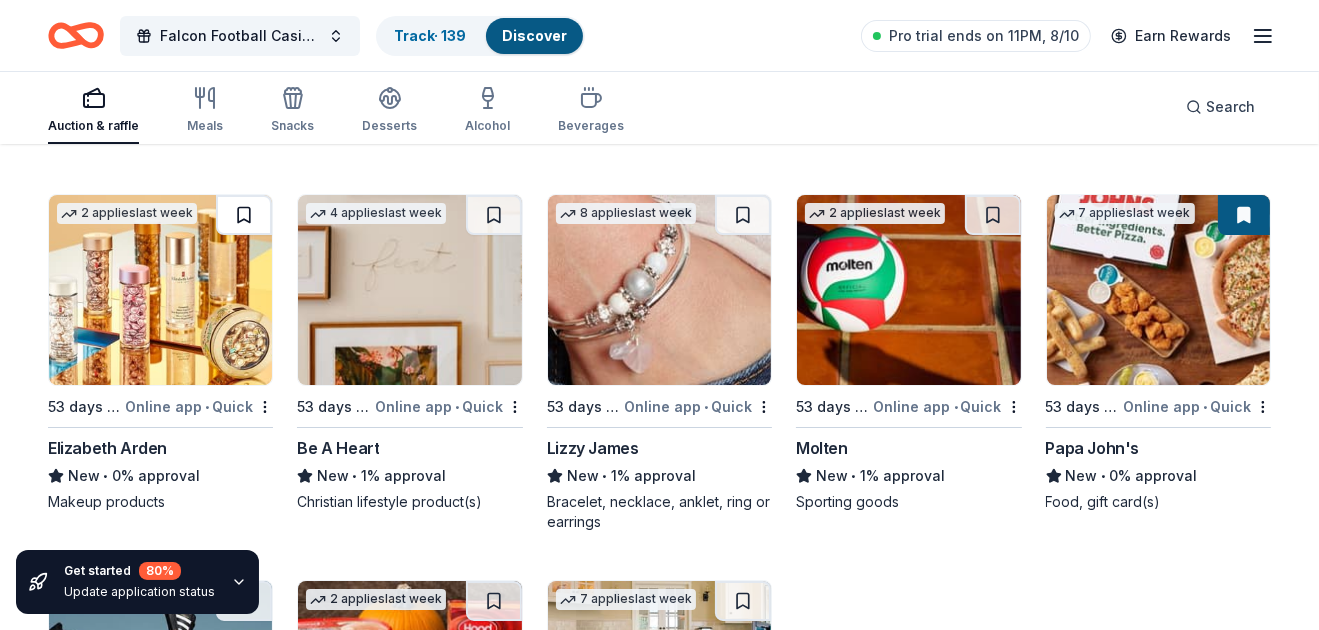 click at bounding box center [244, 215] 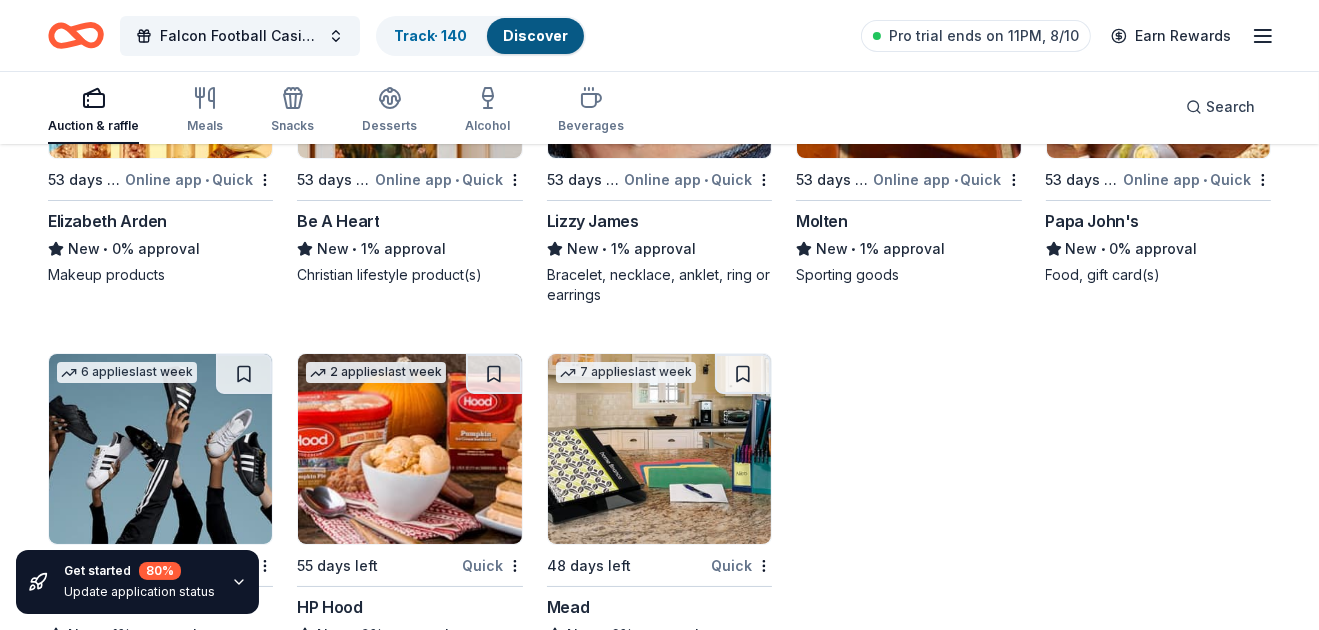 scroll, scrollTop: 15812, scrollLeft: 0, axis: vertical 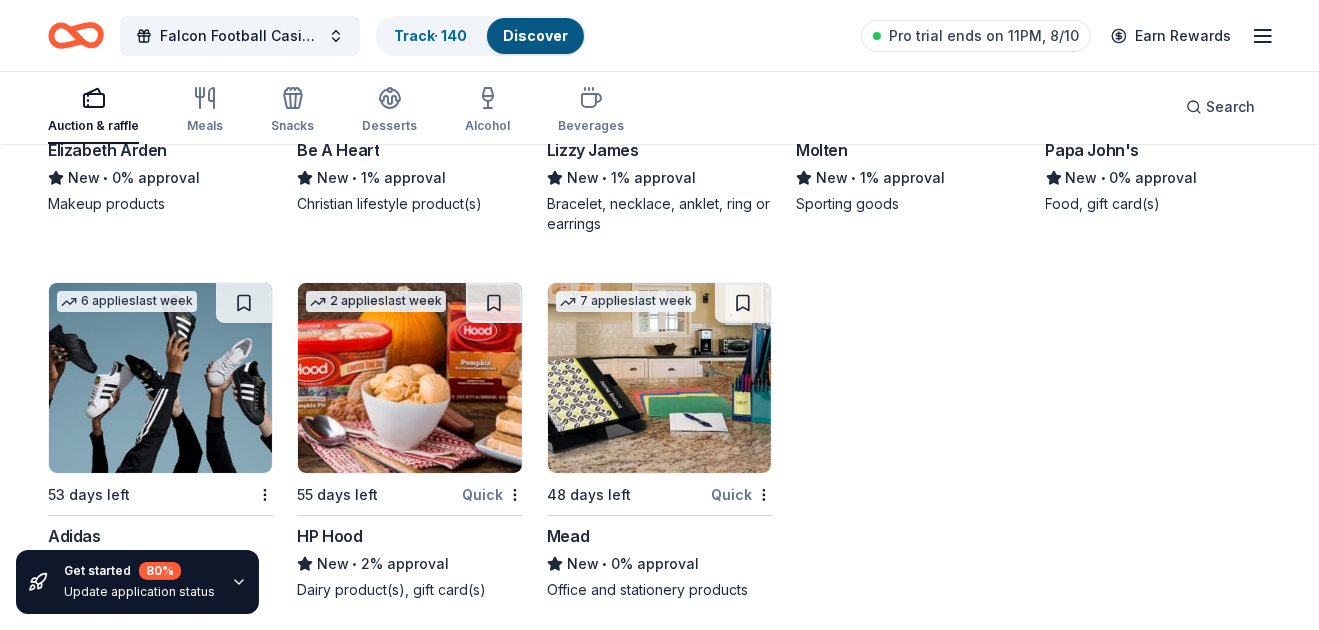 click at bounding box center [160, 378] 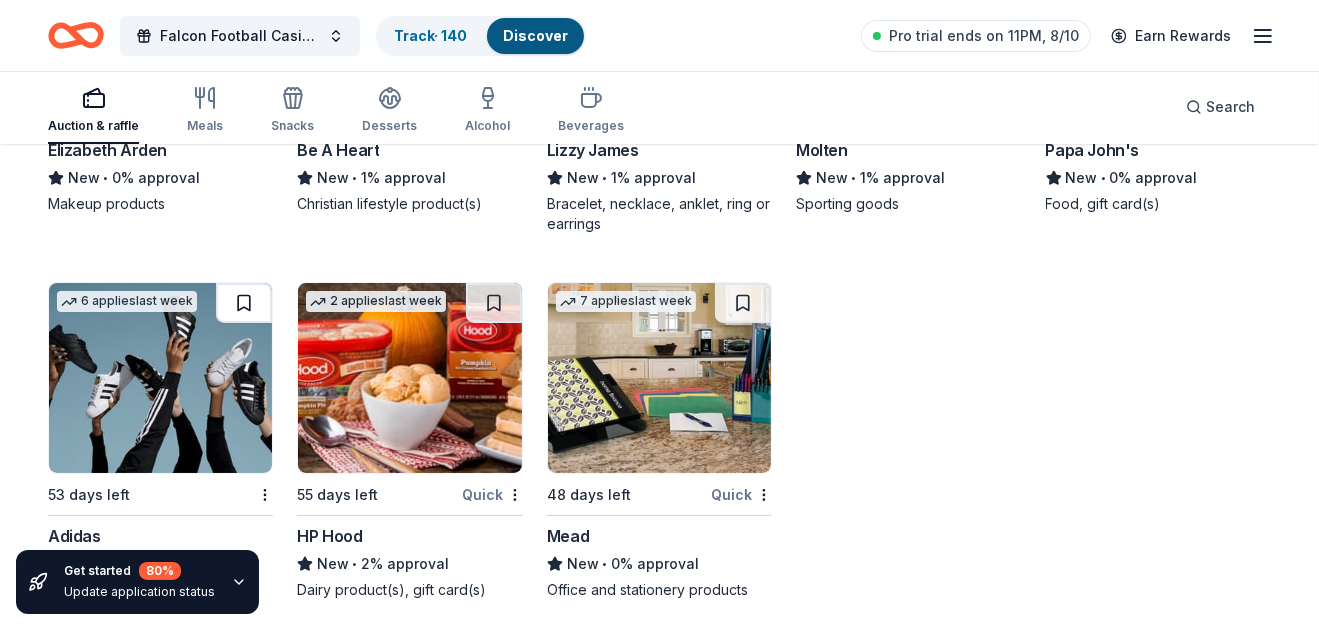 click at bounding box center [244, 303] 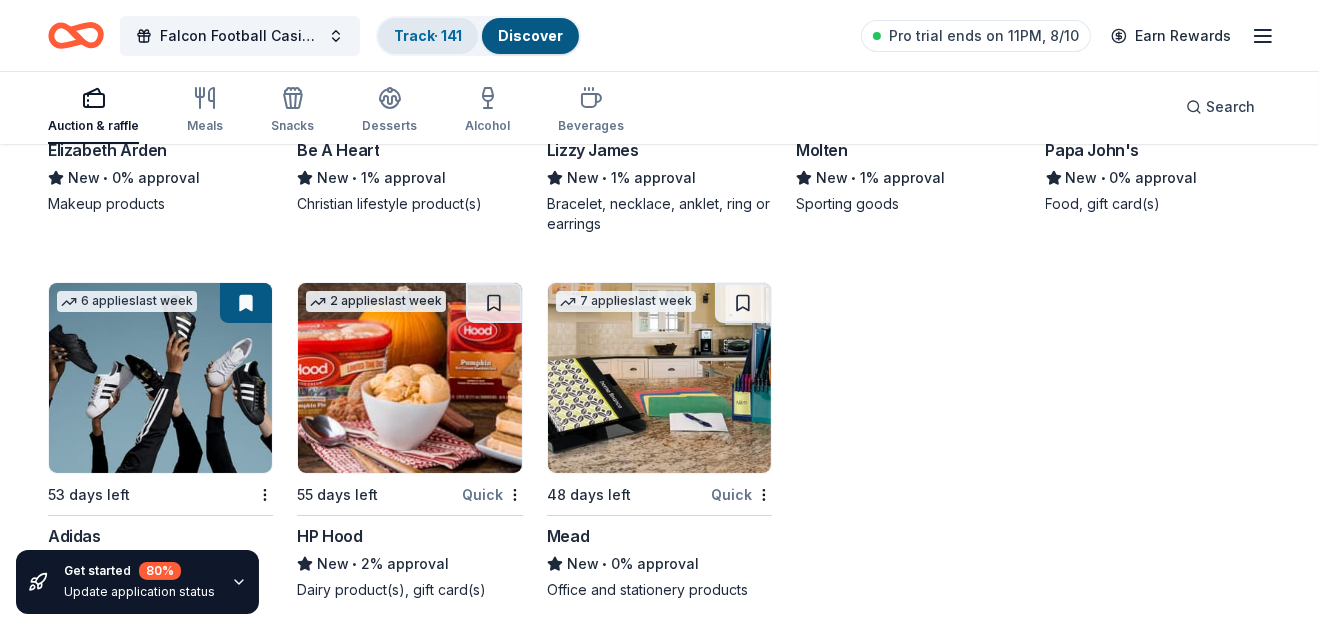 click on "Track  · 141" at bounding box center [428, 35] 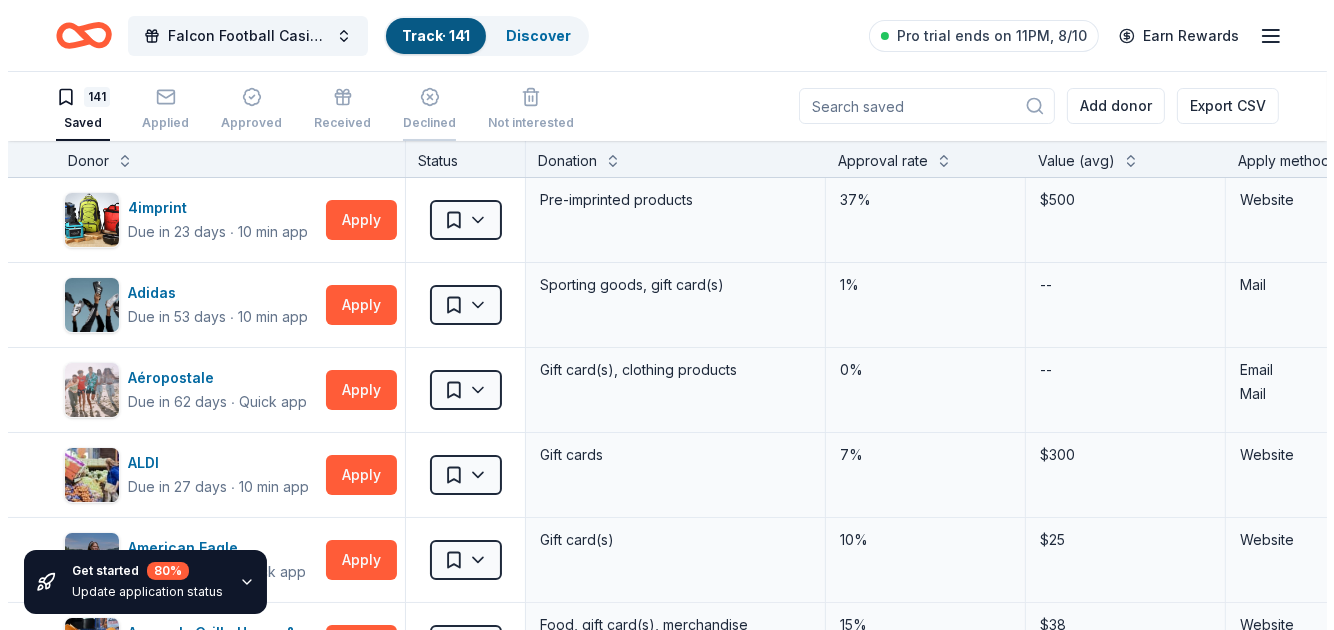scroll, scrollTop: 0, scrollLeft: 0, axis: both 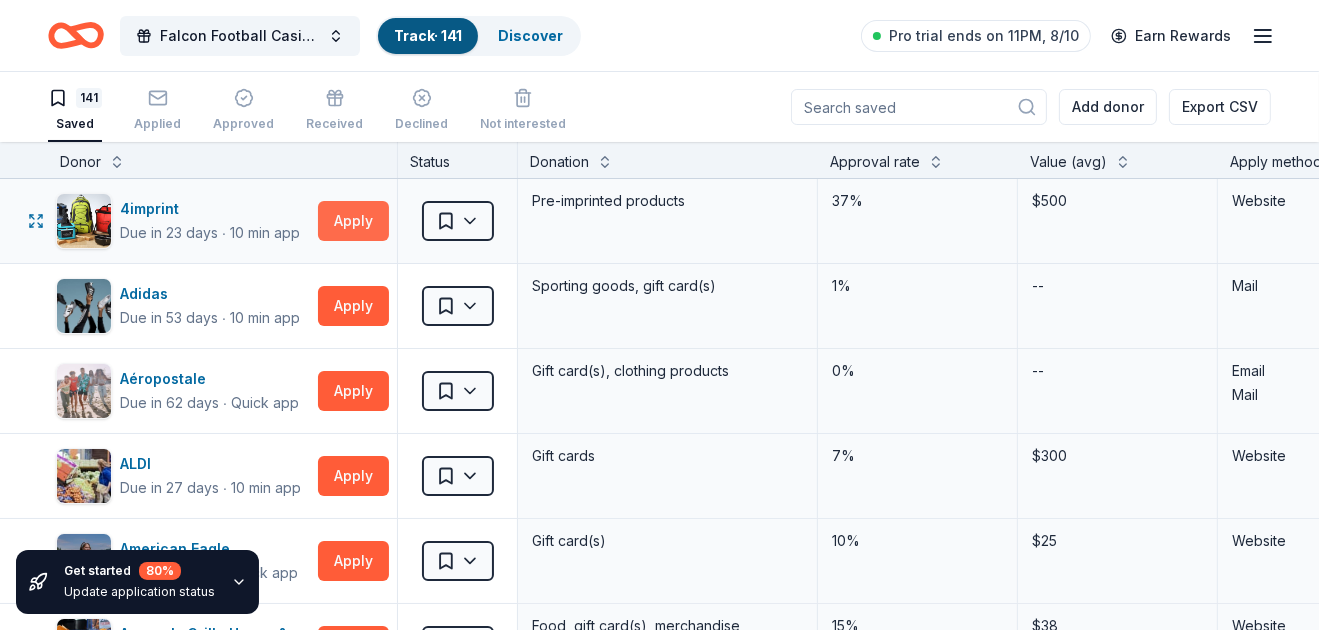 click on "Apply" at bounding box center (353, 221) 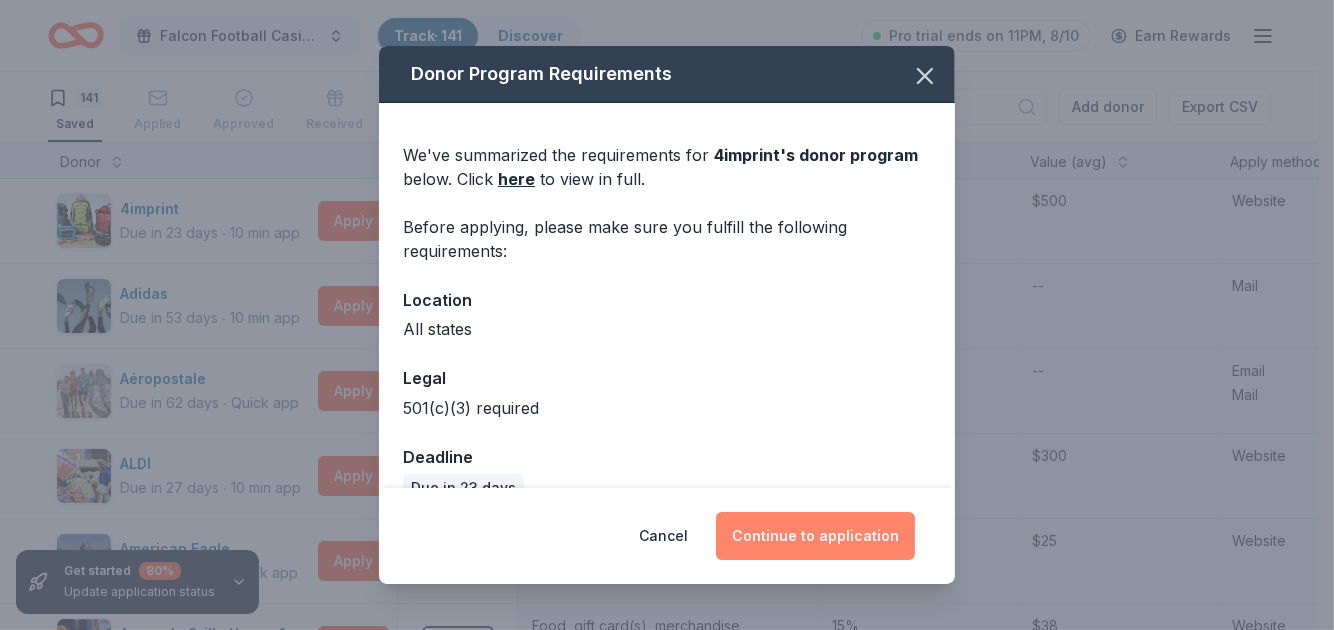 click on "Continue to application" at bounding box center [815, 536] 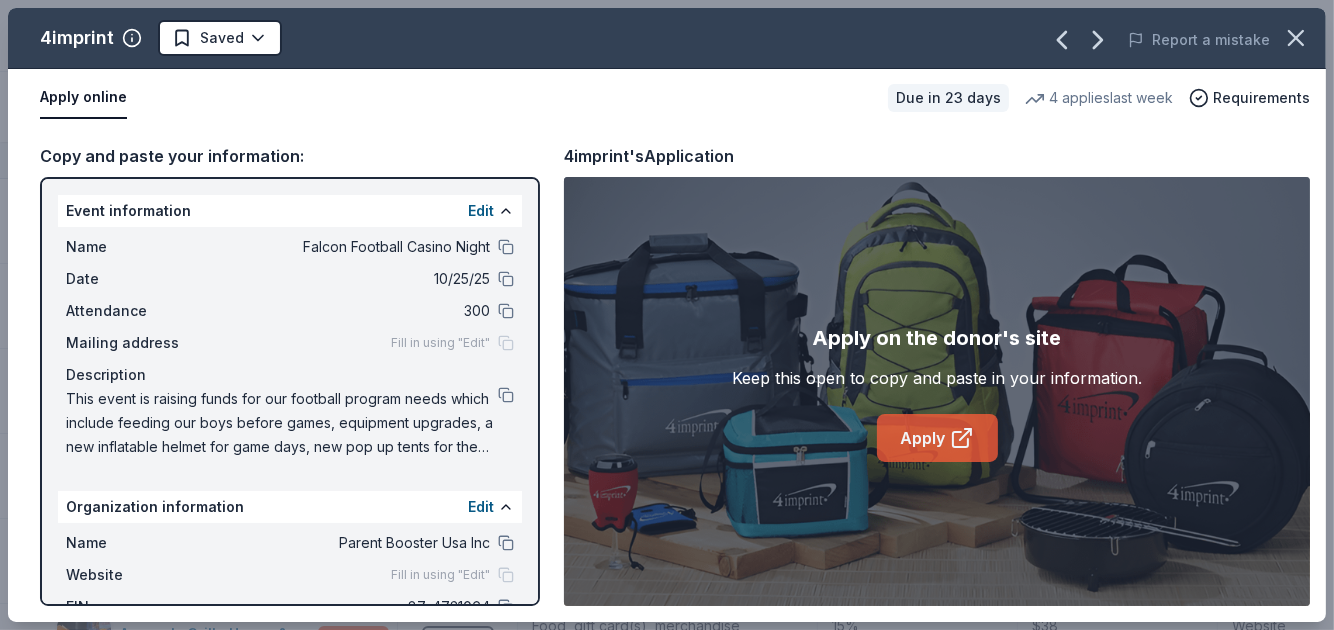 click 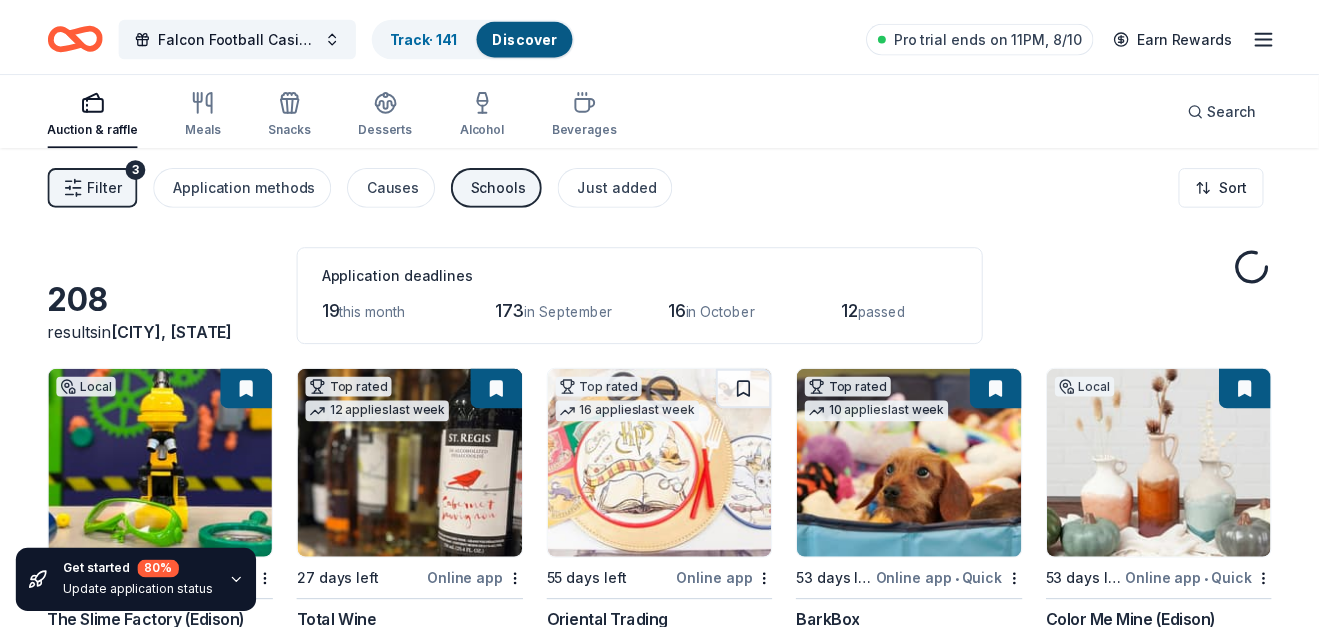 scroll, scrollTop: 15812, scrollLeft: 0, axis: vertical 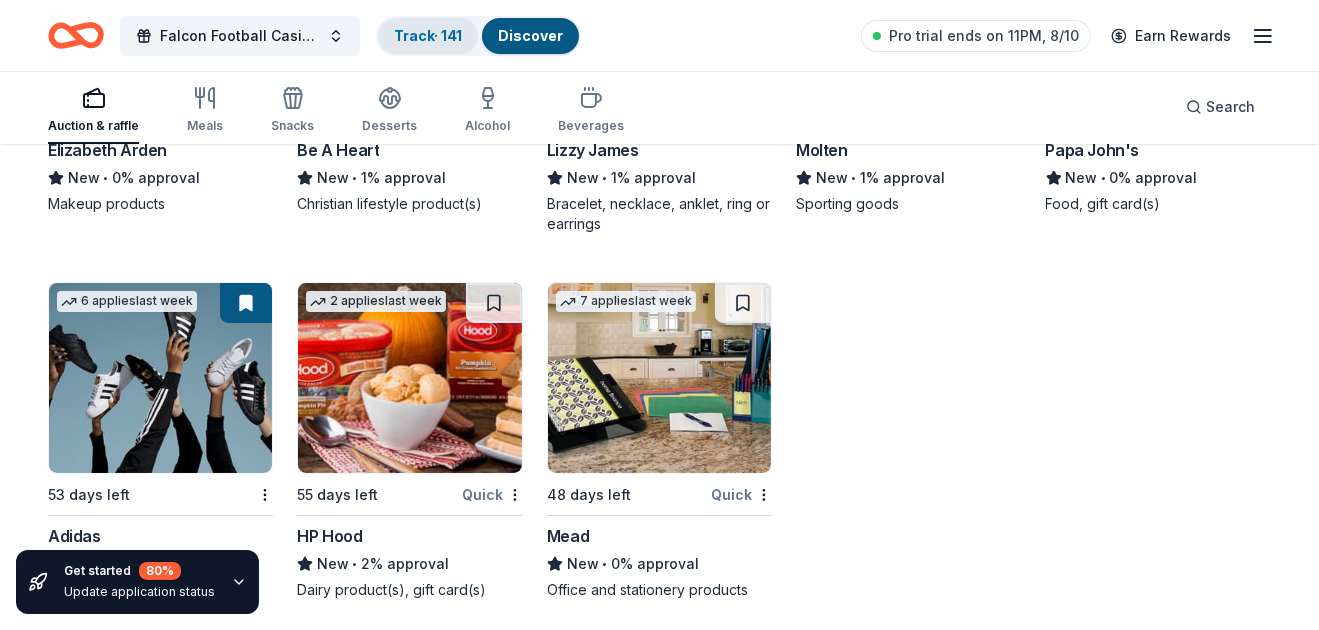 click on "Track  · 141" at bounding box center (428, 35) 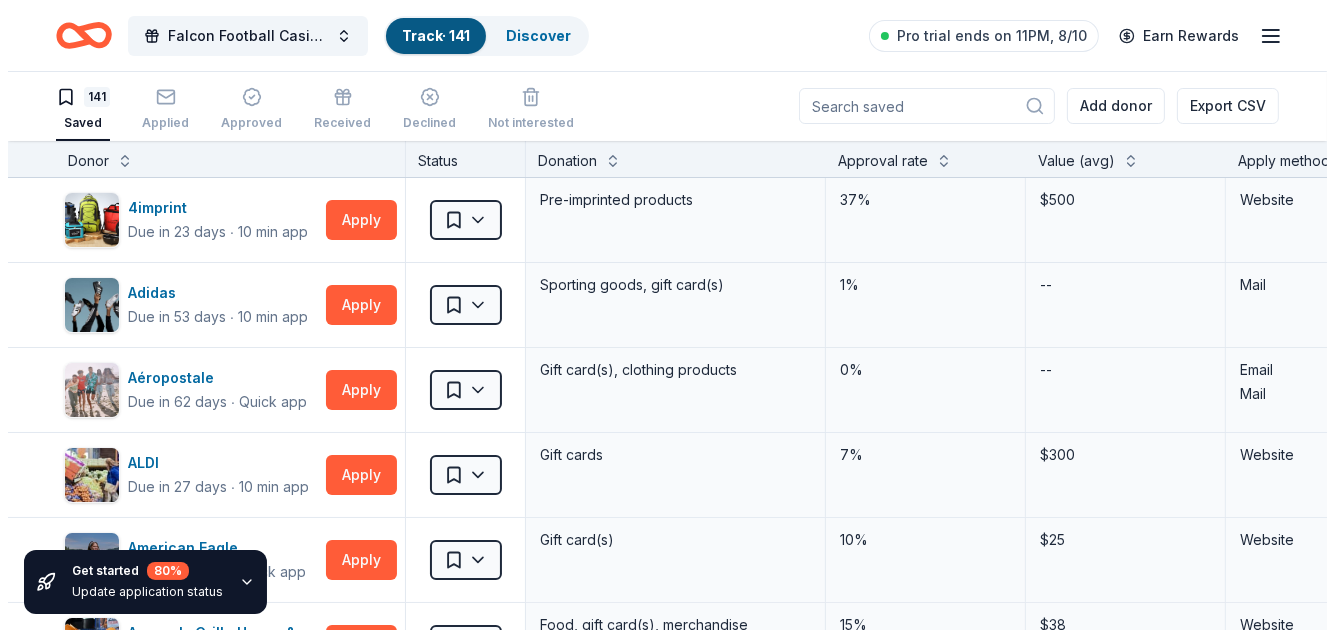 scroll, scrollTop: 0, scrollLeft: 0, axis: both 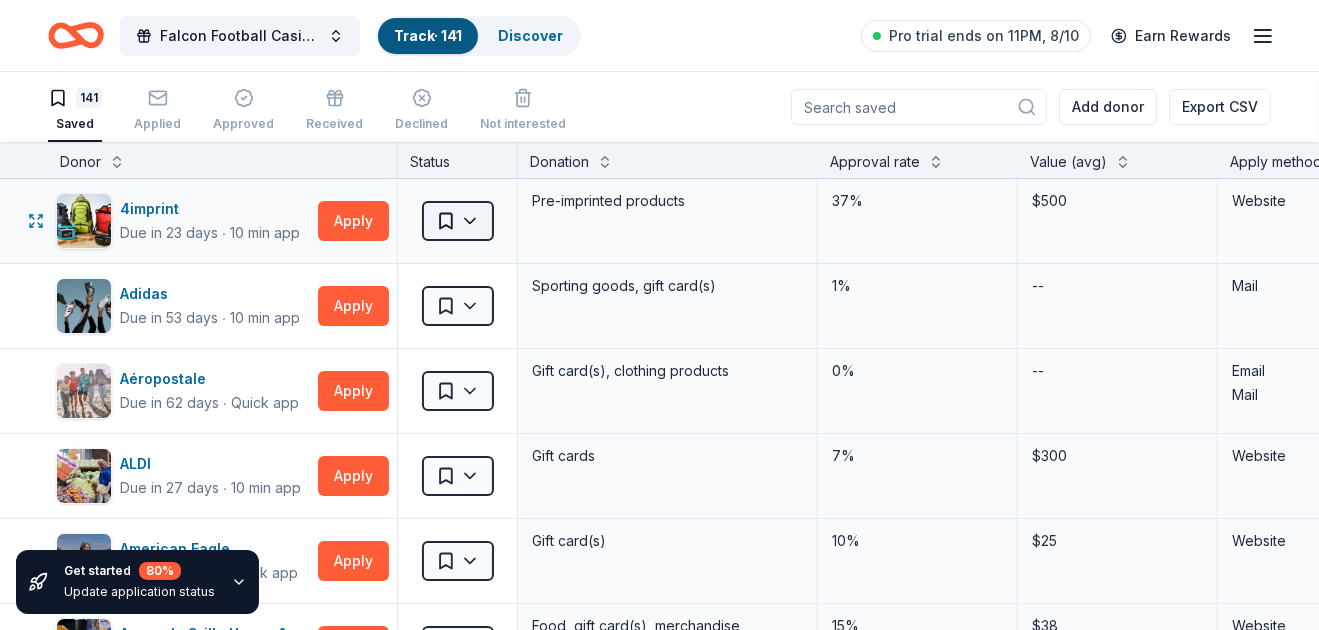 click on "Falcon Football Casino Night Track  · 141 Discover Pro trial ends on 11PM, 8/10 Earn Rewards 141 Saved Applied Approved Received Declined Not interested Add donor Export CSV Get started 80 % Update application status Donor Status Donation Approval rate Value (avg) Apply method Assignee Notes 4imprint Due in 23 days ∙ 10 min app Apply Saved Pre-imprinted products 37% $500 Website Adidas Due in 53 days ∙ 10 min app Apply Saved Sporting goods, gift card(s) 1% -- Mail Aéropostale Due in 62 days ∙ Quick app Apply Saved Gift card(s), clothing products 0% -- Email Mail ALDI  Due in 27 days ∙ 10 min app Apply Saved Gift cards 7% $300 Website American Eagle Due in 53 days ∙ Quick app Apply Saved Gift card(s) 10% $25 Website Arooga's Grille House & Sports Bar Due in 53 days ∙ Quick app Apply Saved Food, gift card(s), merchandise 15% $38 Website Bacardi Limited Deadline passed Apply Saved Alcohol, monetary donation, raffle/auction prize(s) 2% $260 Website Bacio Kitchen + Catering Due in 55 days ∙ Apply" at bounding box center (659, 315) 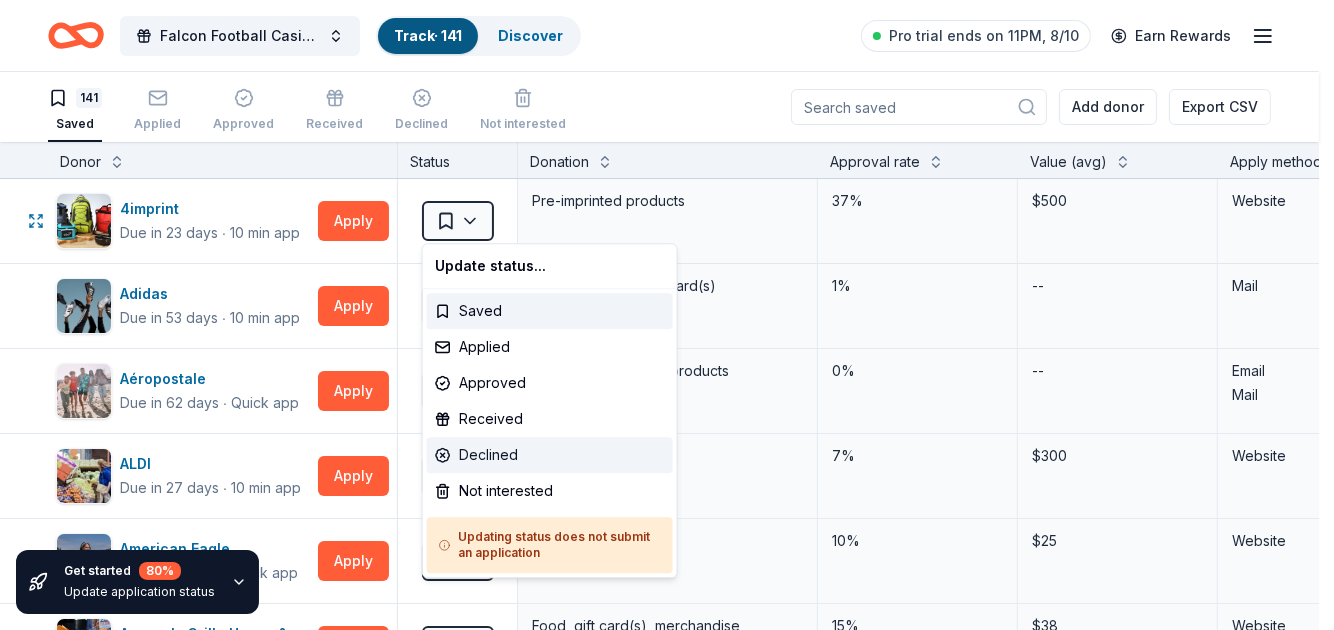 click on "Declined" at bounding box center [550, 455] 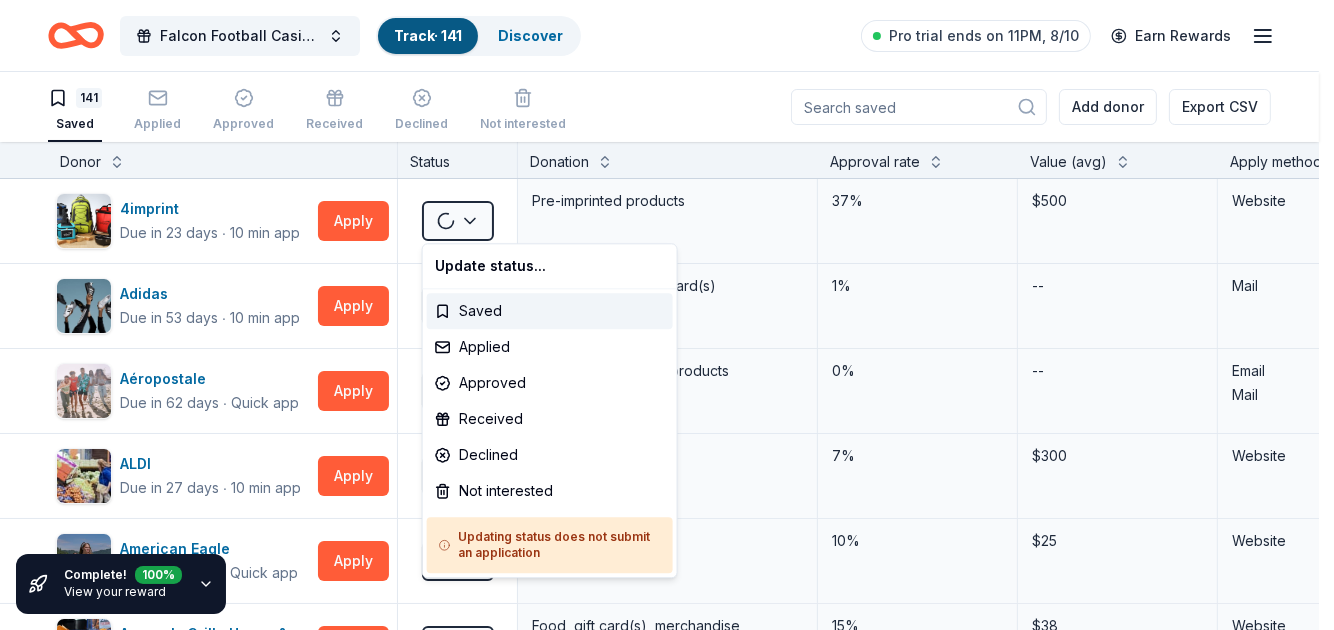 click on "Falcon Football Casino Night Track  · 141 Discover Pro trial ends on 11PM, 8/10 Earn Rewards 141 Saved Applied Approved Received Declined Not interested Add donor Export CSV Complete! 100 % View your reward Donor Status Donation Approval rate Value (avg) Apply method Assignee Notes 4imprint Due in 23 days ∙ 10 min app Apply Saved Pre-imprinted products 37% $500 Website Adidas Due in 53 days ∙ 10 min app Apply Saved Sporting goods, gift card(s) 1% -- Mail Aéropostale Due in 62 days ∙ Quick app Apply Saved Gift card(s), clothing products 0% -- Email Mail ALDI  Due in 27 days ∙ 10 min app Apply Saved Gift cards 7% $300 Website American Eagle Due in 53 days ∙ Quick app Apply Saved Gift card(s) 10% $25 Website Arooga's Grille House & Sports Bar Due in 53 days ∙ Quick app Apply Saved Food, gift card(s), merchandise 15% $38 Website Bacardi Limited Deadline passed Apply Saved Alcohol, monetary donation, raffle/auction prize(s) 2% $260 Website Bacio Kitchen + Catering Due in 55 days ∙ Quick app Apply" at bounding box center [667, 315] 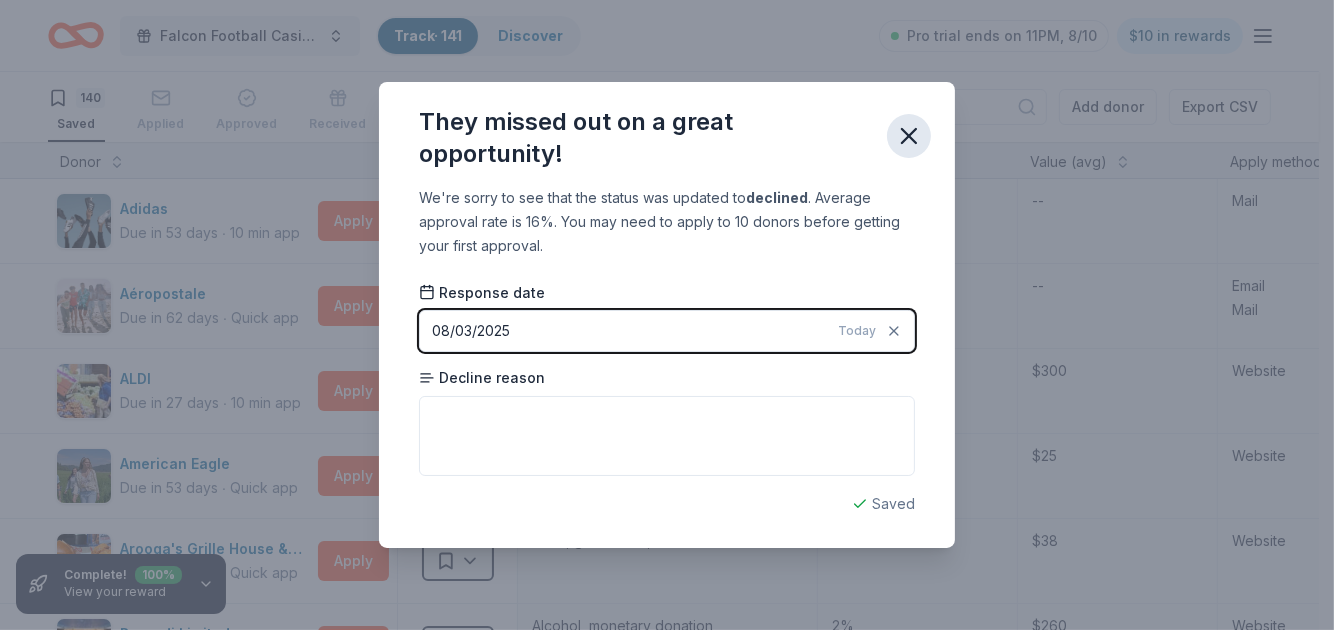 click 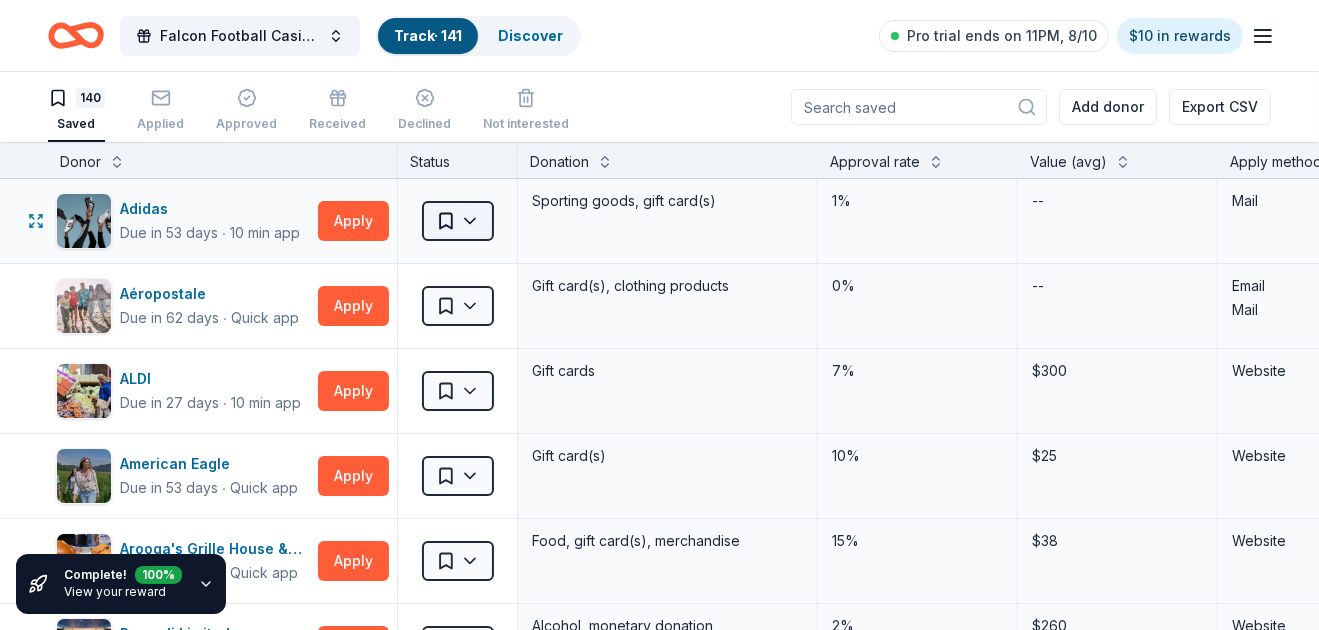 click on "Falcon Football Casino Night Track  · 141 Discover Pro trial ends on 11PM, 8/10 $10 in rewards 140 Saved Applied Approved Received Declined Not interested Add donor Export CSV Complete! 100 % View your reward Donor Status Donation Approval rate Value (avg) Apply method Assignee Notes Adidas Due in 53 days ∙ 10 min app Apply Saved Sporting goods, gift card(s) 1% -- Mail Aéropostale Due in 62 days ∙ Quick app Apply Saved Gift card(s), clothing products 0% -- Email Mail ALDI  Due in 27 days ∙ 10 min app Apply Saved Gift cards 7% $300 Website American Eagle Due in 53 days ∙ Quick app Apply Saved Gift card(s) 10% $25 Website Arooga's Grille House & Sports Bar Due in 53 days ∙ Quick app Apply Saved Food, gift card(s), merchandise 15% $38 Website Bacardi Limited Deadline passed Apply Saved Alcohol, monetary donation, raffle/auction prize(s) 2% $260 Website Bacio Kitchen + Catering Due in 55 days ∙ Quick app Apply Saved Food, gift card(s) -- -- Website BarkBox Due in 53 days ∙ Quick app Apply Saved --" at bounding box center [659, 315] 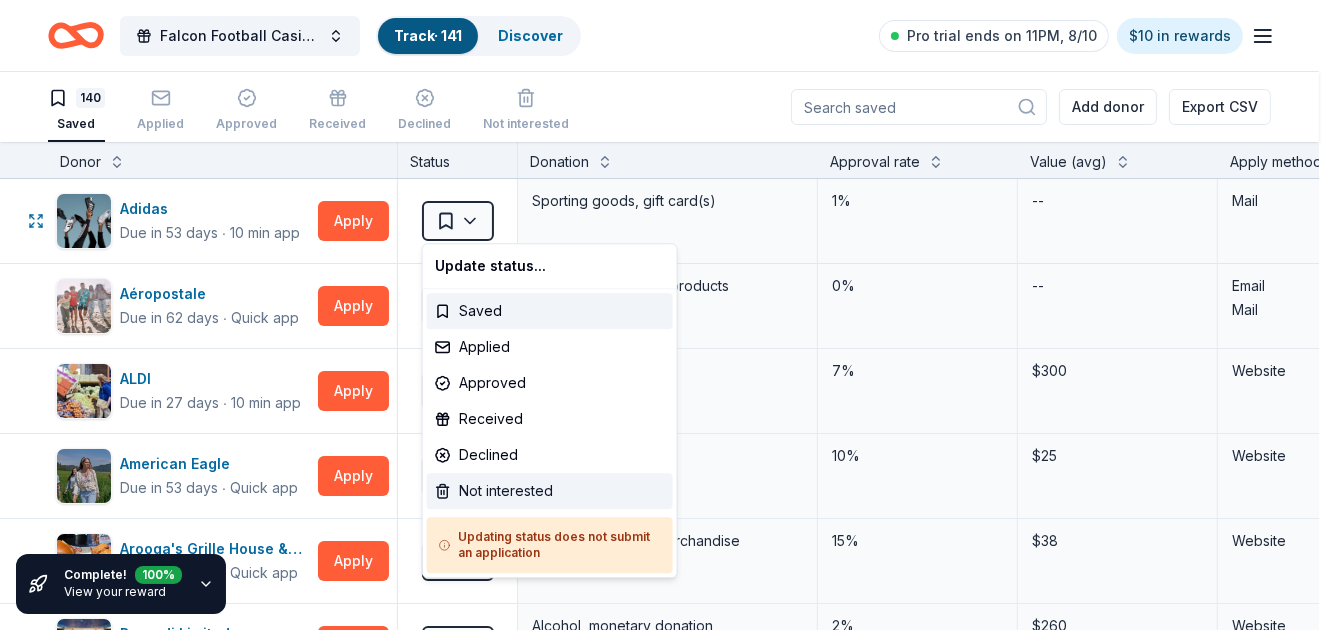 click on "Not interested" at bounding box center [550, 491] 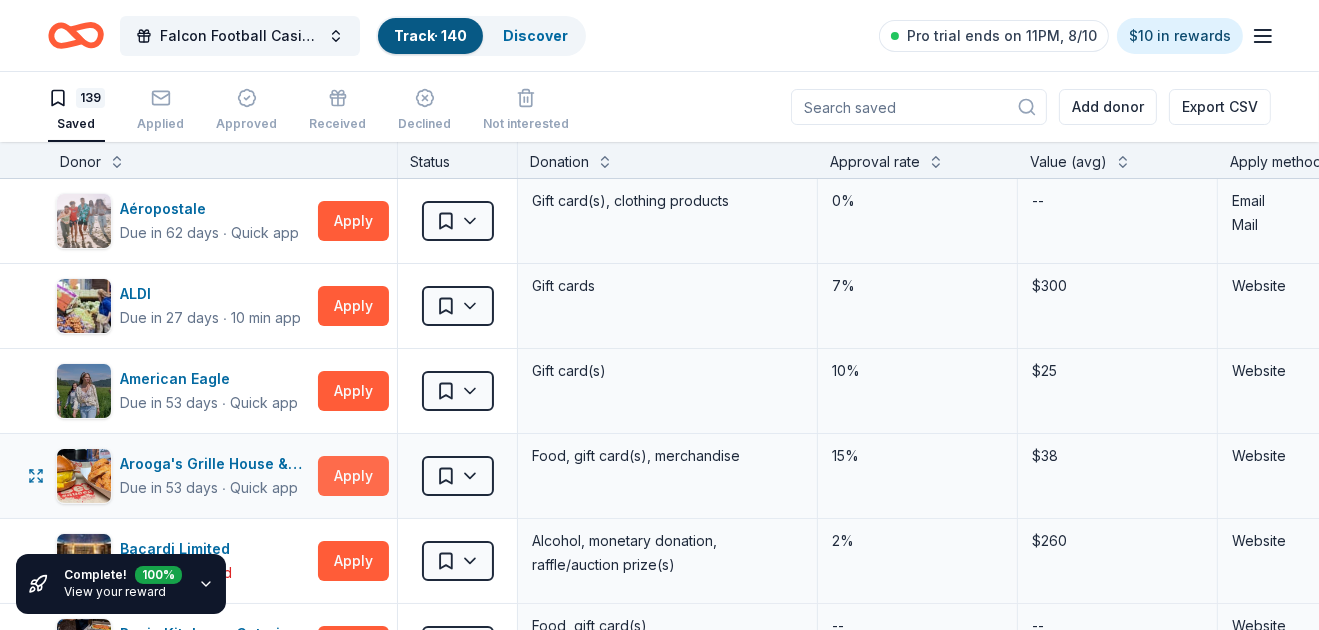 click on "Apply" at bounding box center [353, 476] 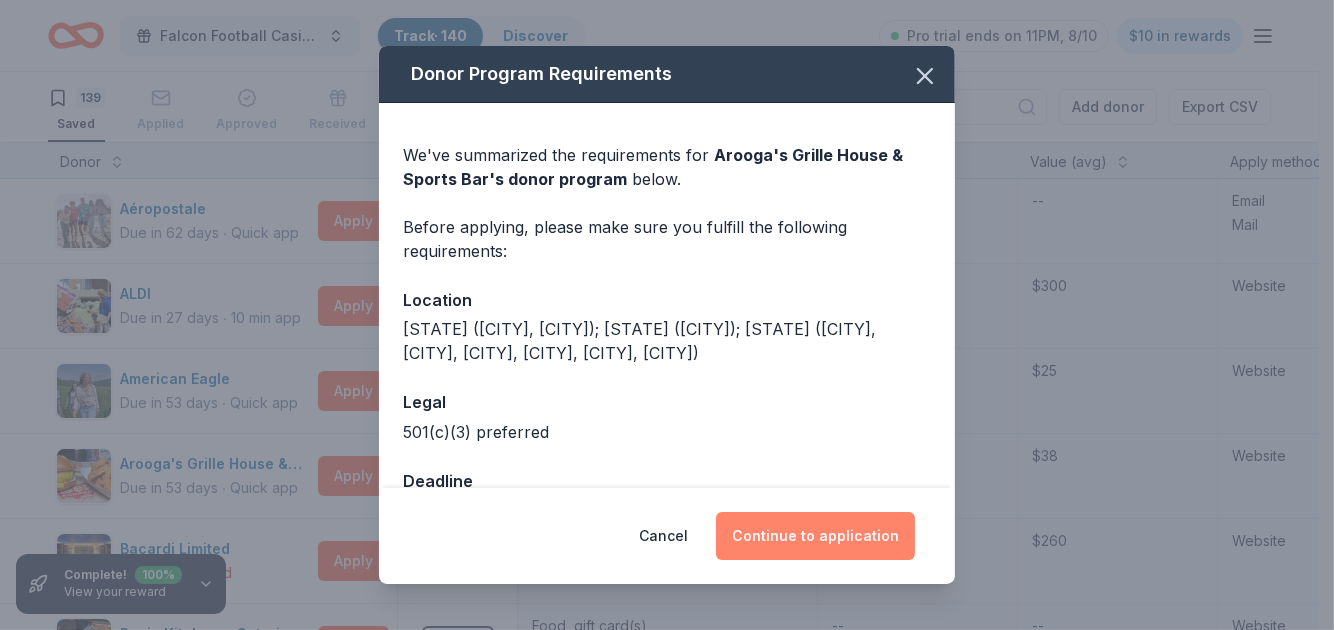 click on "Continue to application" at bounding box center (815, 536) 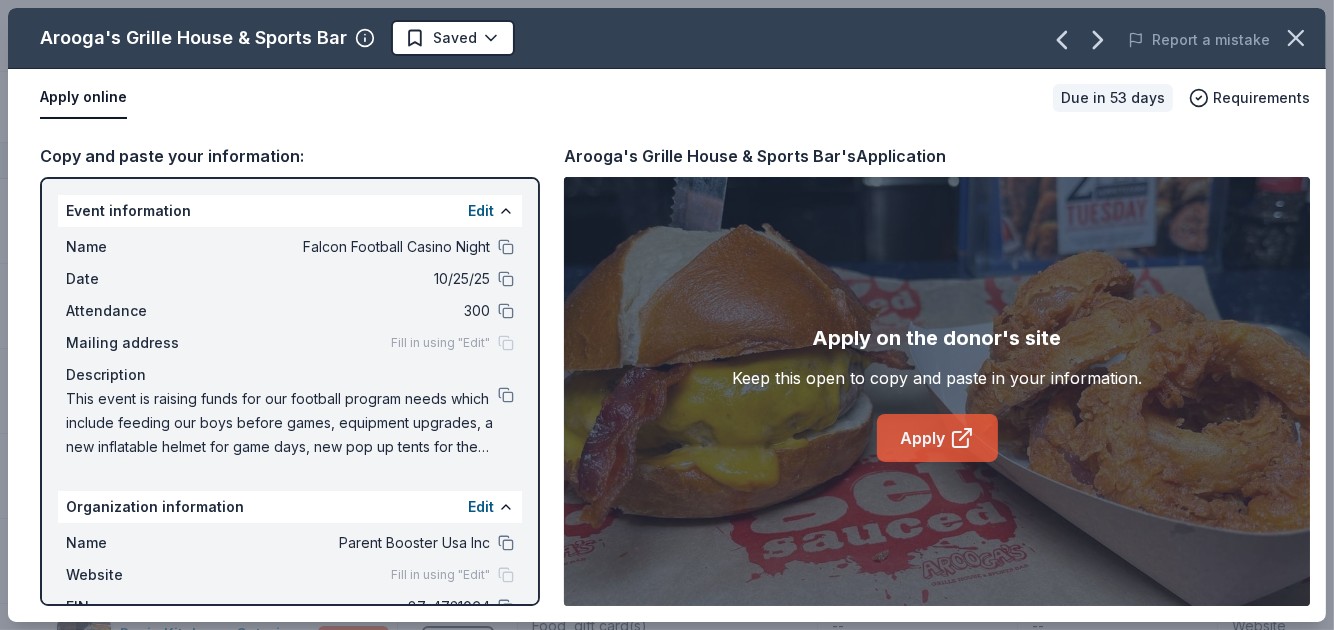 click on "Apply" at bounding box center (937, 438) 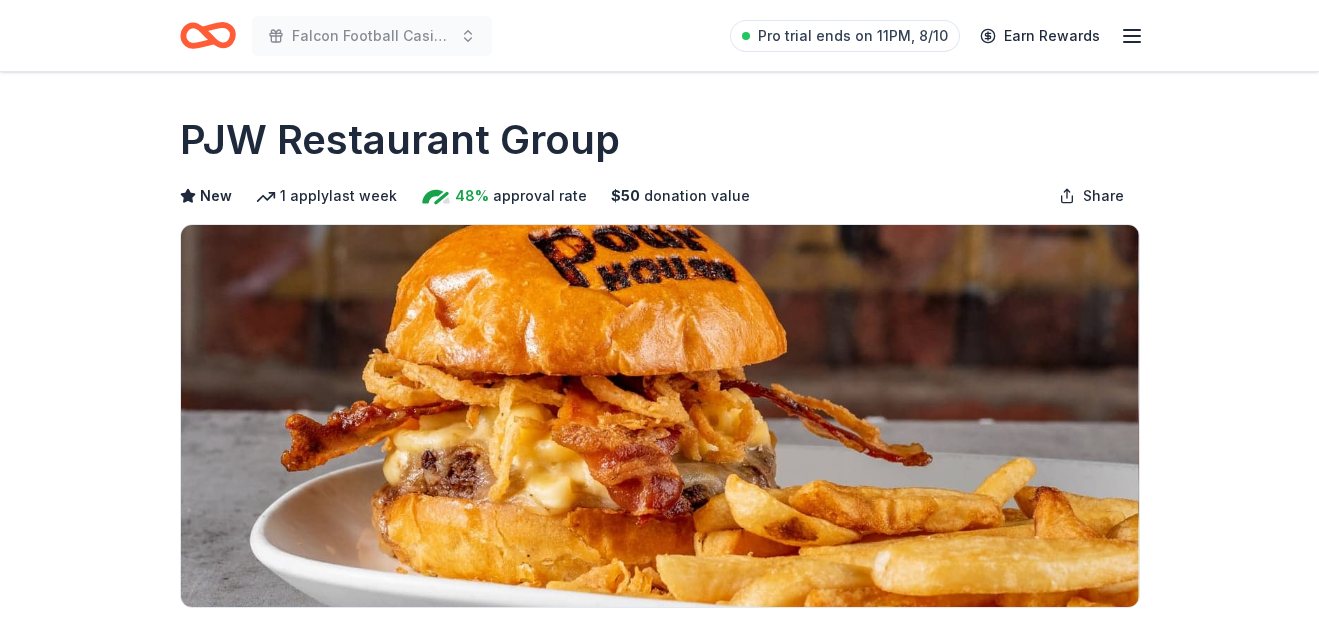 scroll, scrollTop: 0, scrollLeft: 0, axis: both 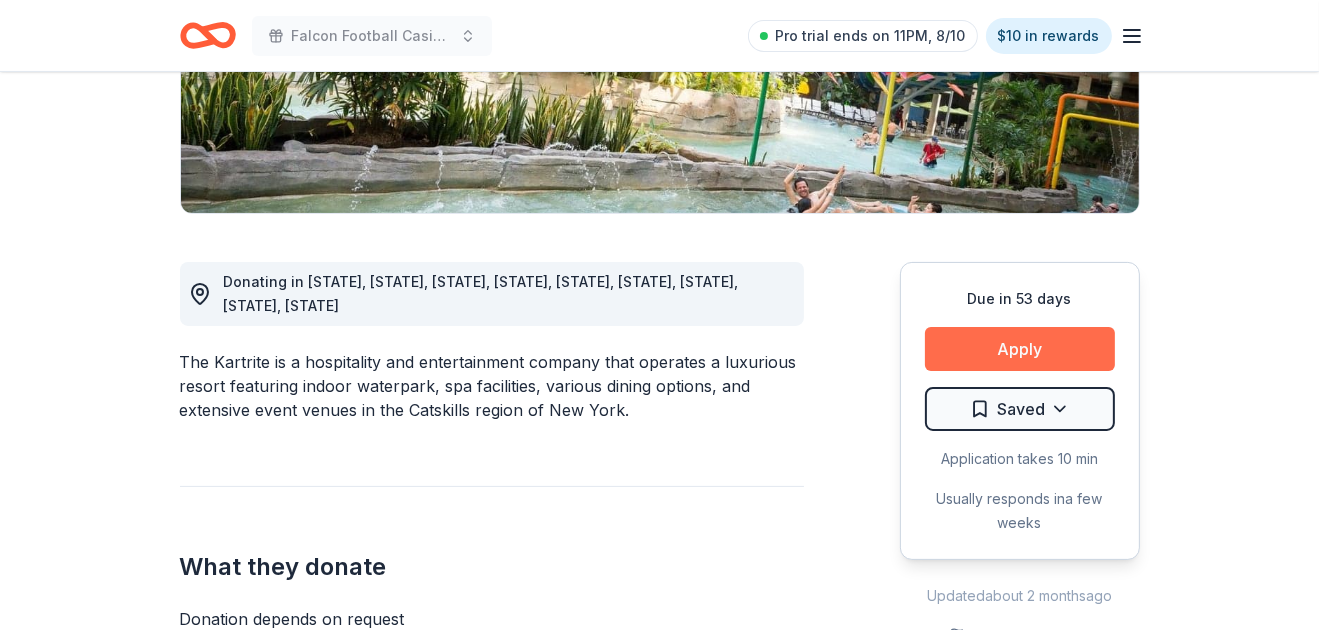click on "Apply" at bounding box center (1020, 349) 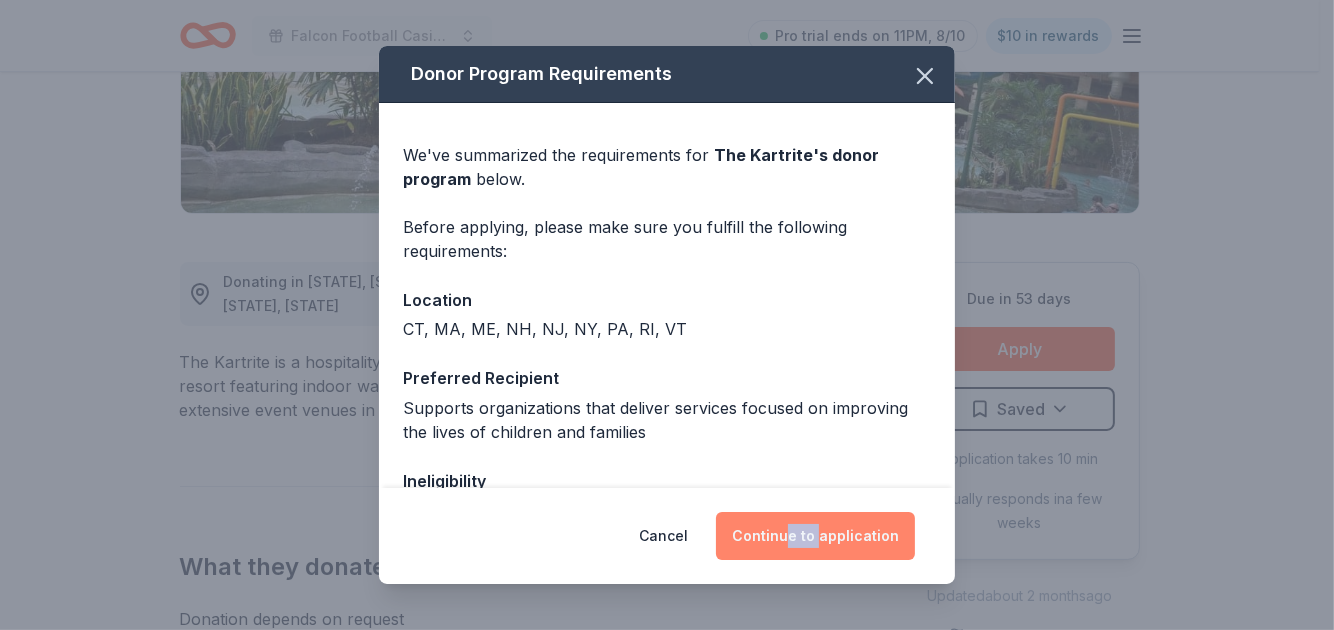 drag, startPoint x: 810, startPoint y: 511, endPoint x: 795, endPoint y: 520, distance: 17.492855 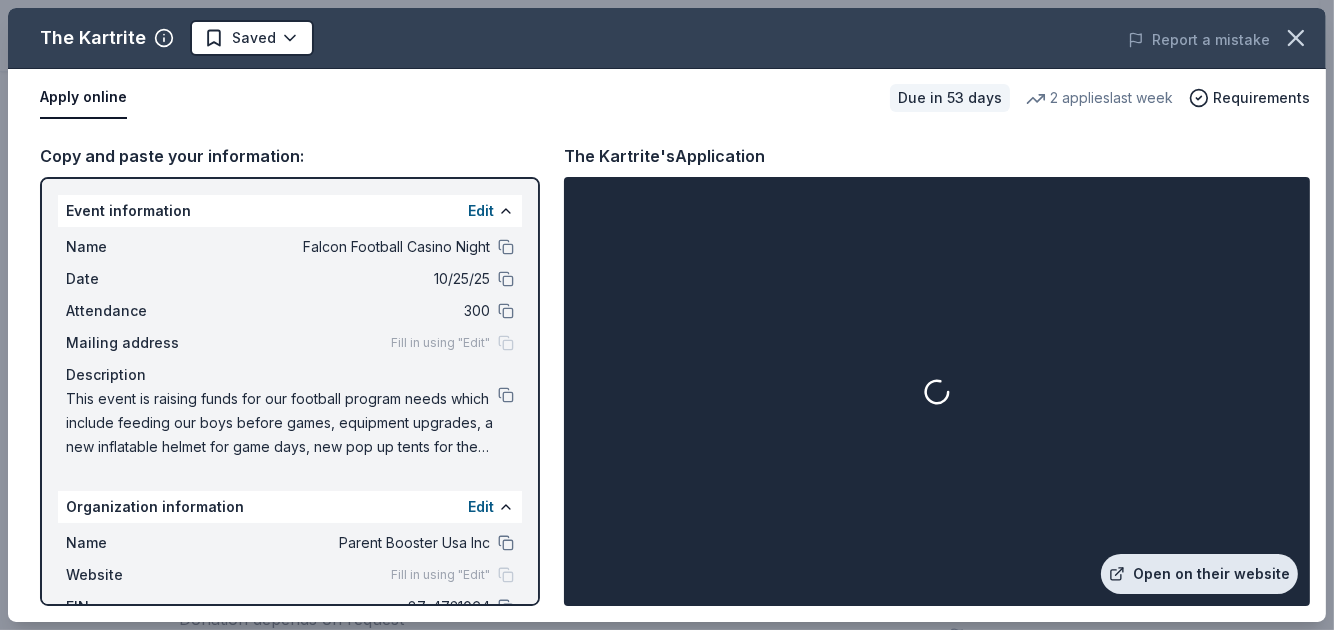 click on "Open on their website" at bounding box center (1199, 574) 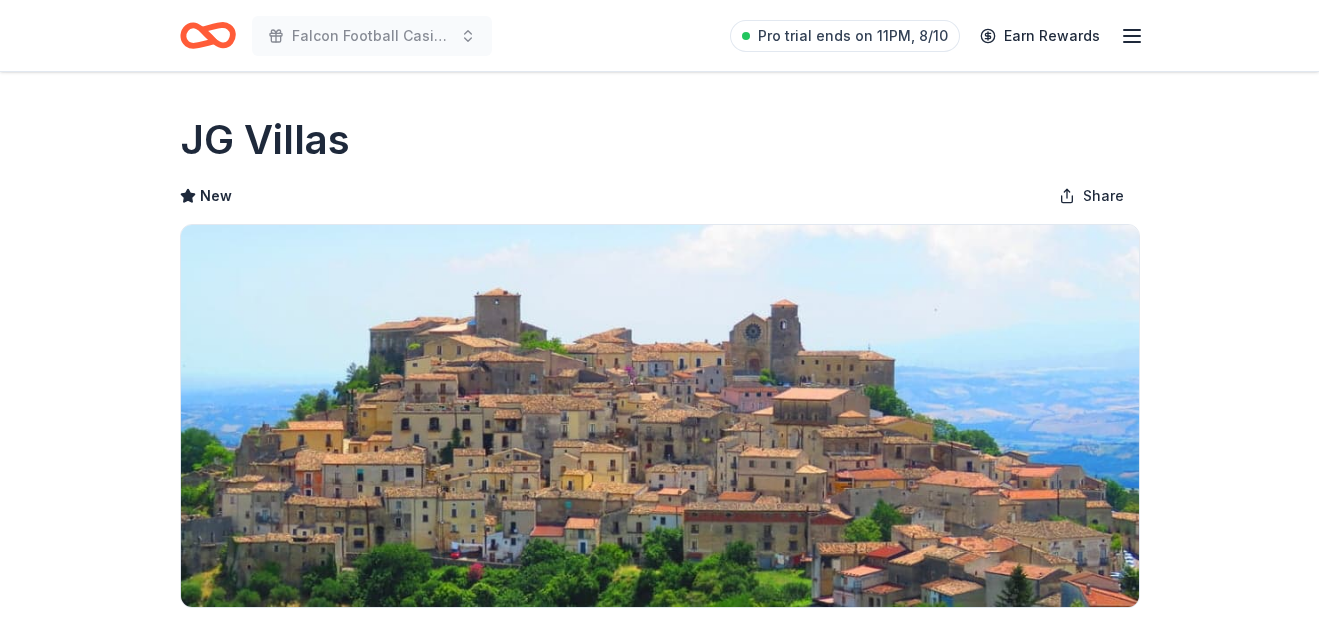 scroll, scrollTop: 0, scrollLeft: 0, axis: both 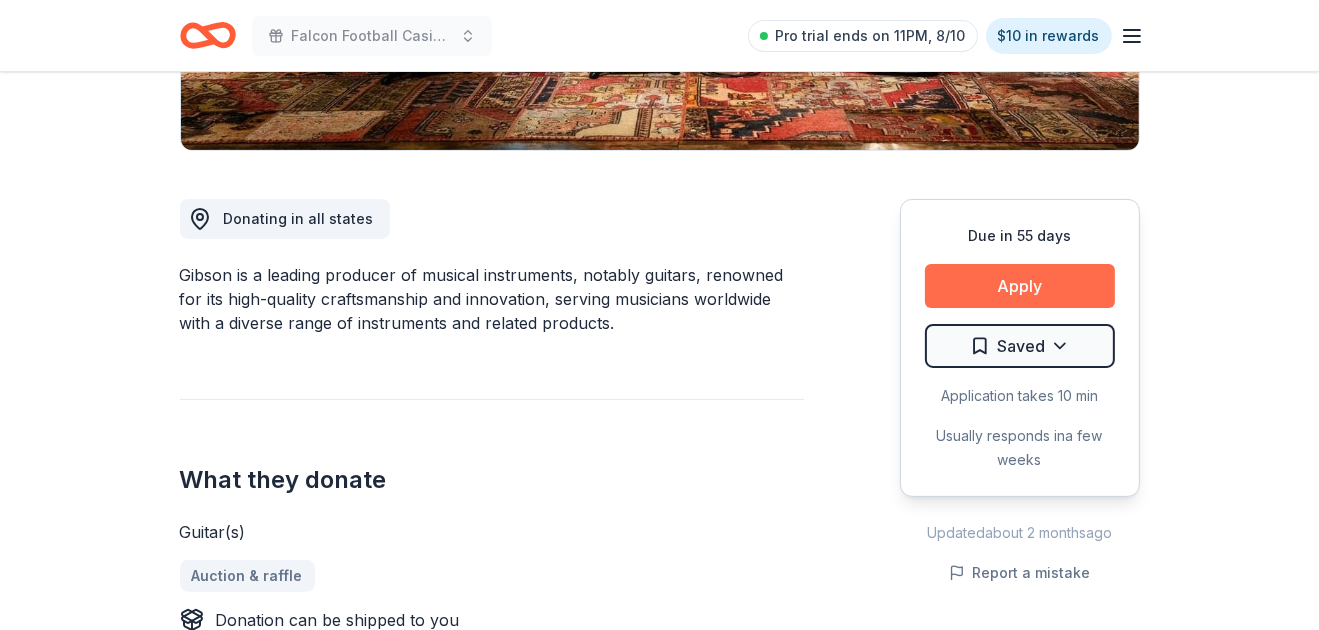 click on "Apply" at bounding box center (1020, 286) 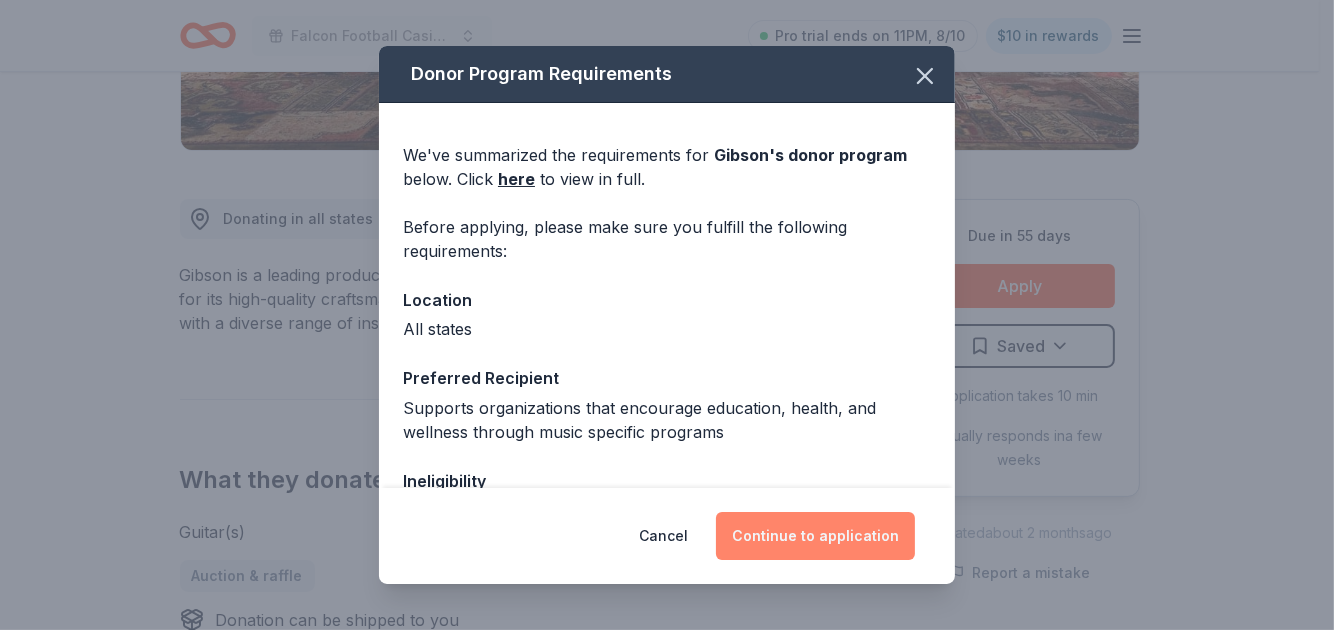 click on "Continue to application" at bounding box center (815, 536) 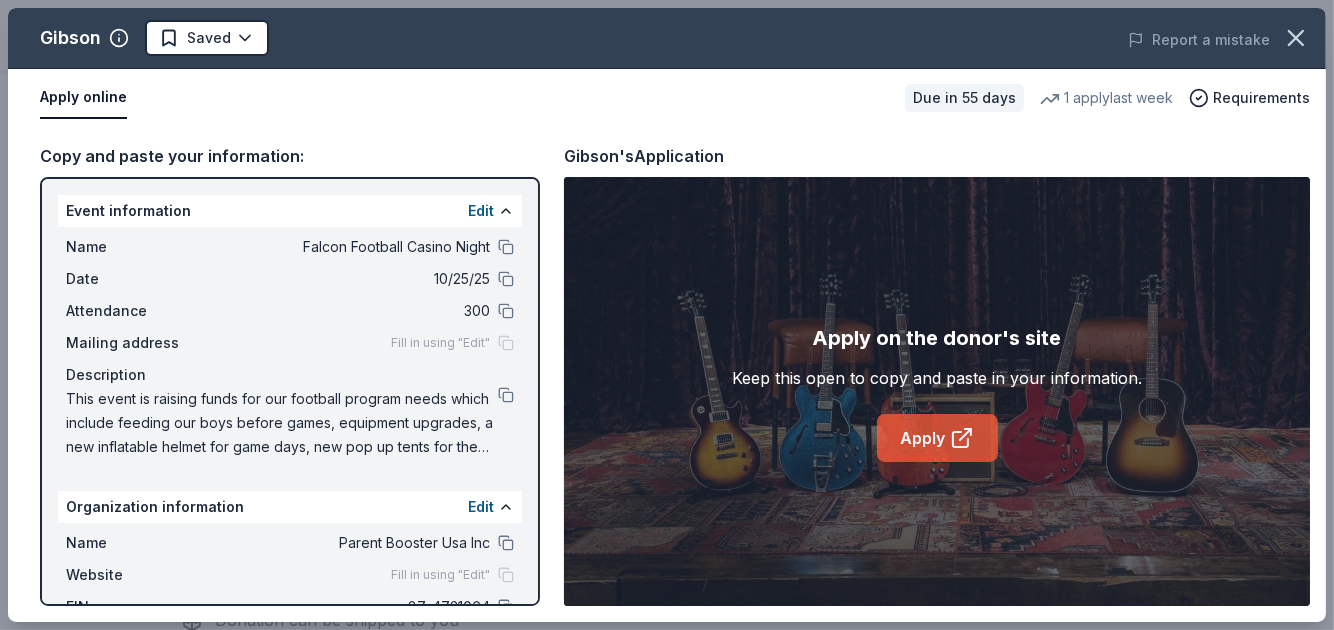 click on "Apply" at bounding box center (937, 438) 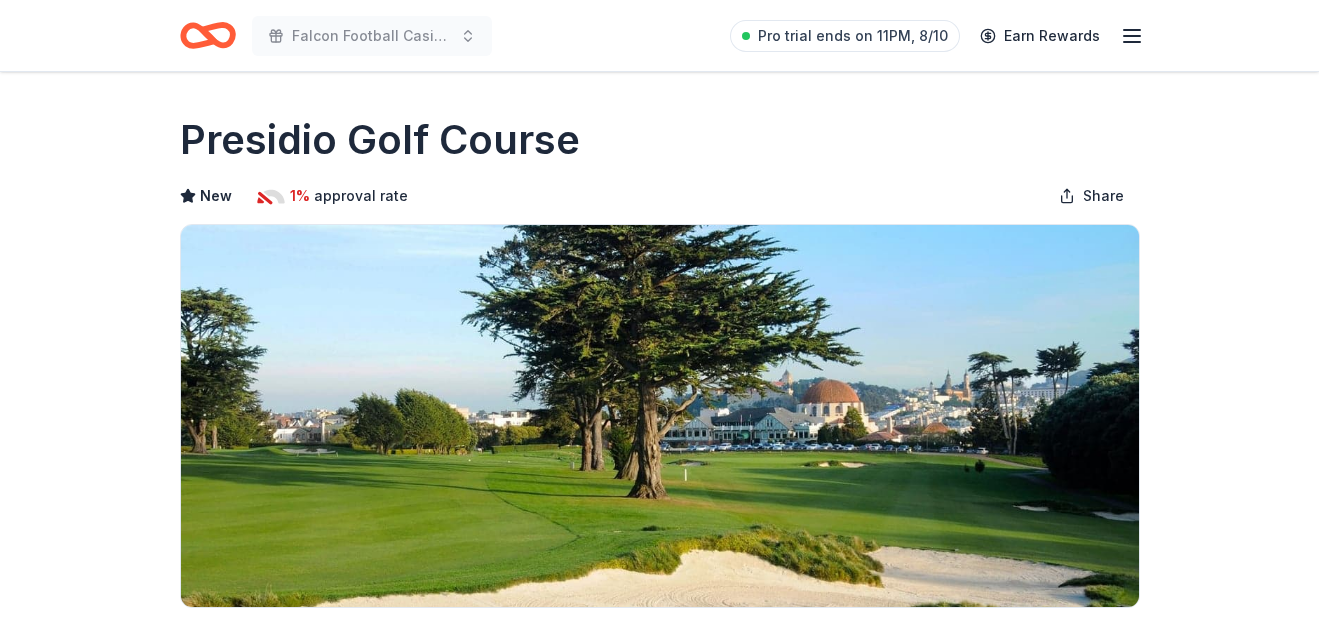 scroll, scrollTop: 0, scrollLeft: 0, axis: both 